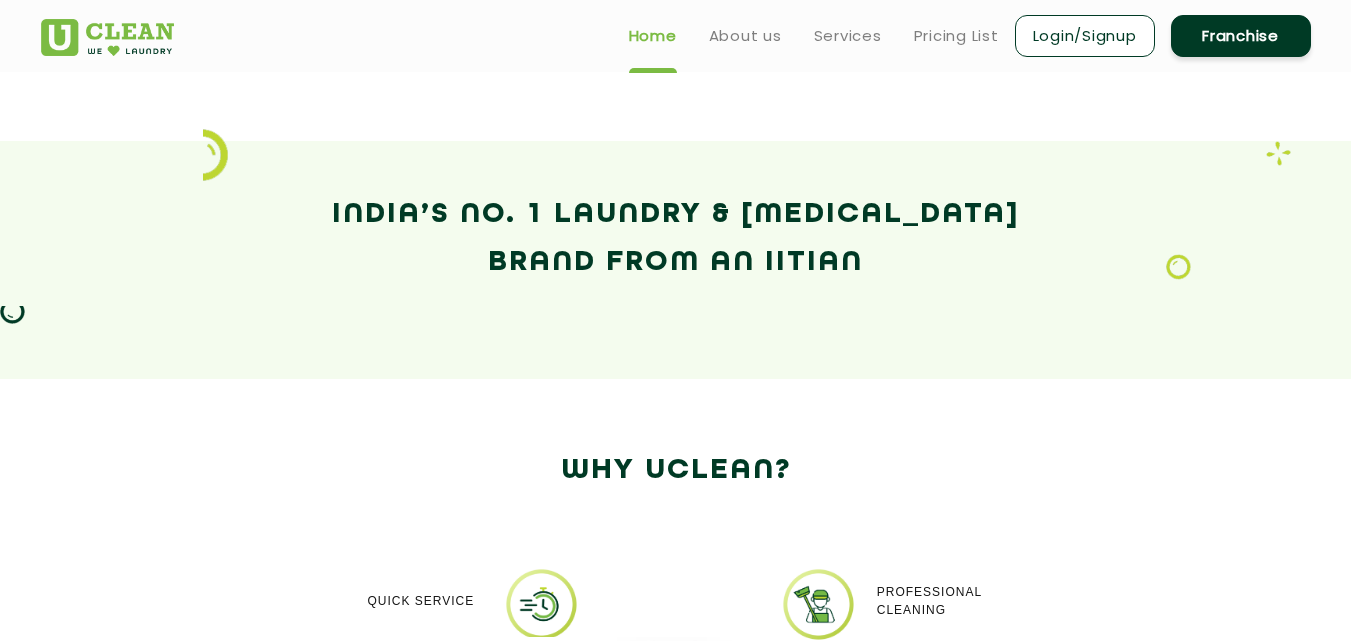 scroll, scrollTop: 781, scrollLeft: 0, axis: vertical 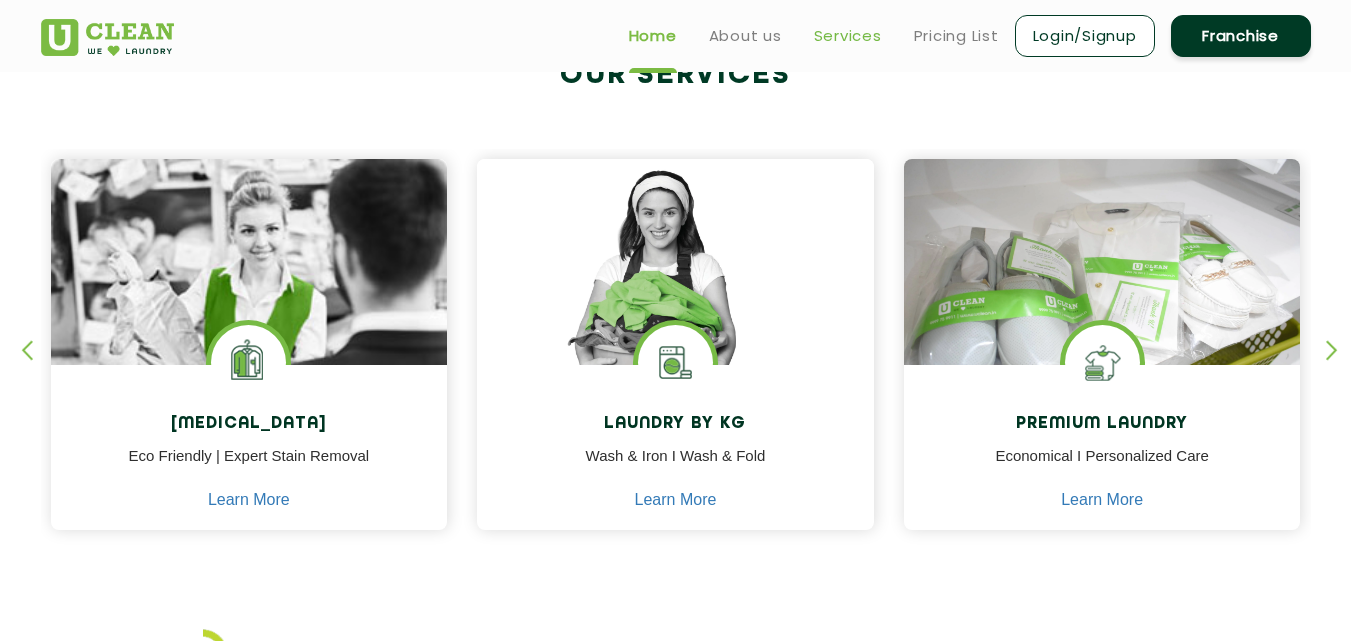 click on "Services" at bounding box center (848, 36) 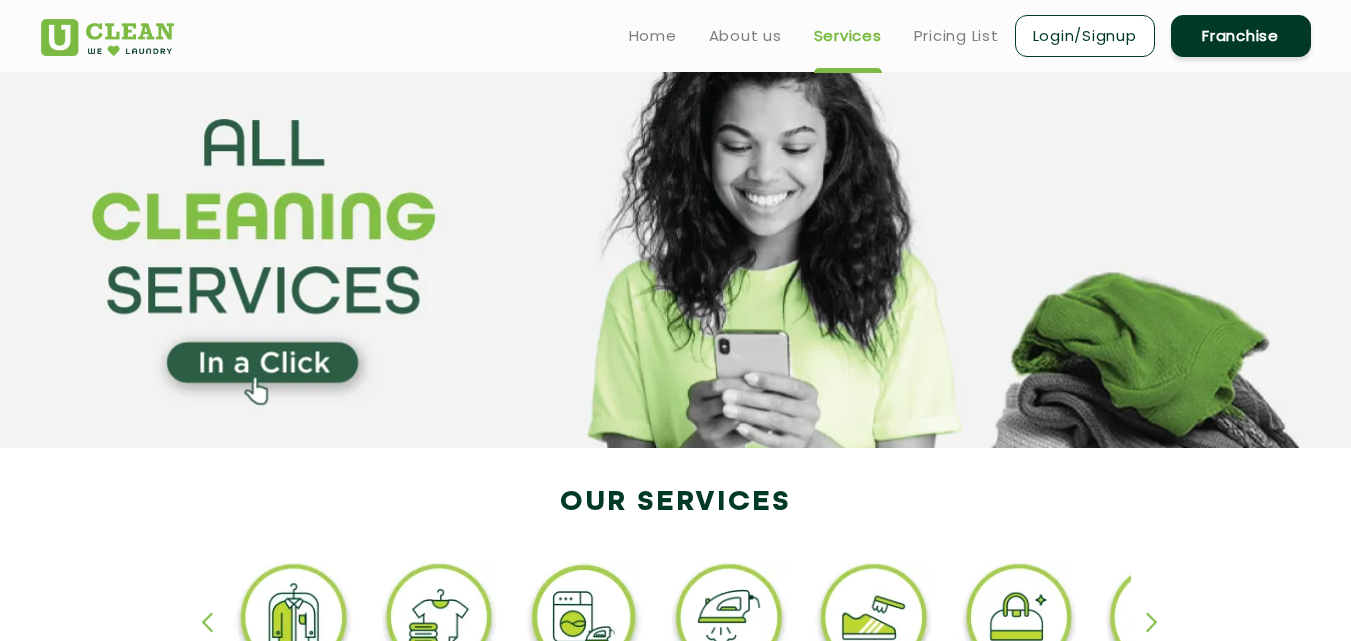 scroll, scrollTop: 400, scrollLeft: 0, axis: vertical 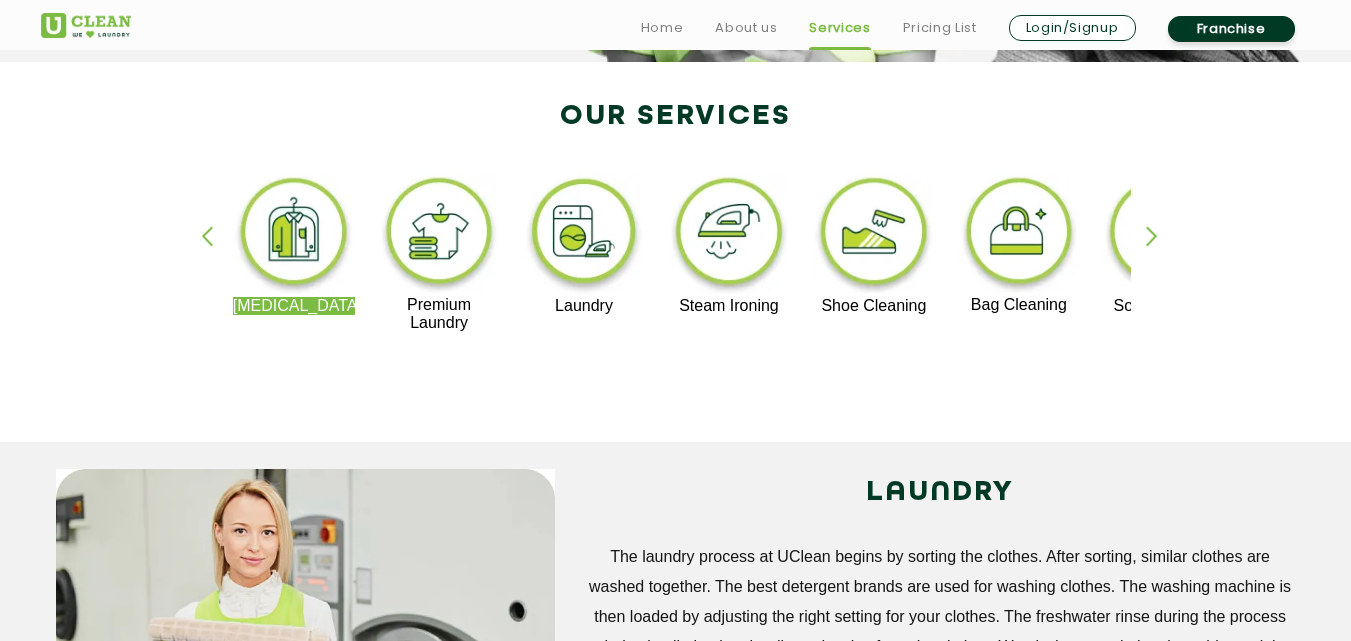 click at bounding box center (1161, 253) 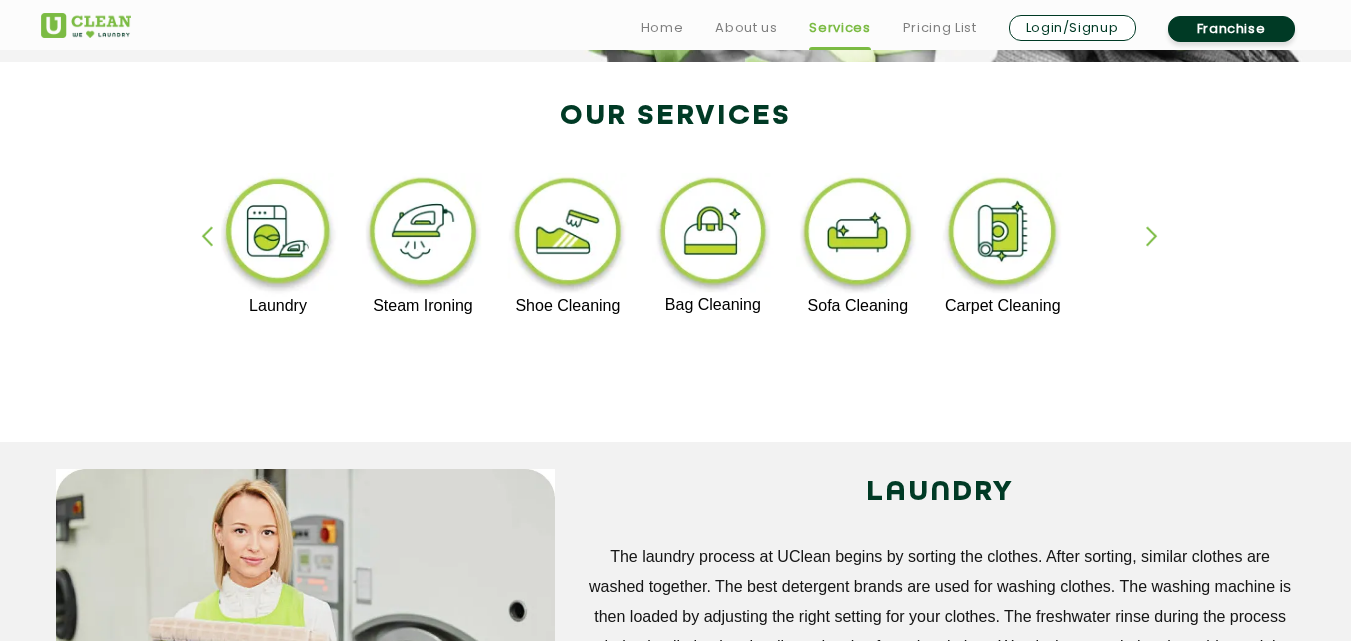 click at bounding box center [1161, 253] 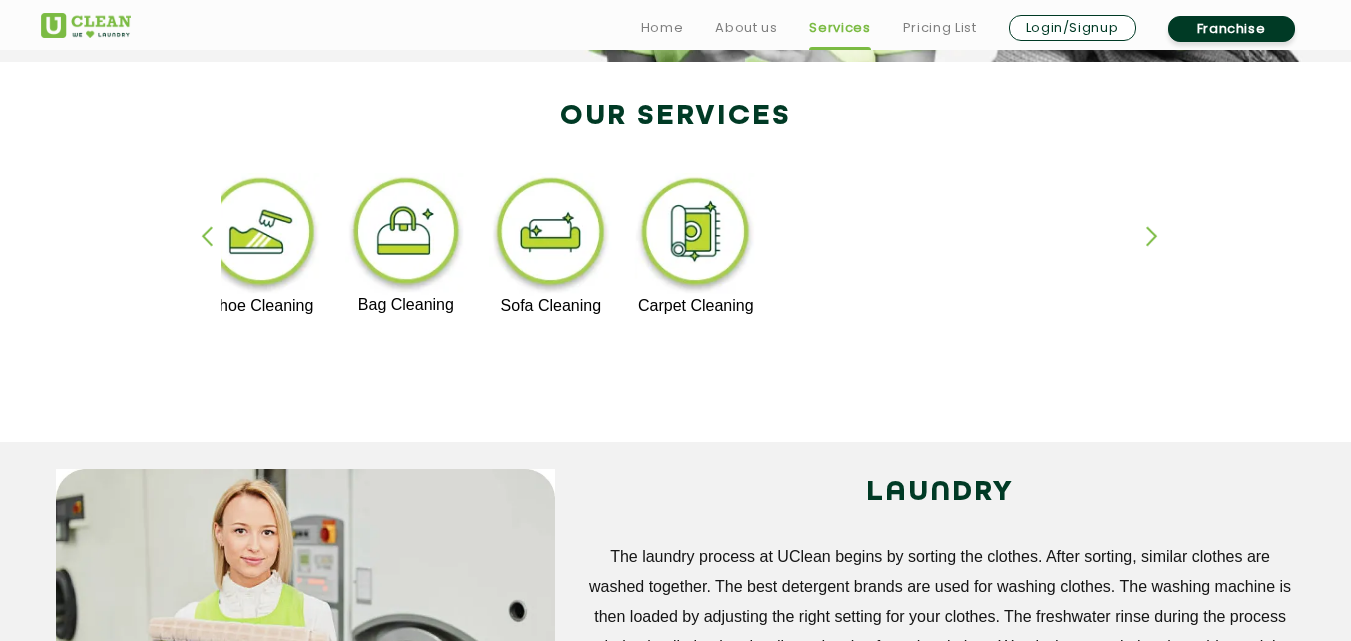 click at bounding box center (1161, 253) 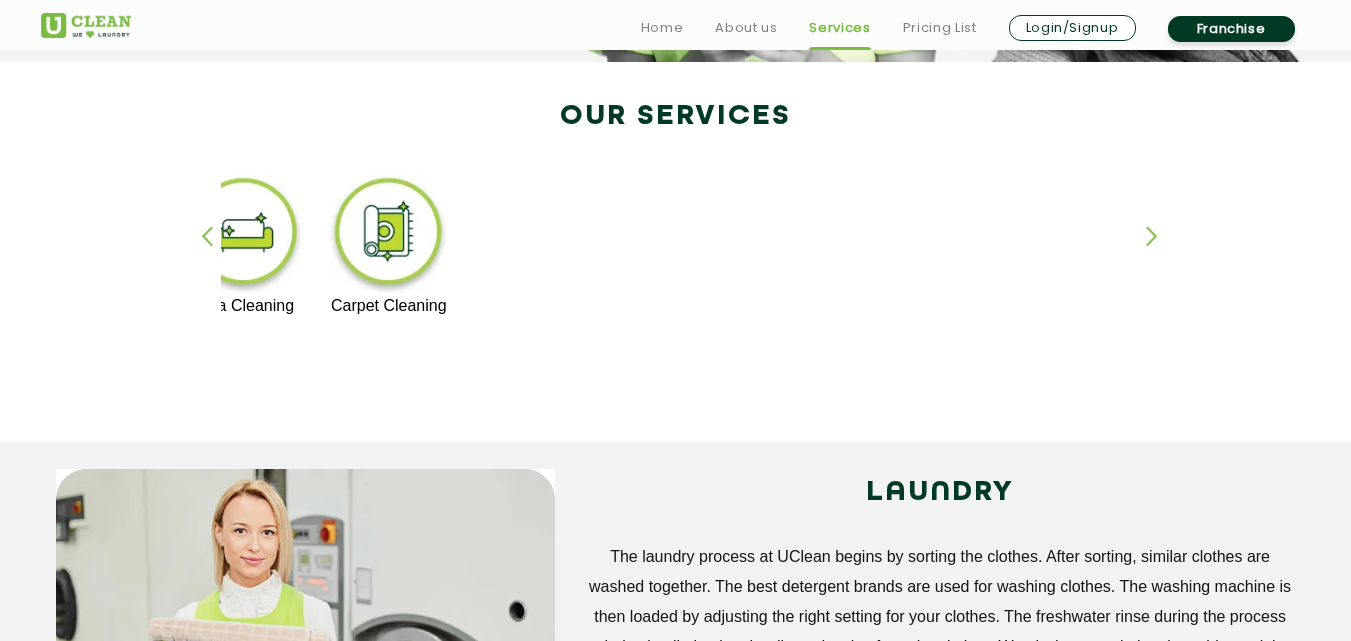 click at bounding box center [1161, 253] 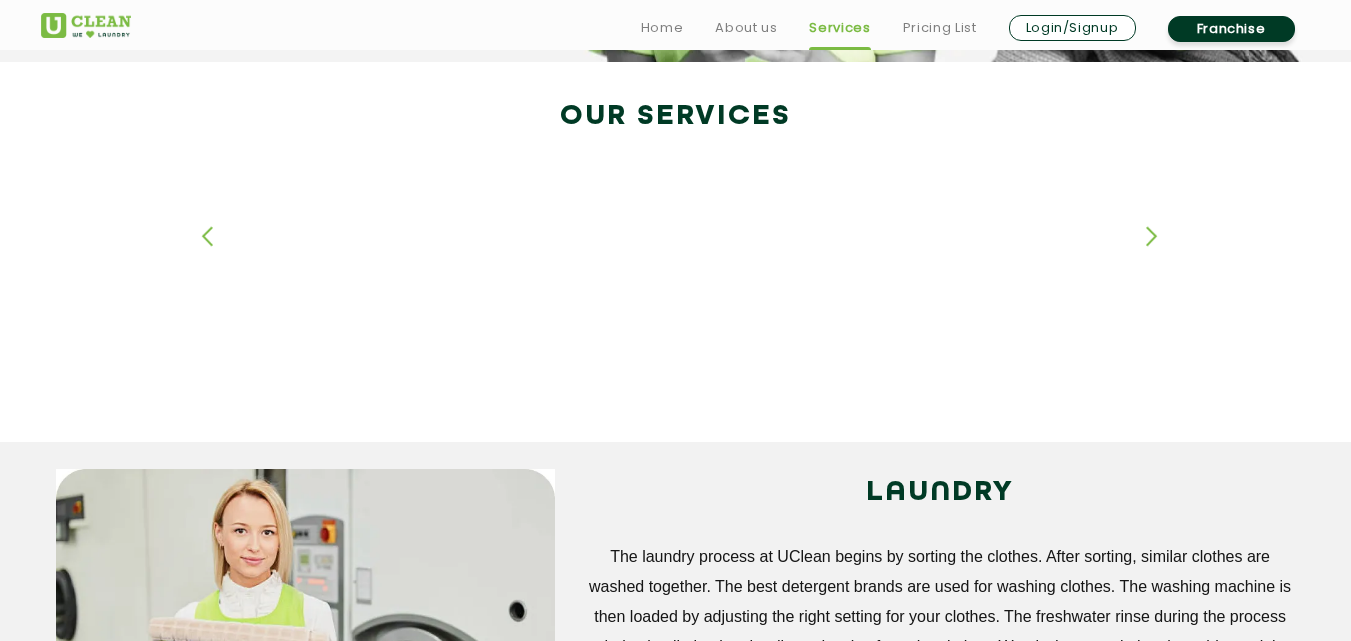 click at bounding box center [1161, 253] 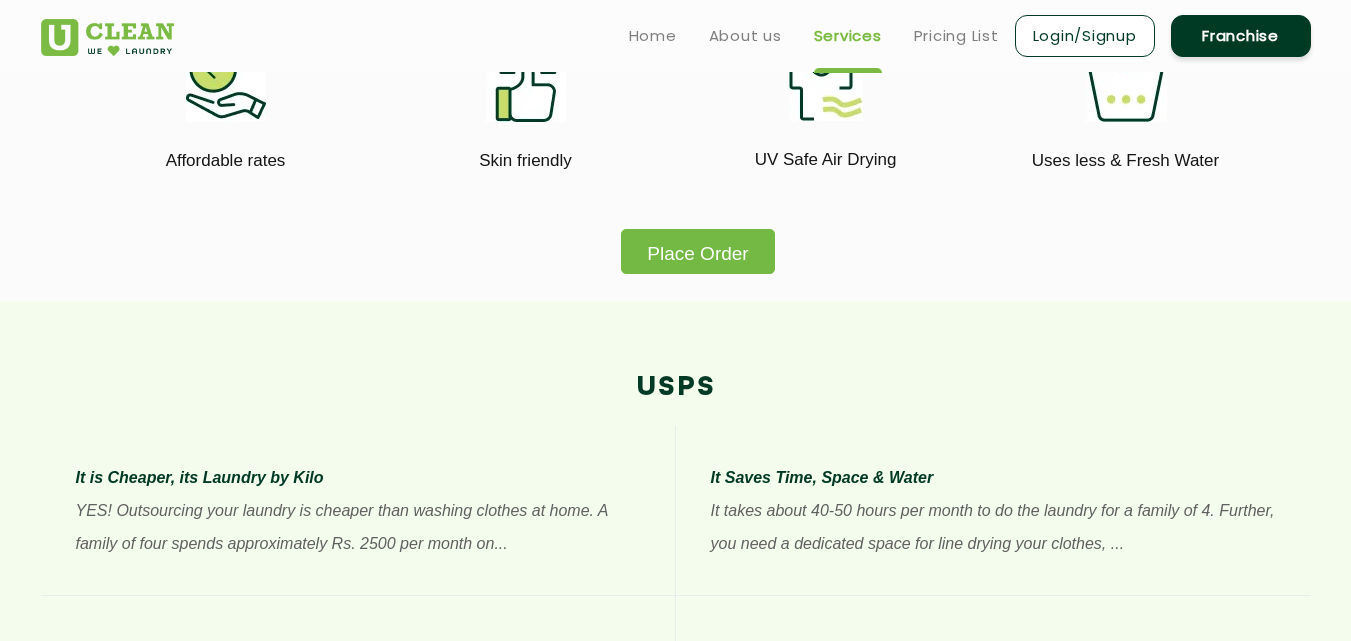 scroll, scrollTop: 1100, scrollLeft: 0, axis: vertical 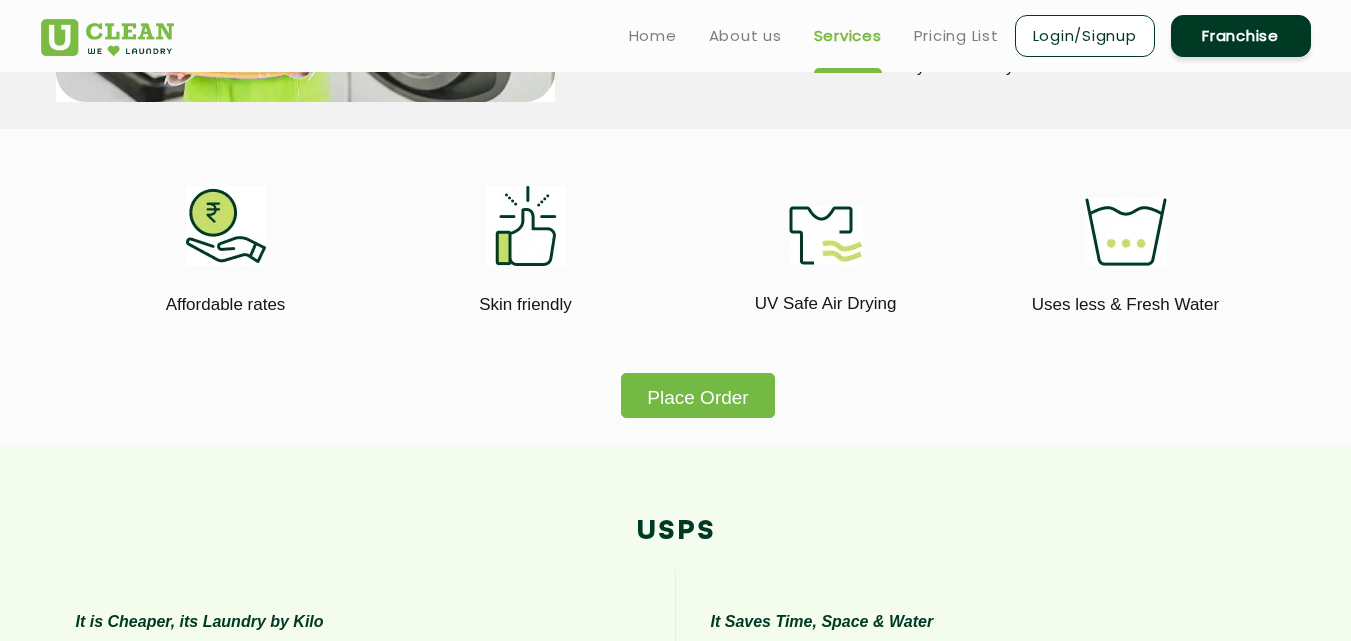 click on "Place Order" 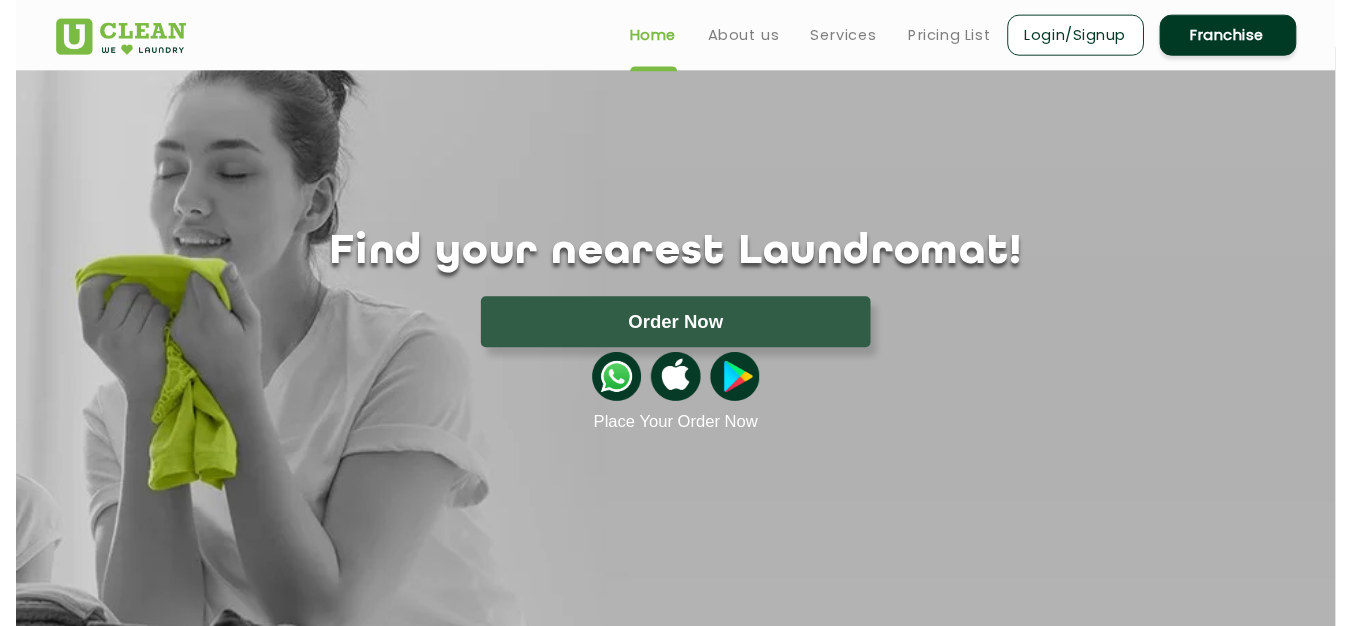 scroll, scrollTop: 0, scrollLeft: 0, axis: both 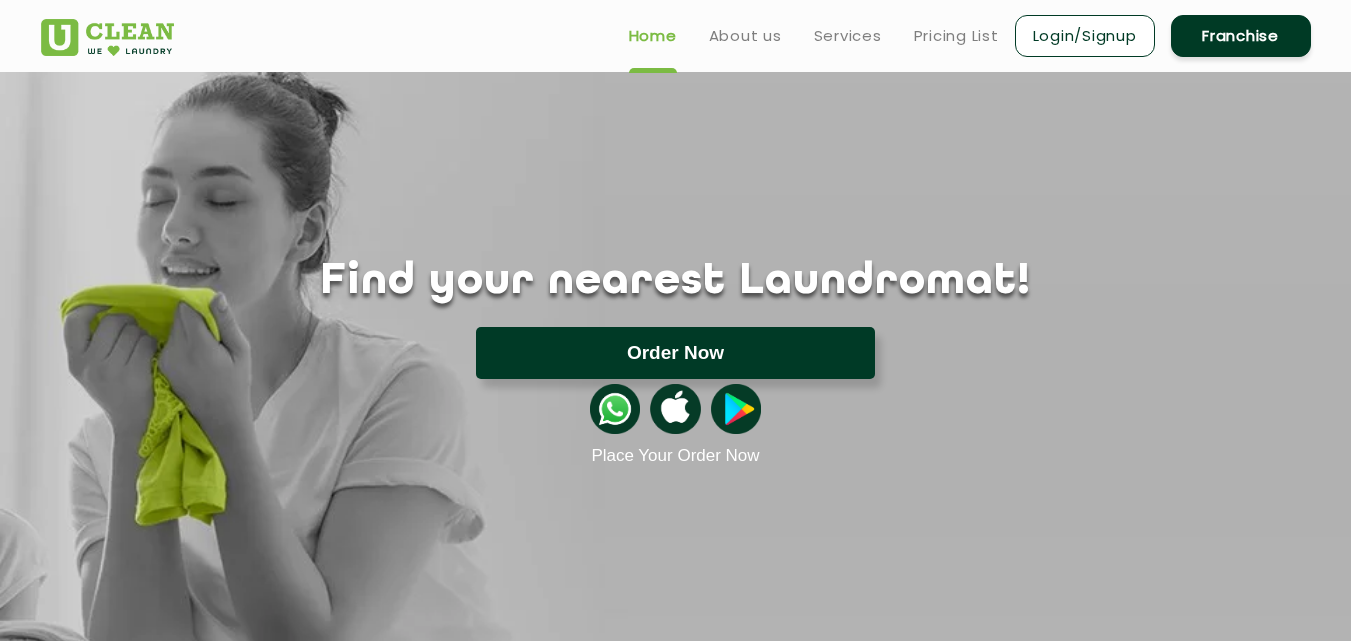 click on "Order Now" 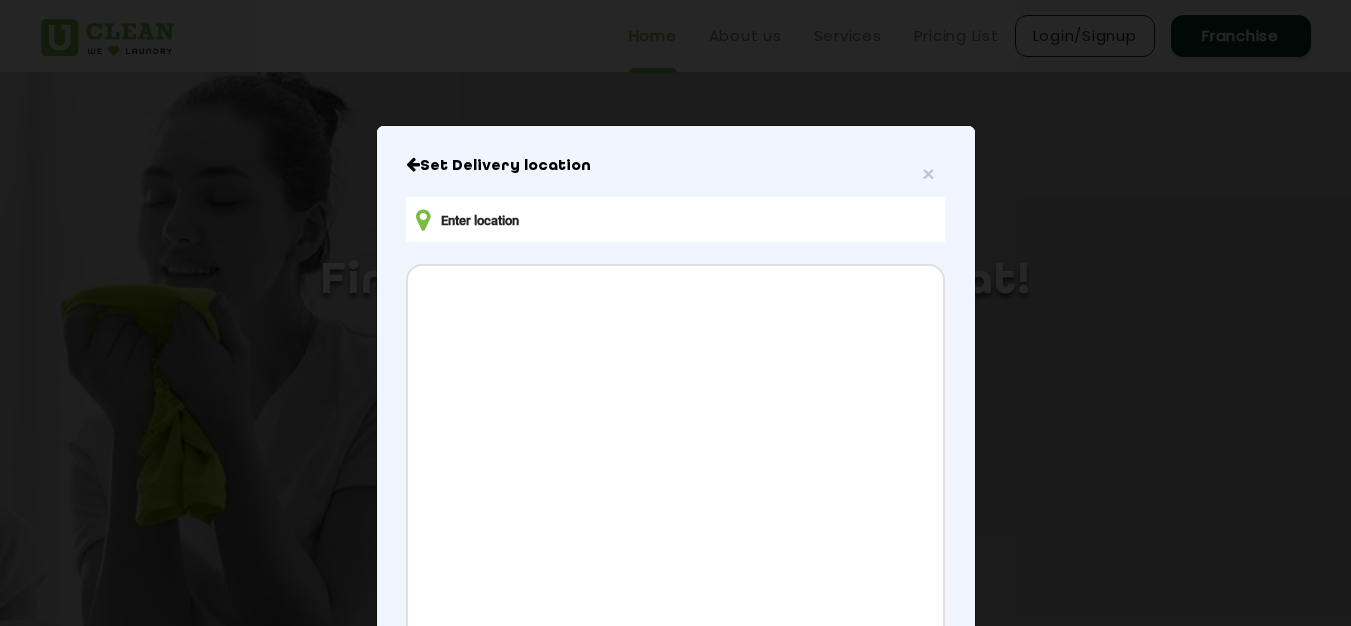 click at bounding box center [675, 219] 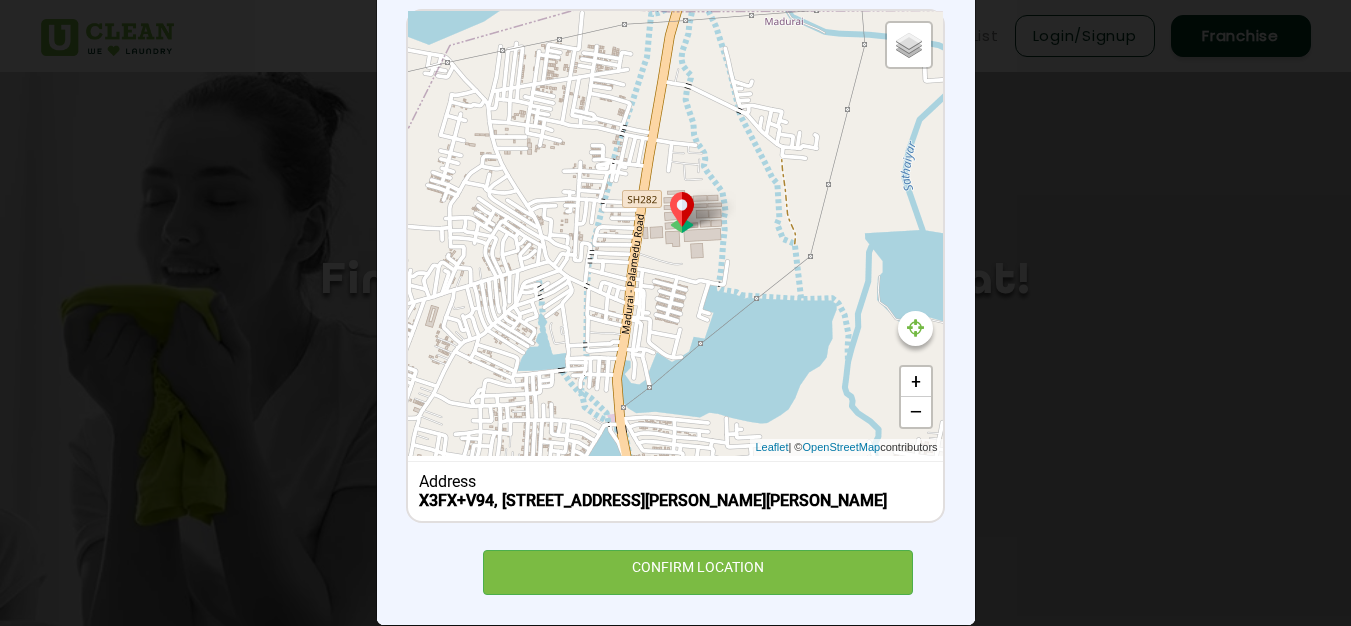 scroll, scrollTop: 305, scrollLeft: 0, axis: vertical 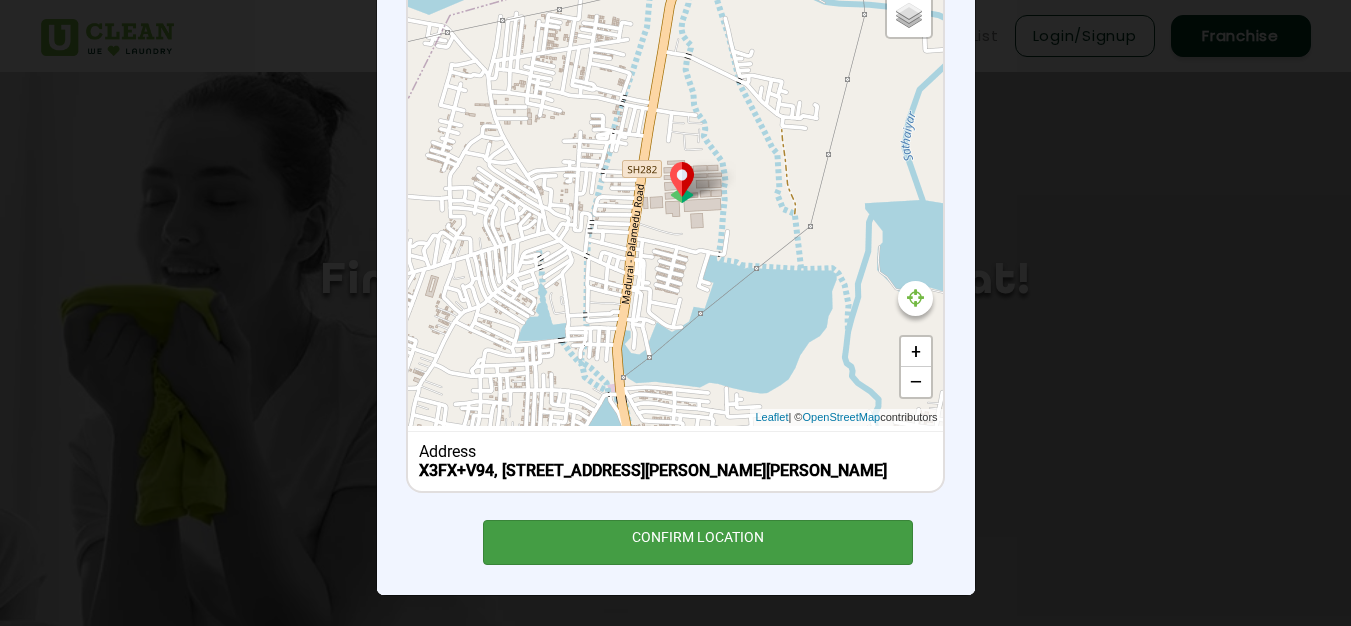 click on "CONFIRM LOCATION" at bounding box center [698, 542] 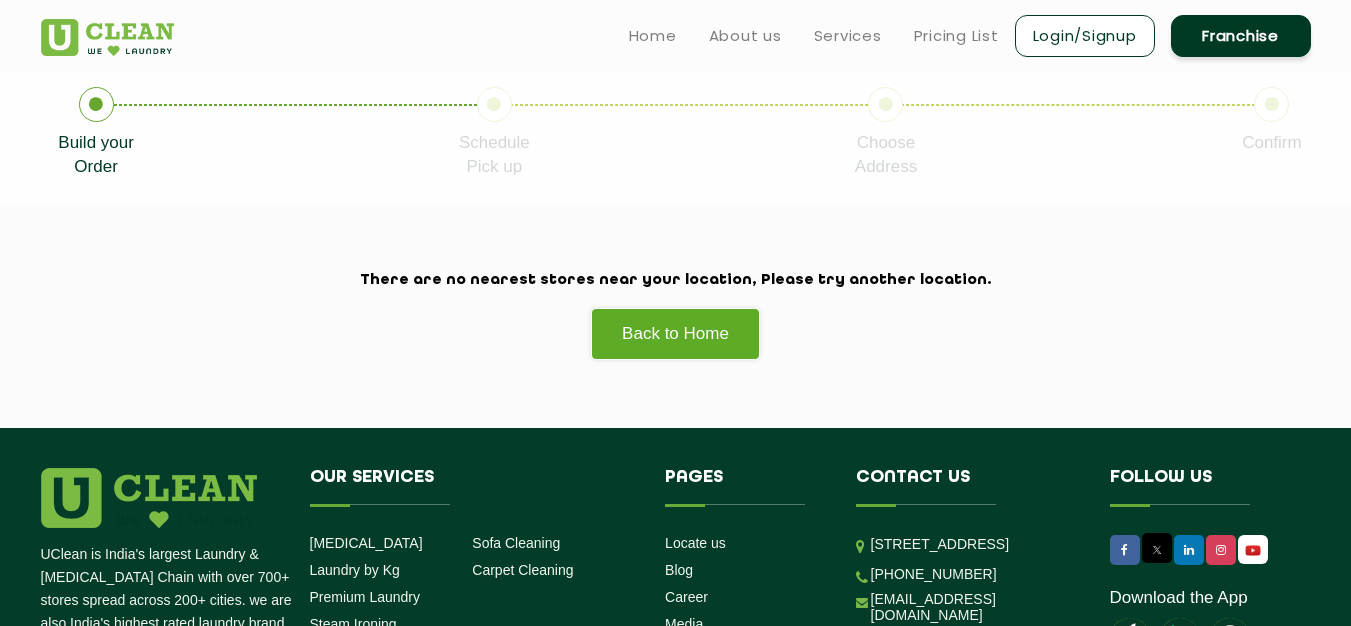 scroll, scrollTop: 300, scrollLeft: 0, axis: vertical 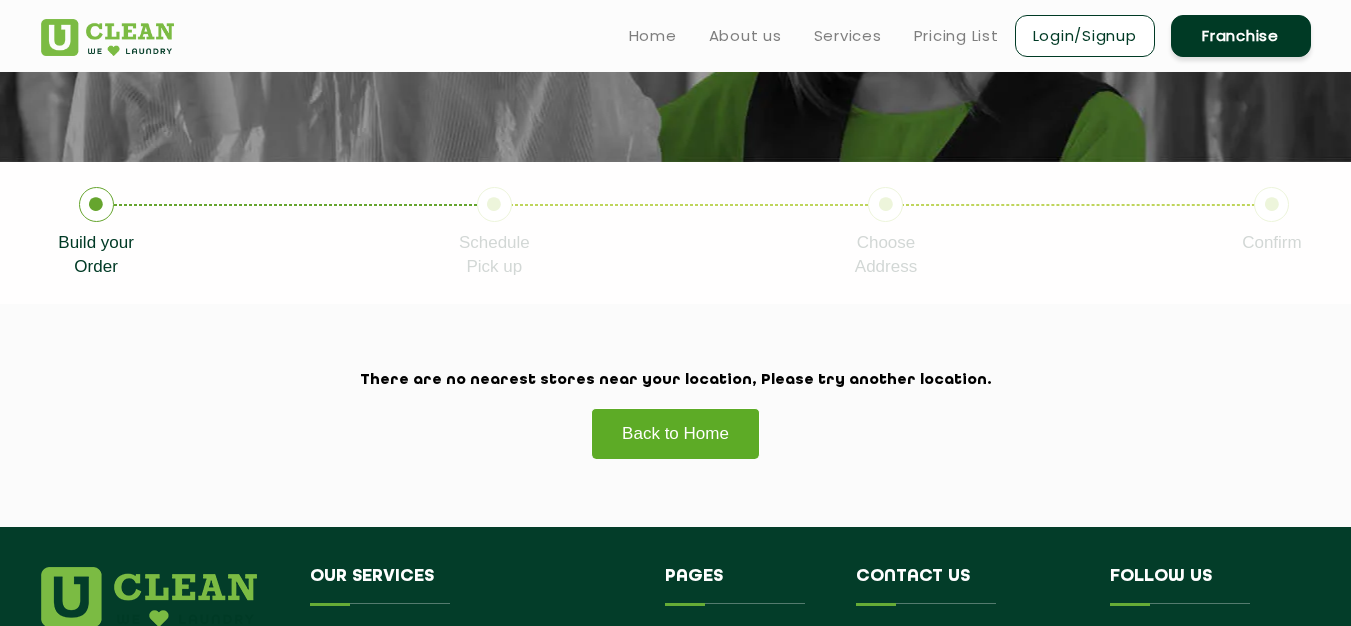 click on "Back to Home" 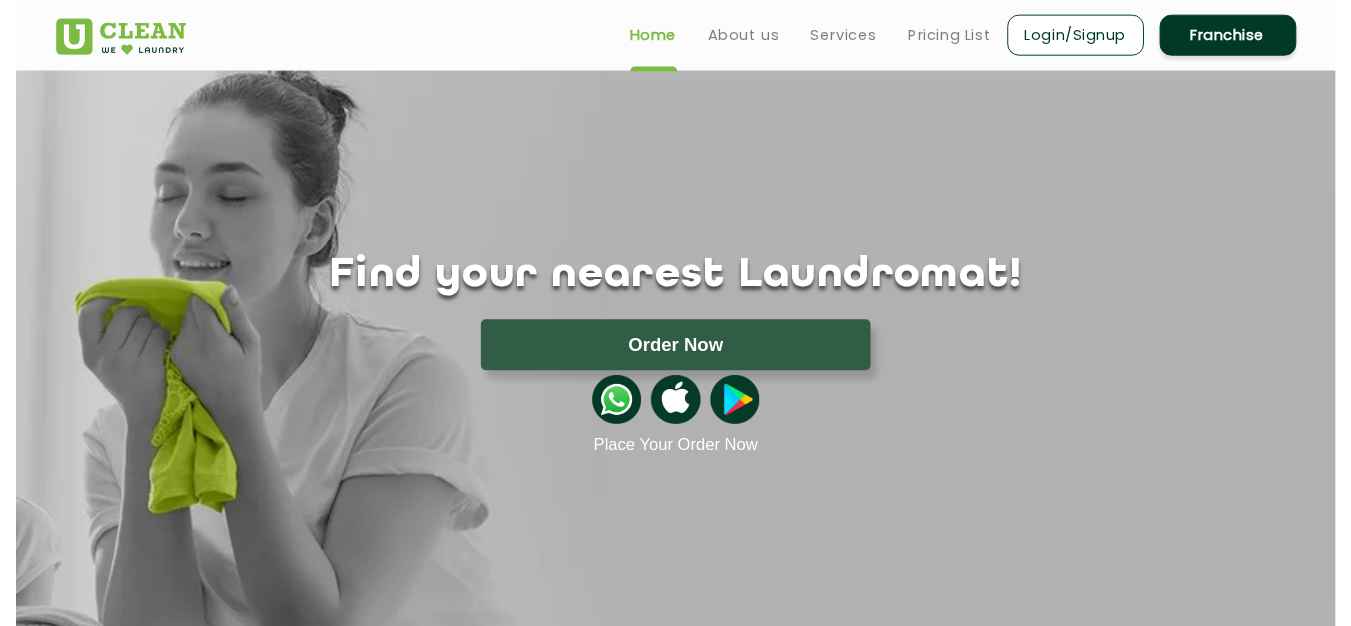 scroll, scrollTop: 0, scrollLeft: 0, axis: both 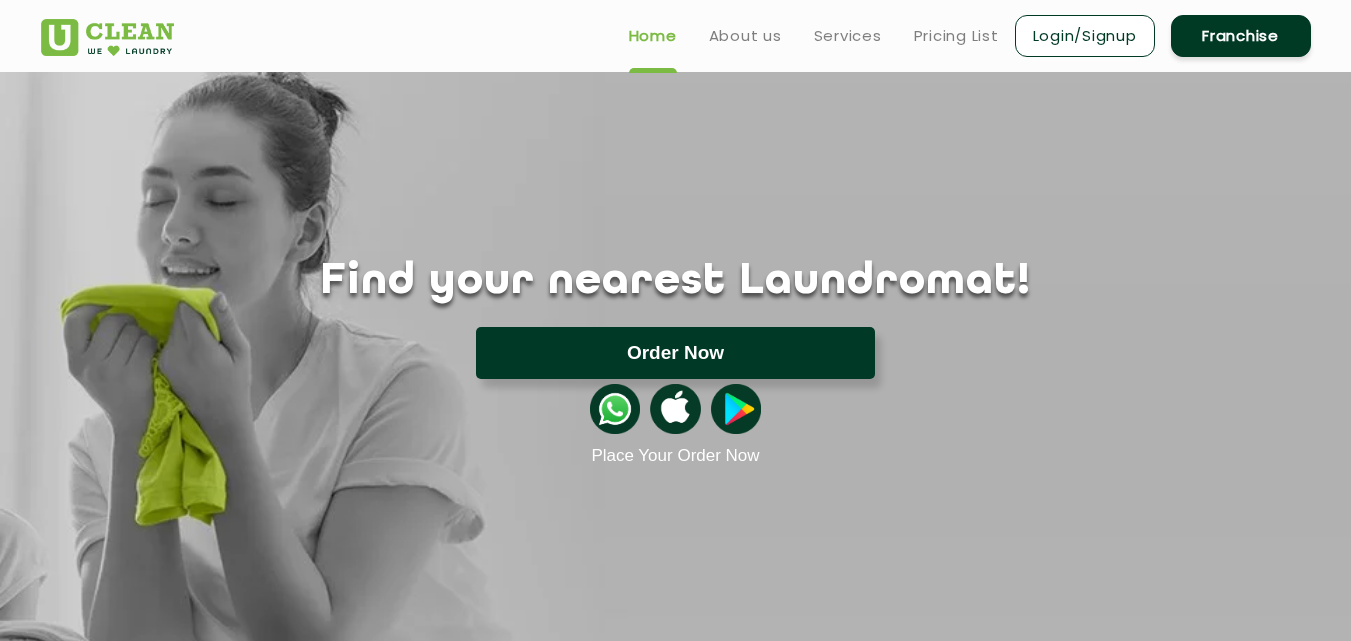 click on "Order Now" 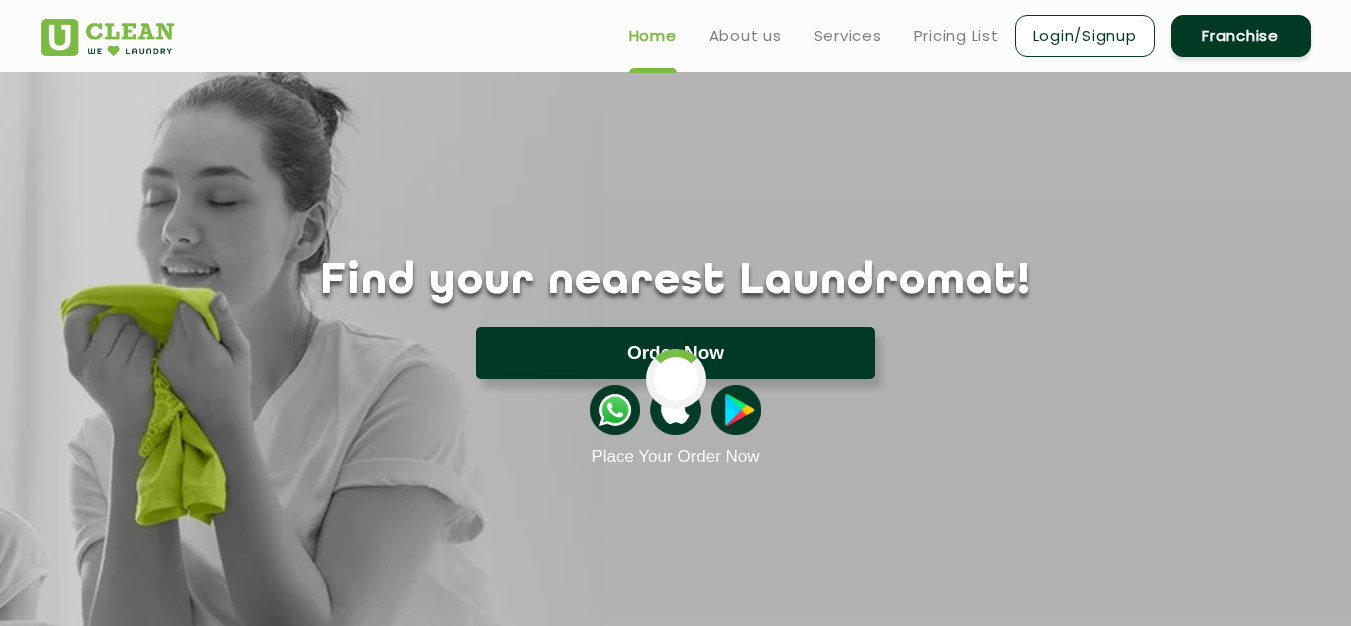 type on "X3FX+V94, MDR227, Sikkandar Savadi, Koodal Nagar, Pasingapuram, Tamil Nadu 625018, India" 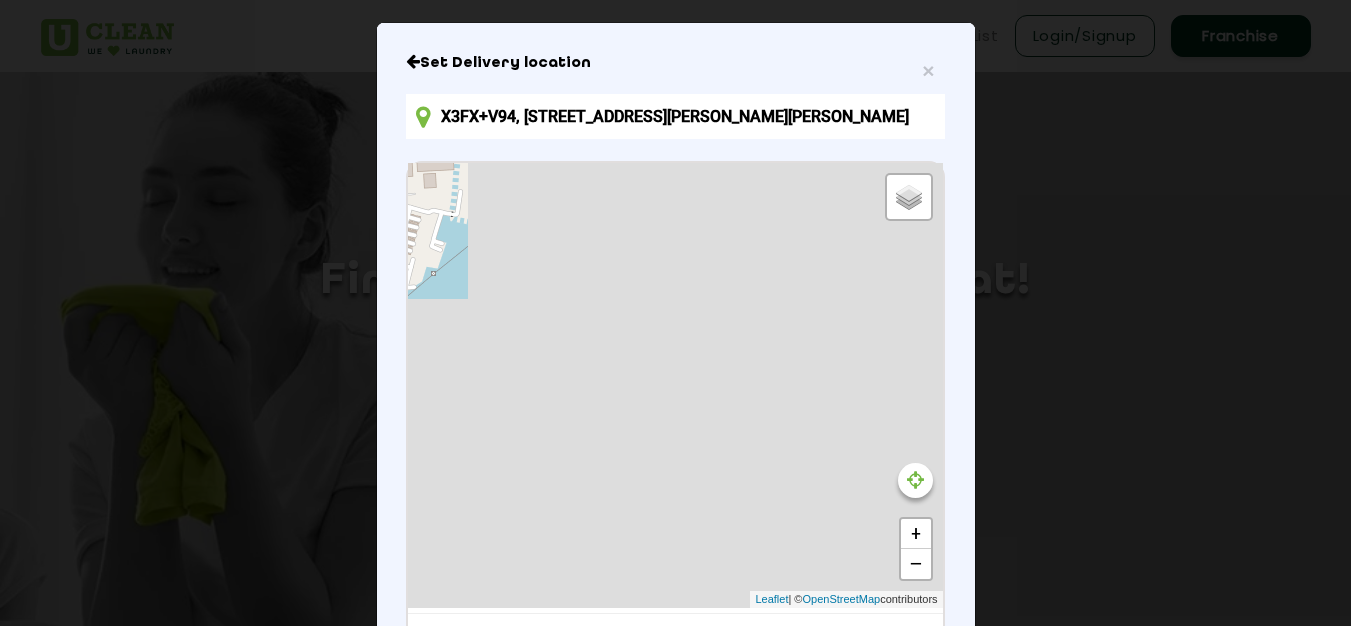 scroll, scrollTop: 305, scrollLeft: 0, axis: vertical 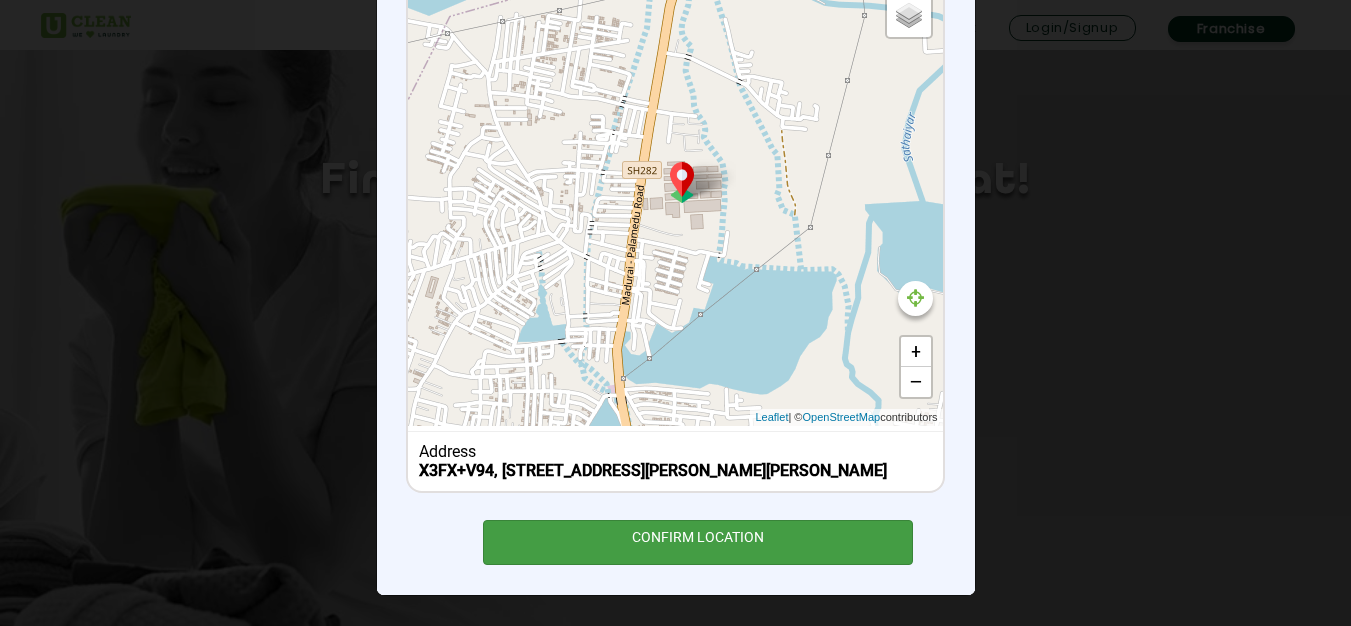 click on "CONFIRM LOCATION" at bounding box center [698, 542] 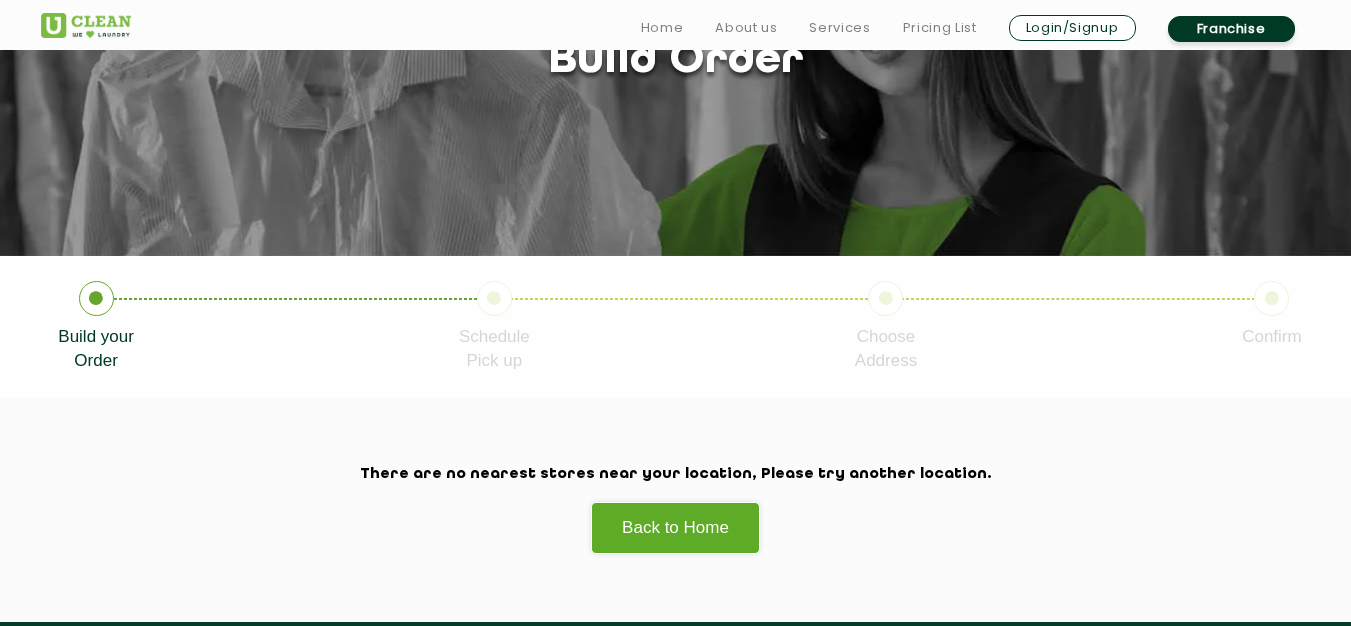 scroll, scrollTop: 400, scrollLeft: 0, axis: vertical 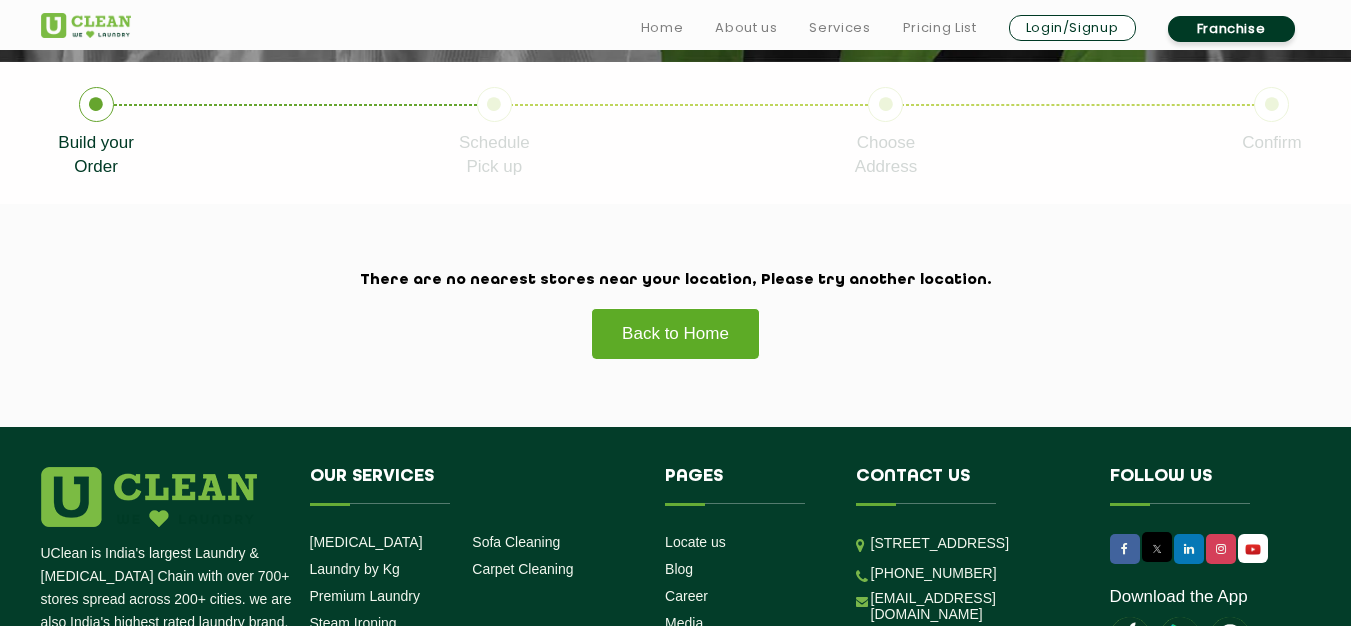 click on "Back to Home" 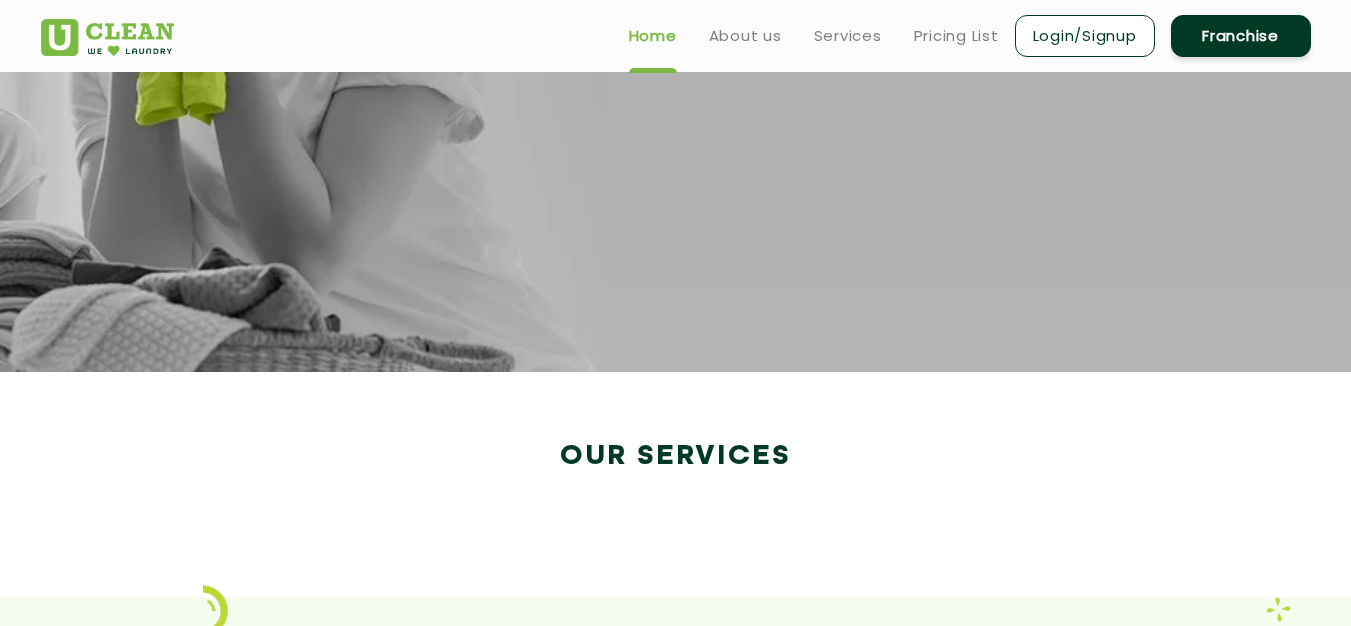 scroll, scrollTop: 0, scrollLeft: 0, axis: both 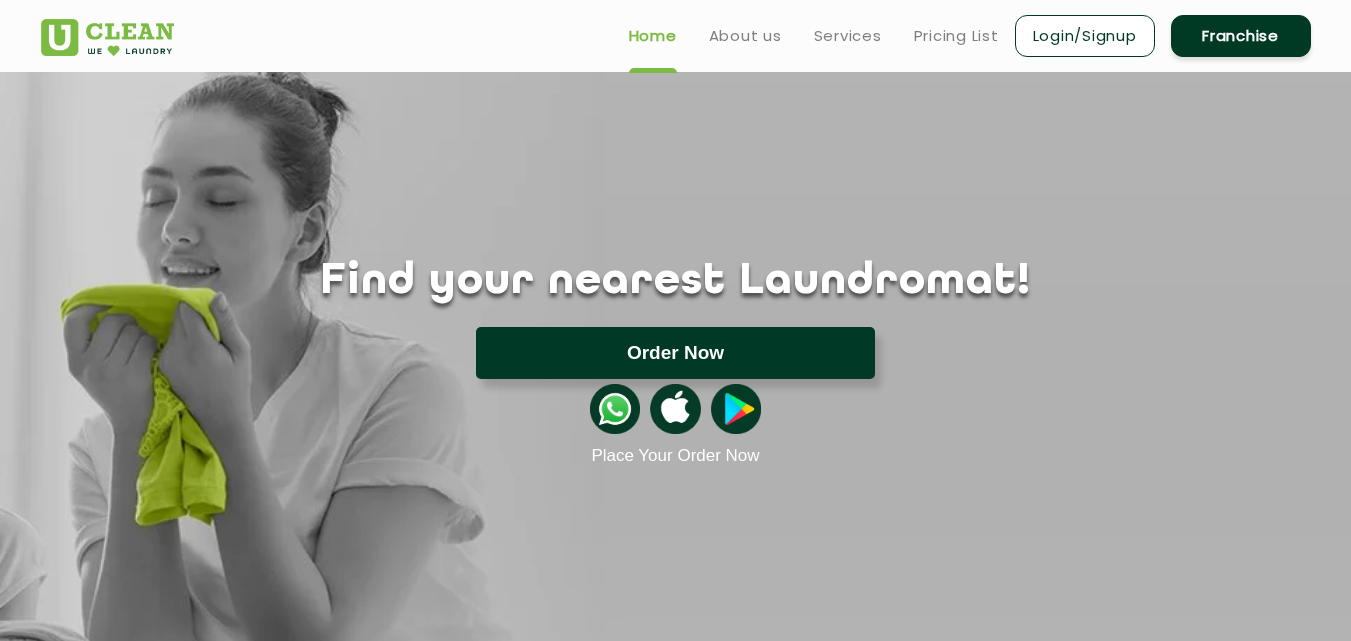 click on "Order Now" 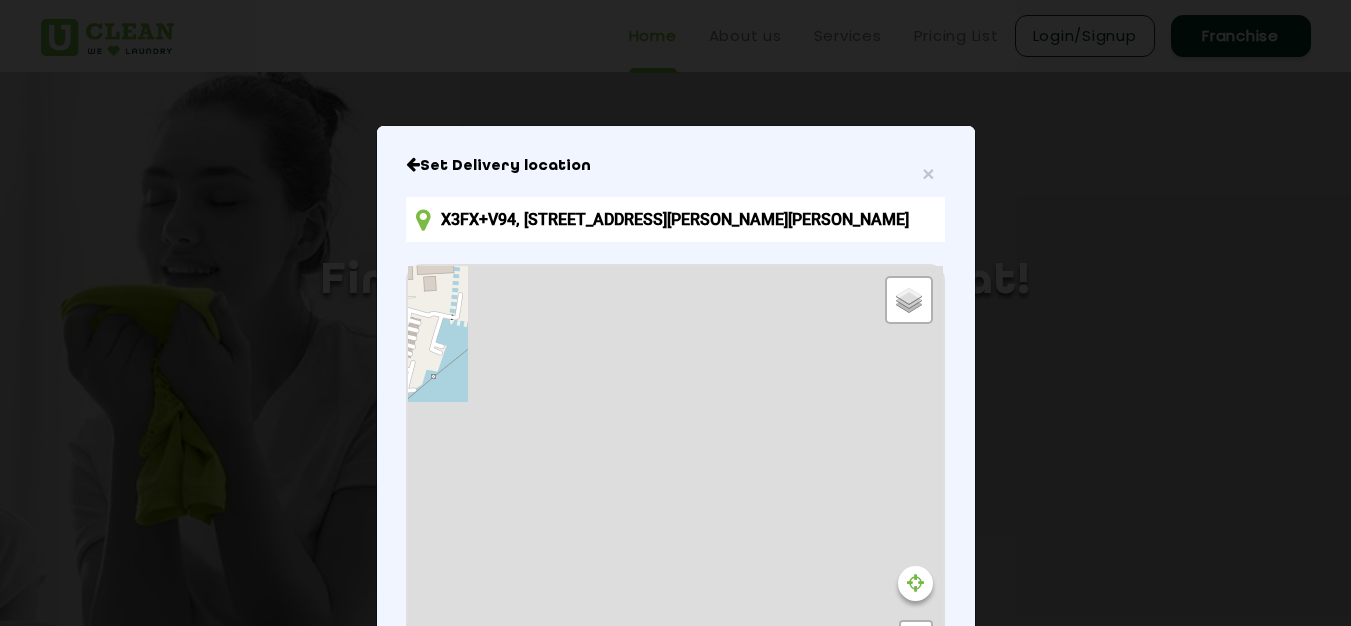 click on "X3FX+V94, MDR227, Sikkandar Savadi, Koodal Nagar, Pasingapuram, Tamil Nadu 625018, India" at bounding box center [675, 219] 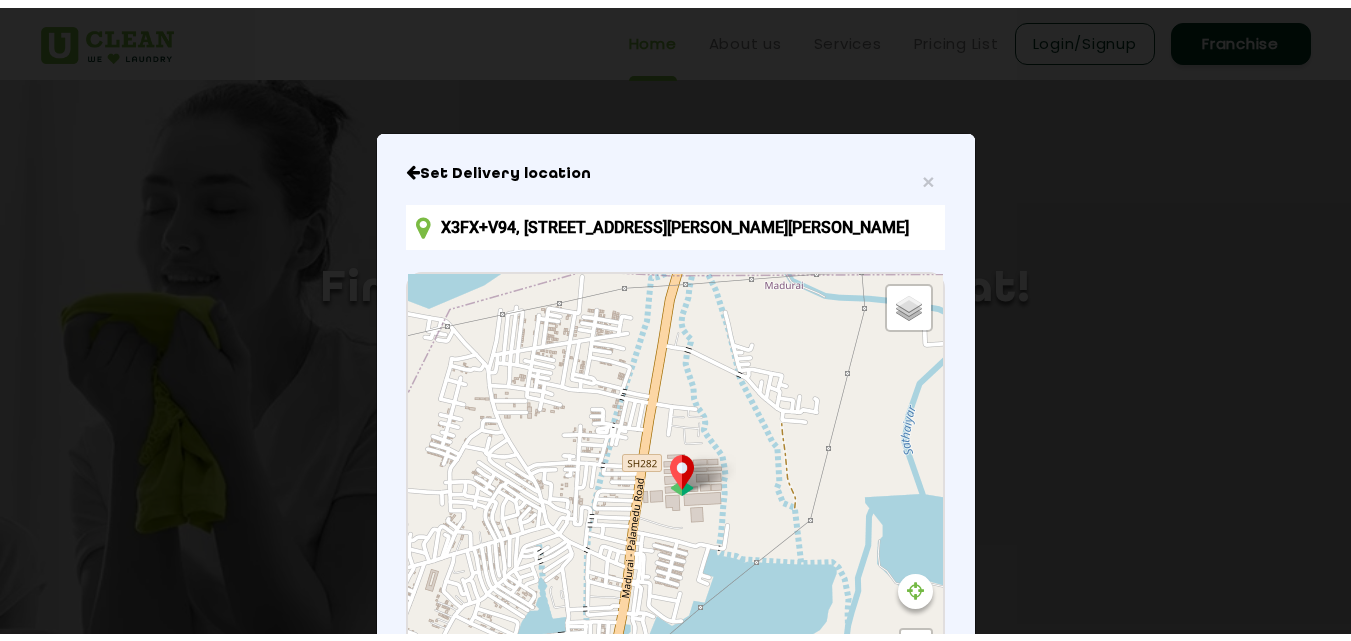 scroll, scrollTop: 0, scrollLeft: 0, axis: both 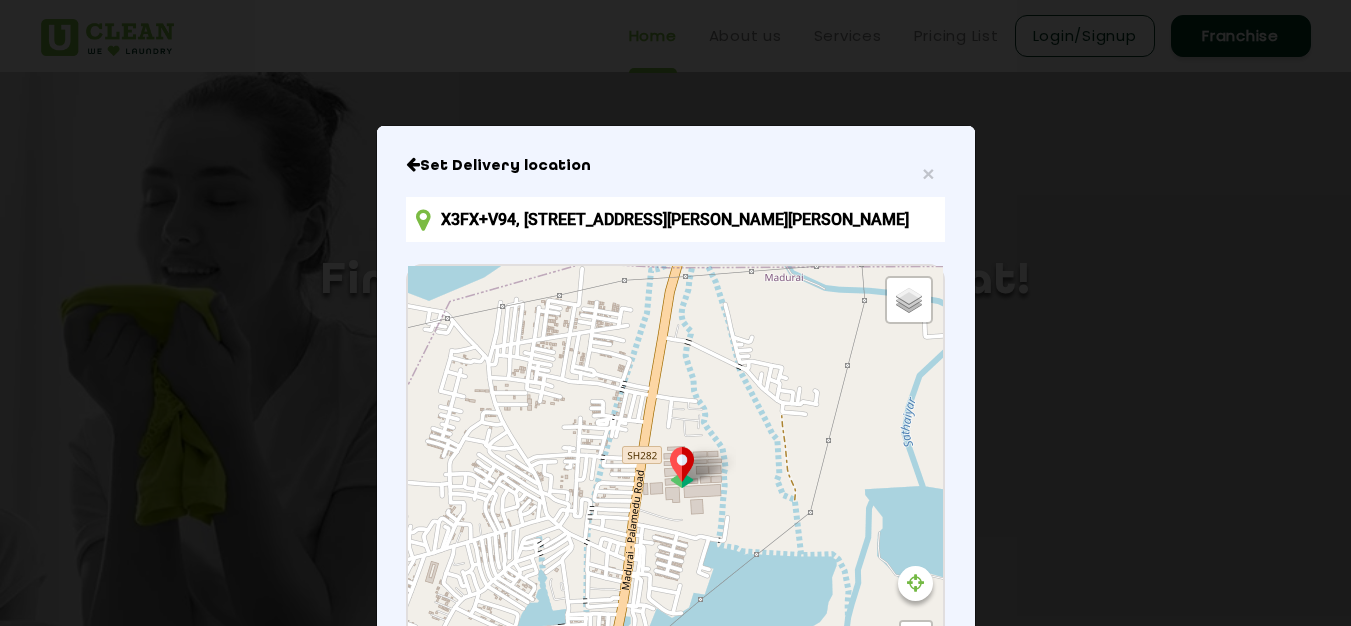 drag, startPoint x: 904, startPoint y: 219, endPoint x: 295, endPoint y: 189, distance: 609.73846 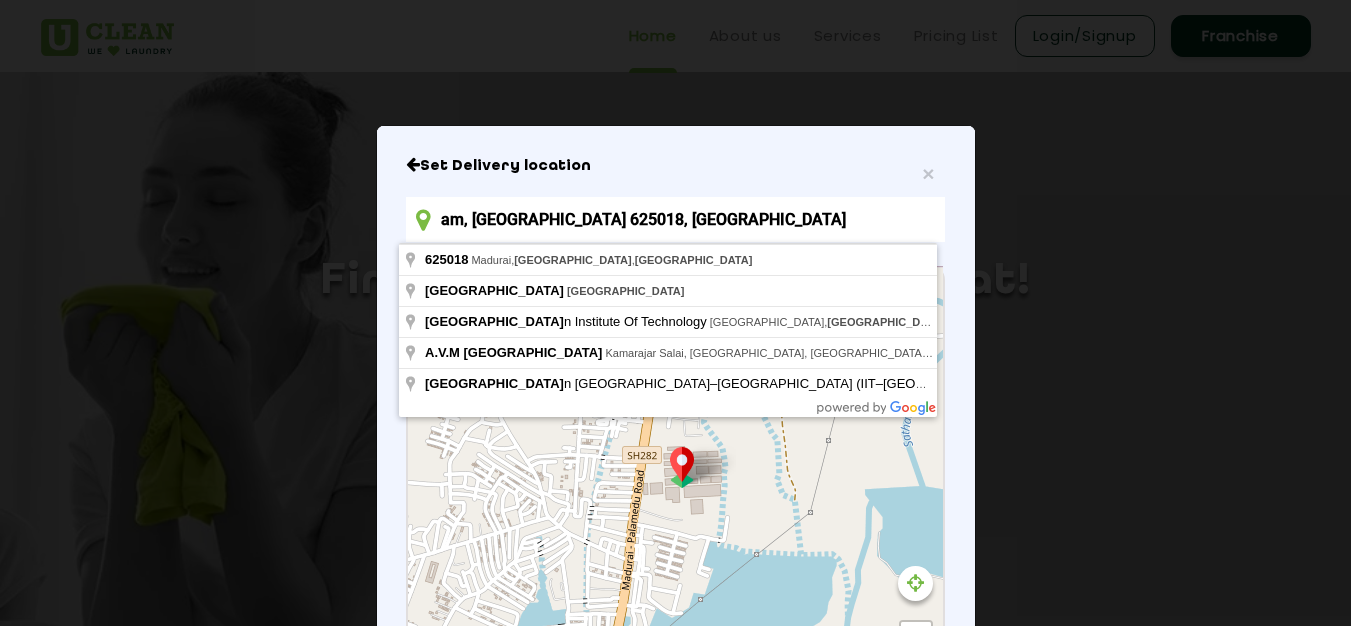 type on "am, Tamil Nadu 625018, India" 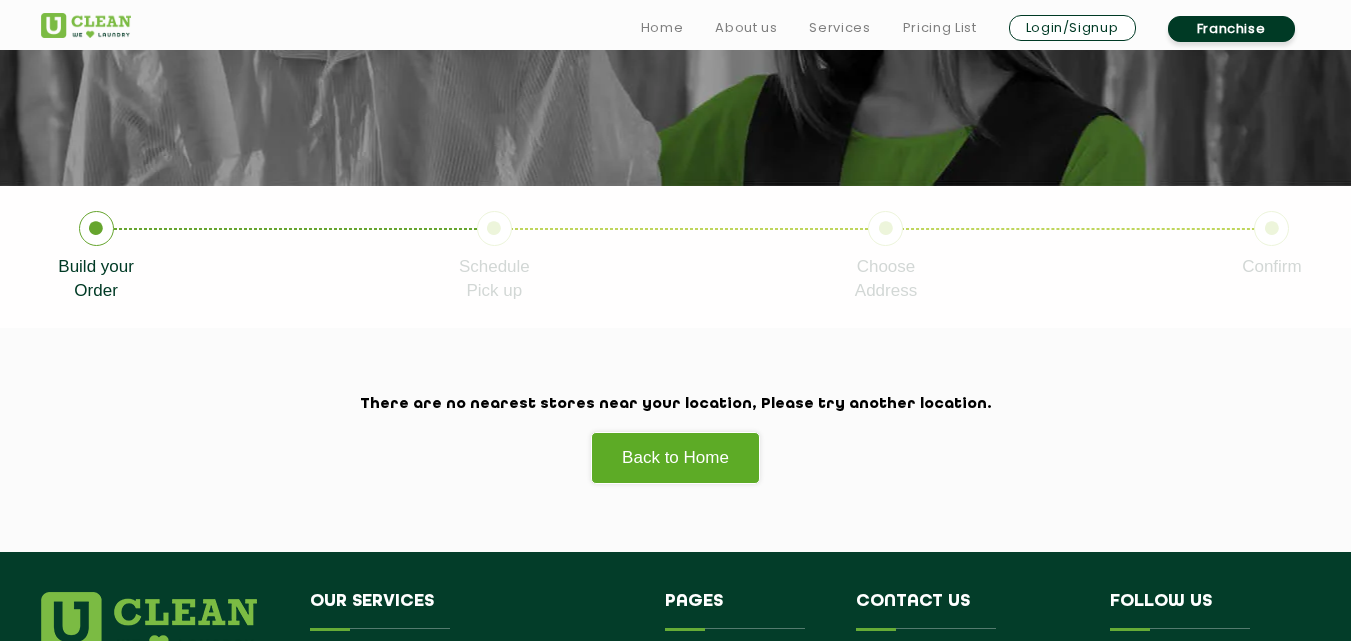 scroll, scrollTop: 400, scrollLeft: 0, axis: vertical 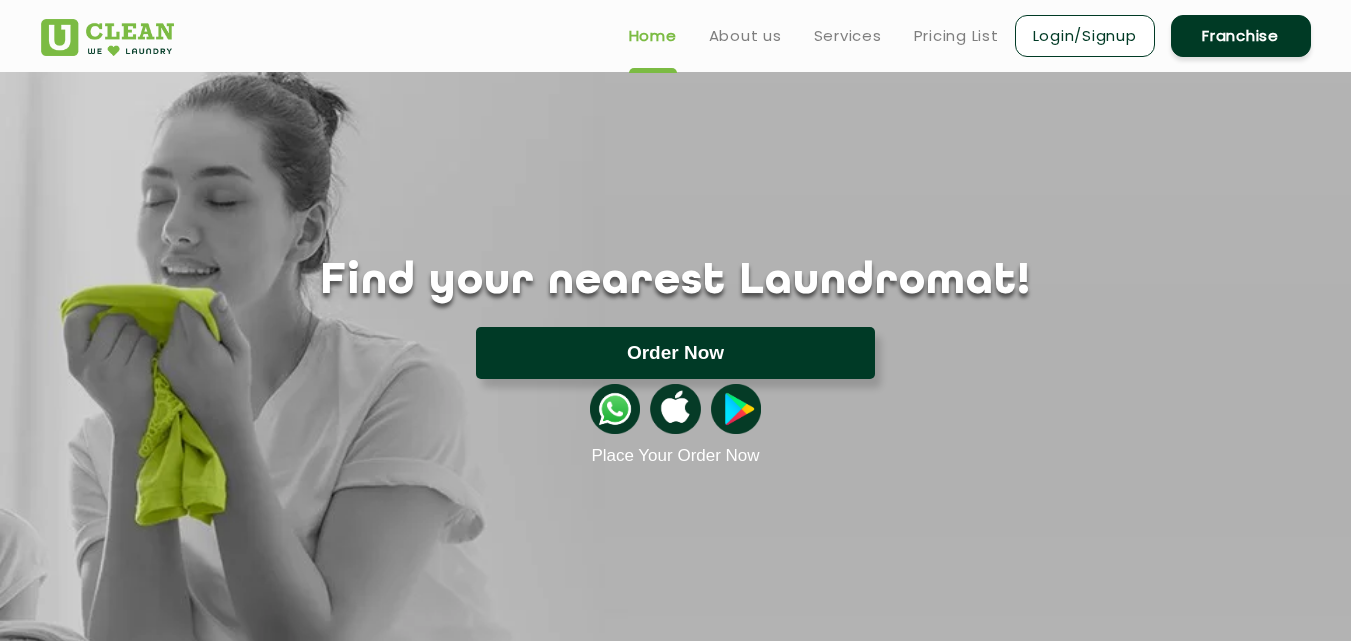 click on "Order Now" 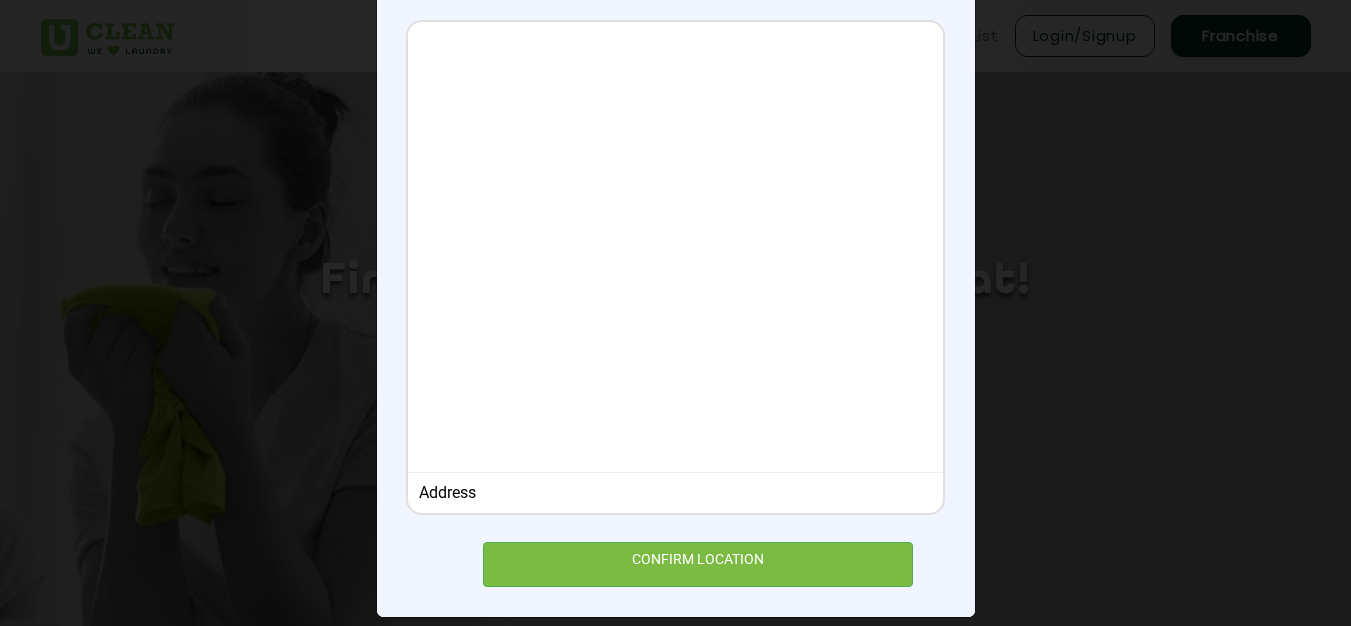scroll, scrollTop: 267, scrollLeft: 0, axis: vertical 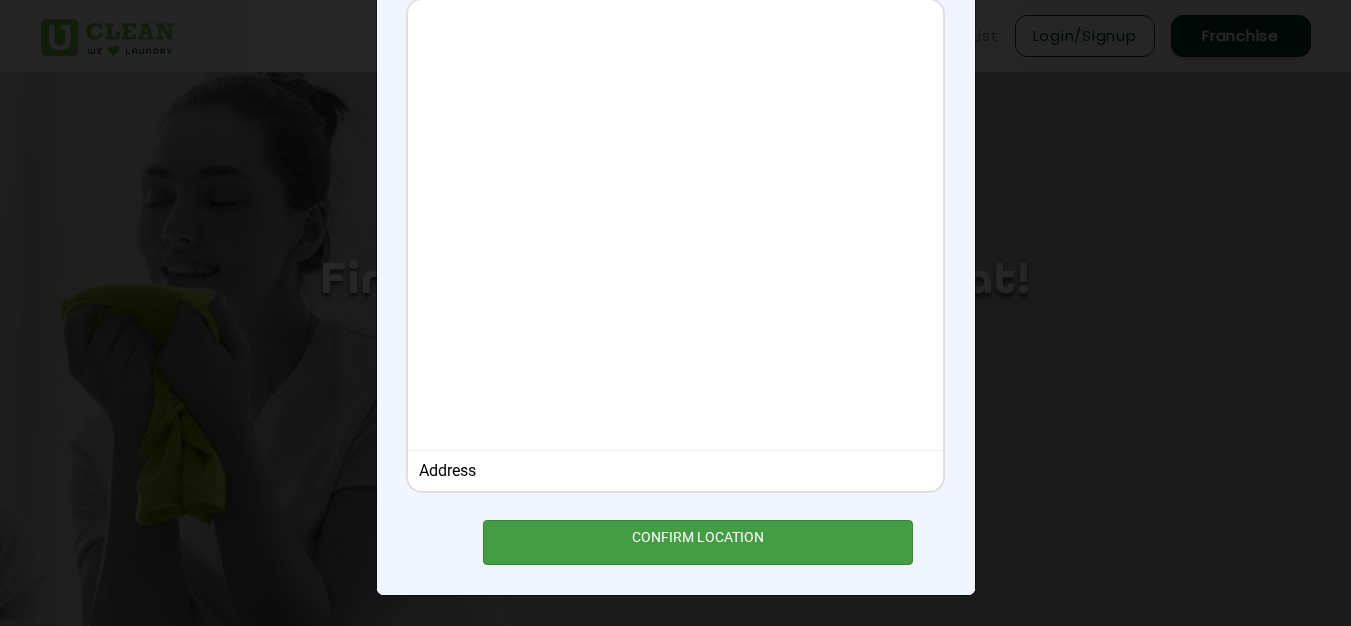 click on "CONFIRM LOCATION" at bounding box center (698, 542) 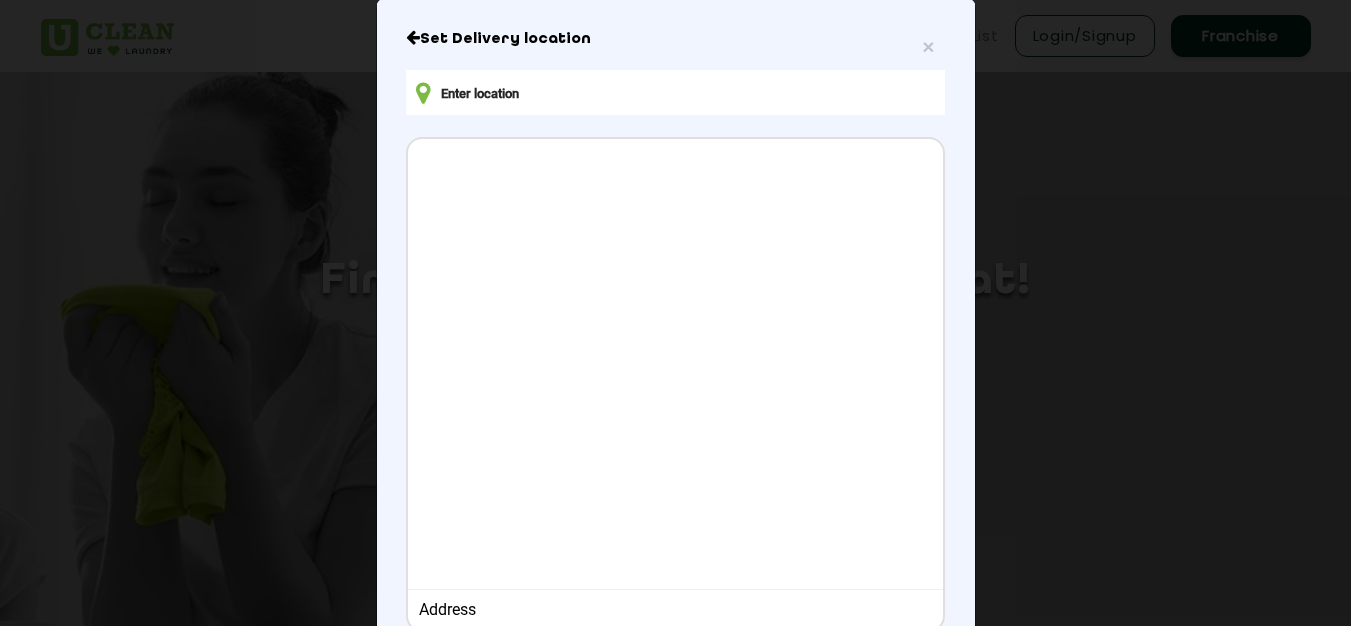 scroll, scrollTop: 67, scrollLeft: 0, axis: vertical 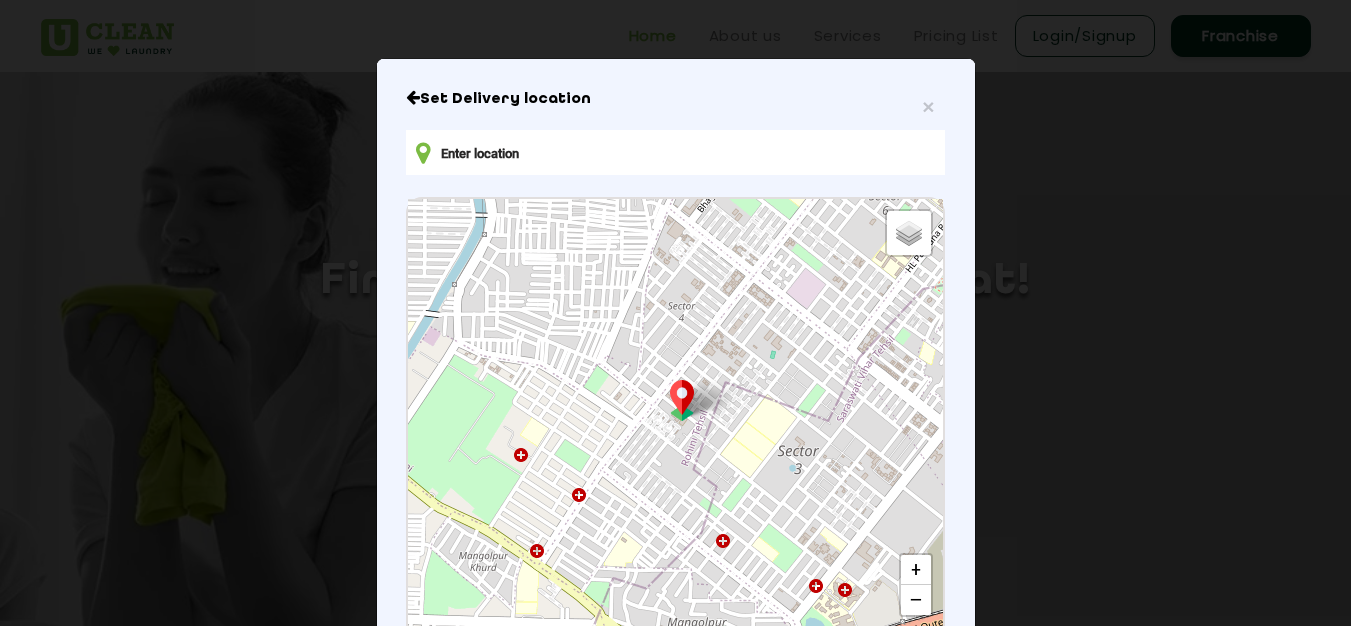 click at bounding box center [675, 152] 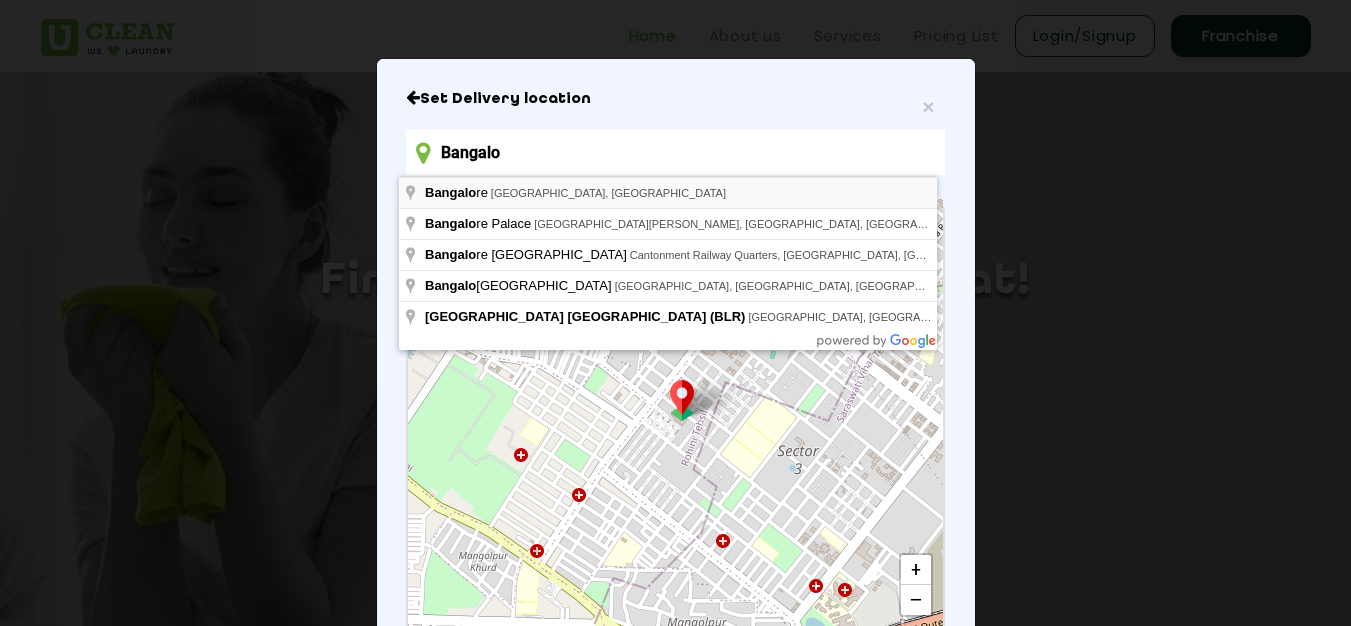 type on "Bangalo" 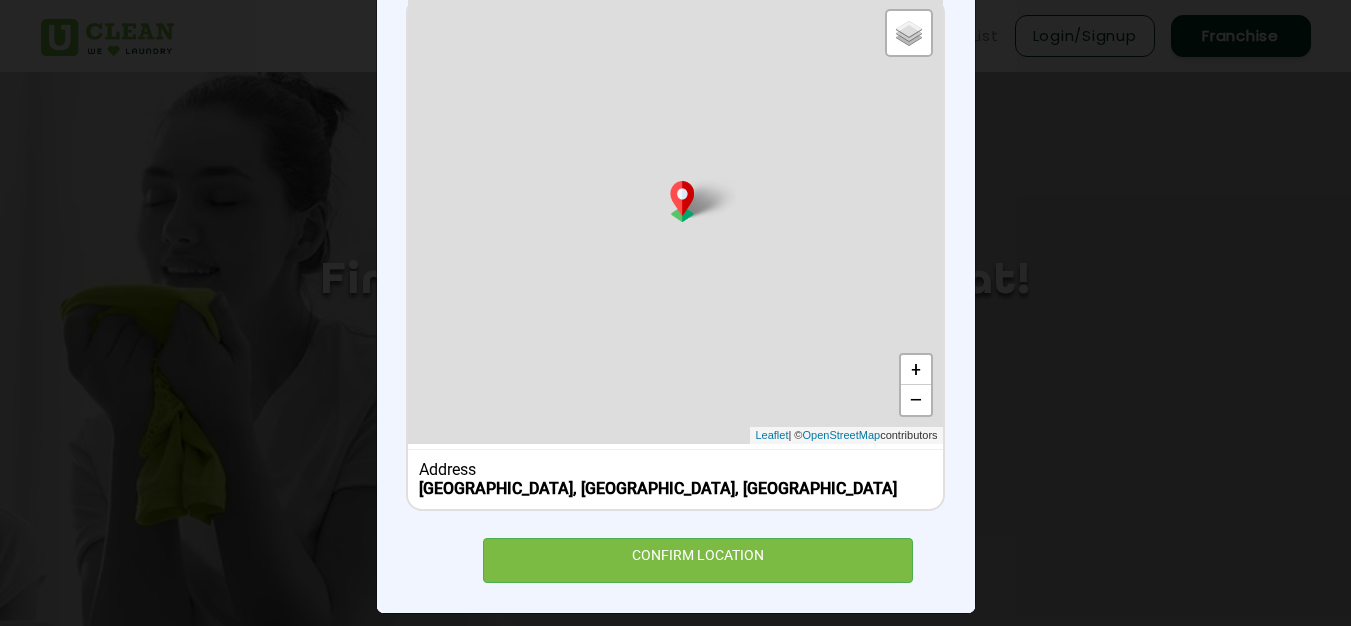 scroll, scrollTop: 286, scrollLeft: 0, axis: vertical 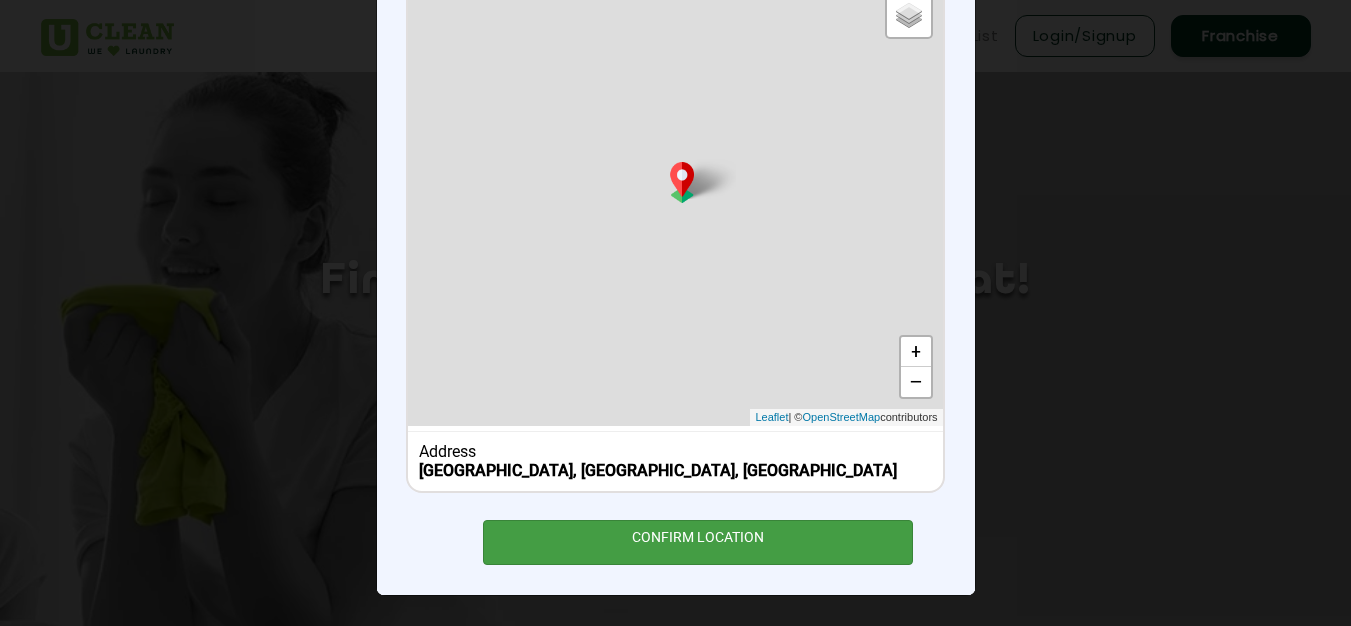 click on "CONFIRM LOCATION" at bounding box center [698, 542] 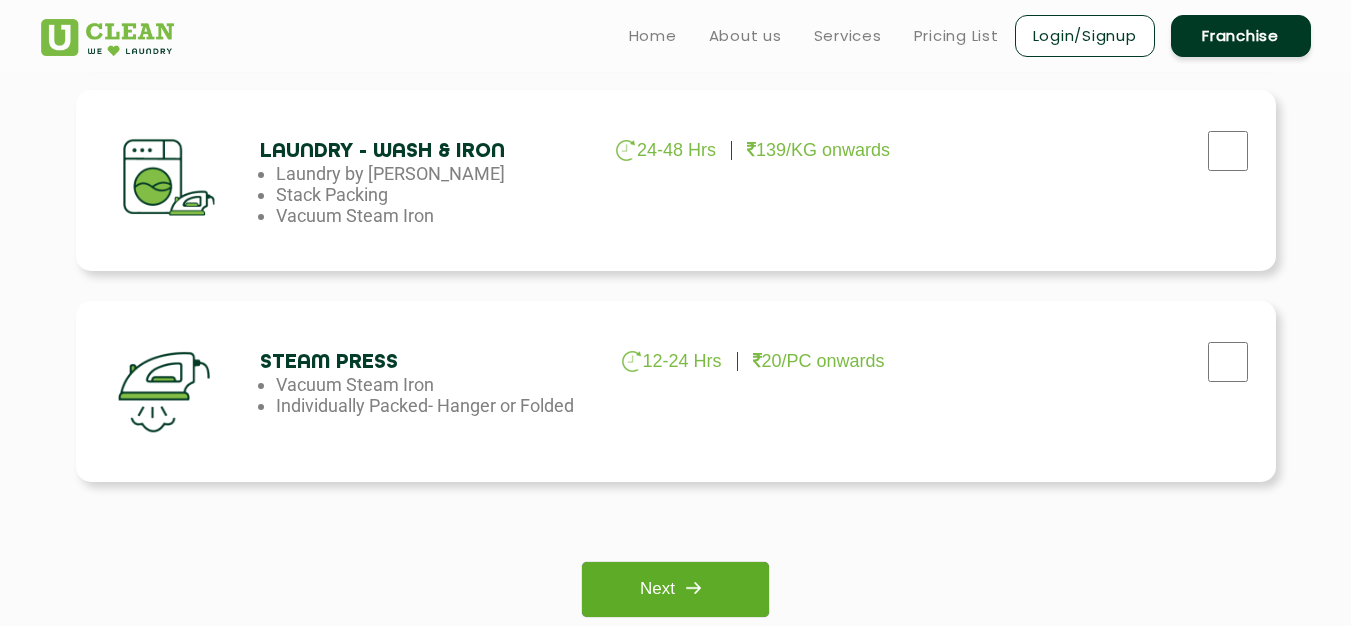 scroll, scrollTop: 1300, scrollLeft: 0, axis: vertical 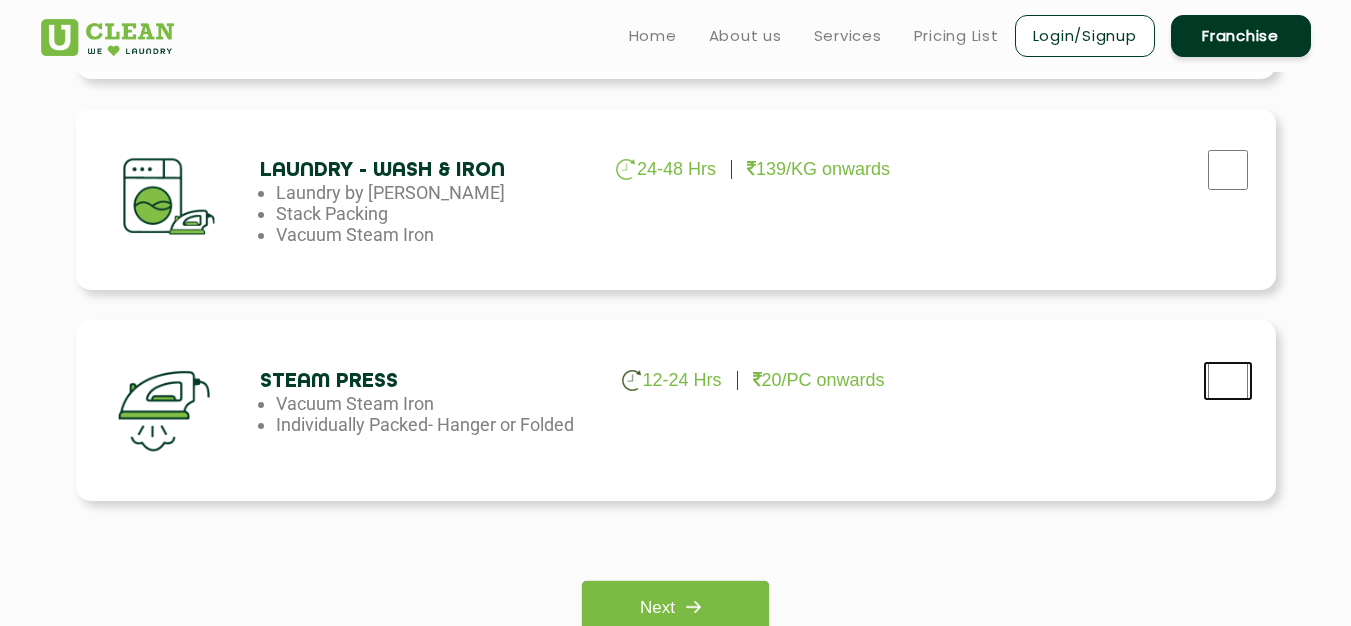 click at bounding box center (1228, -463) 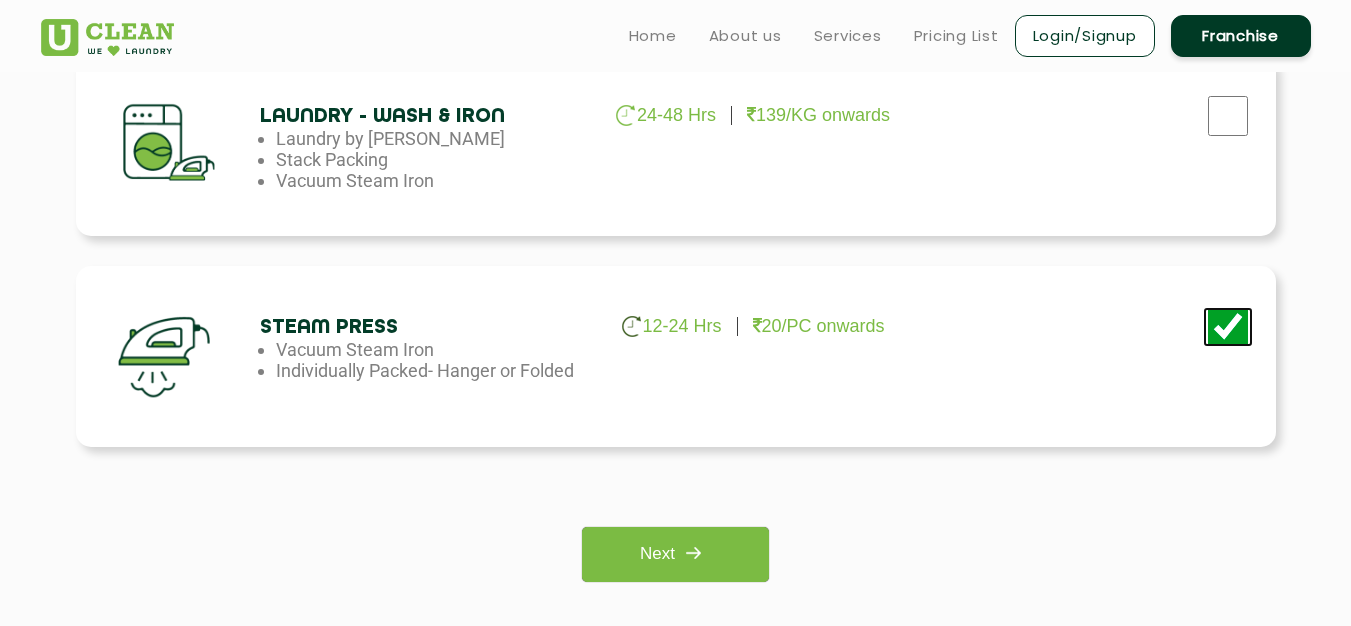 scroll, scrollTop: 1400, scrollLeft: 0, axis: vertical 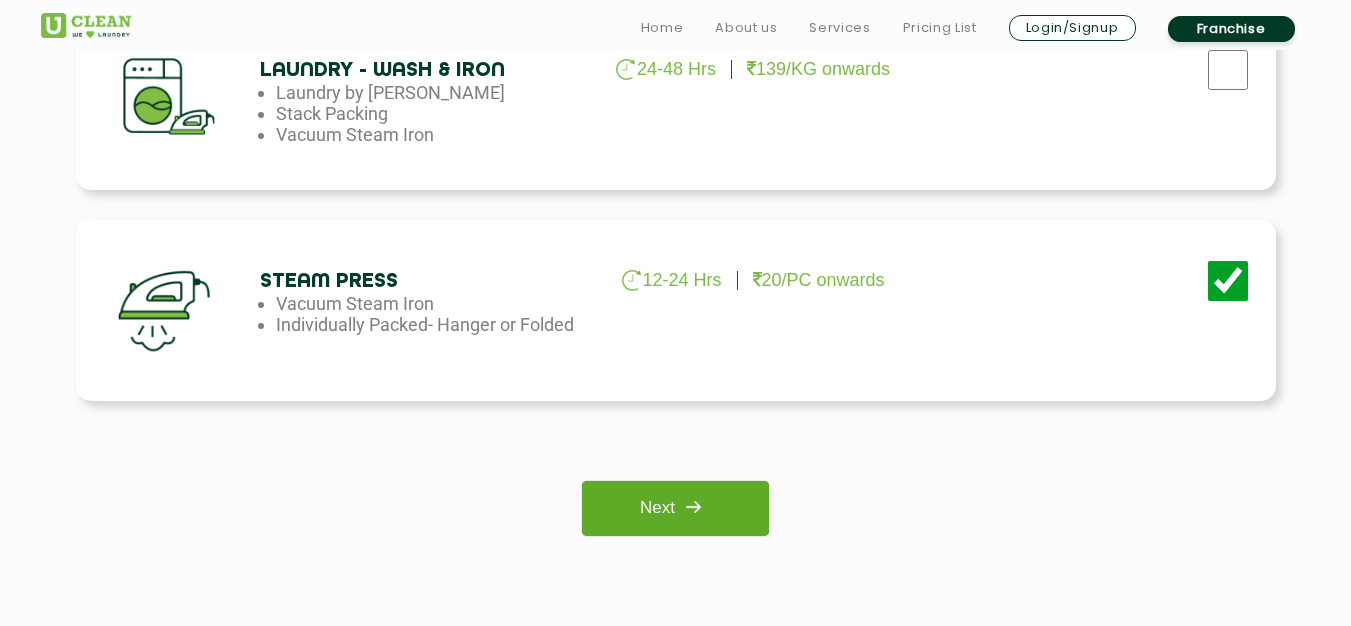 click on "Next" at bounding box center [675, 508] 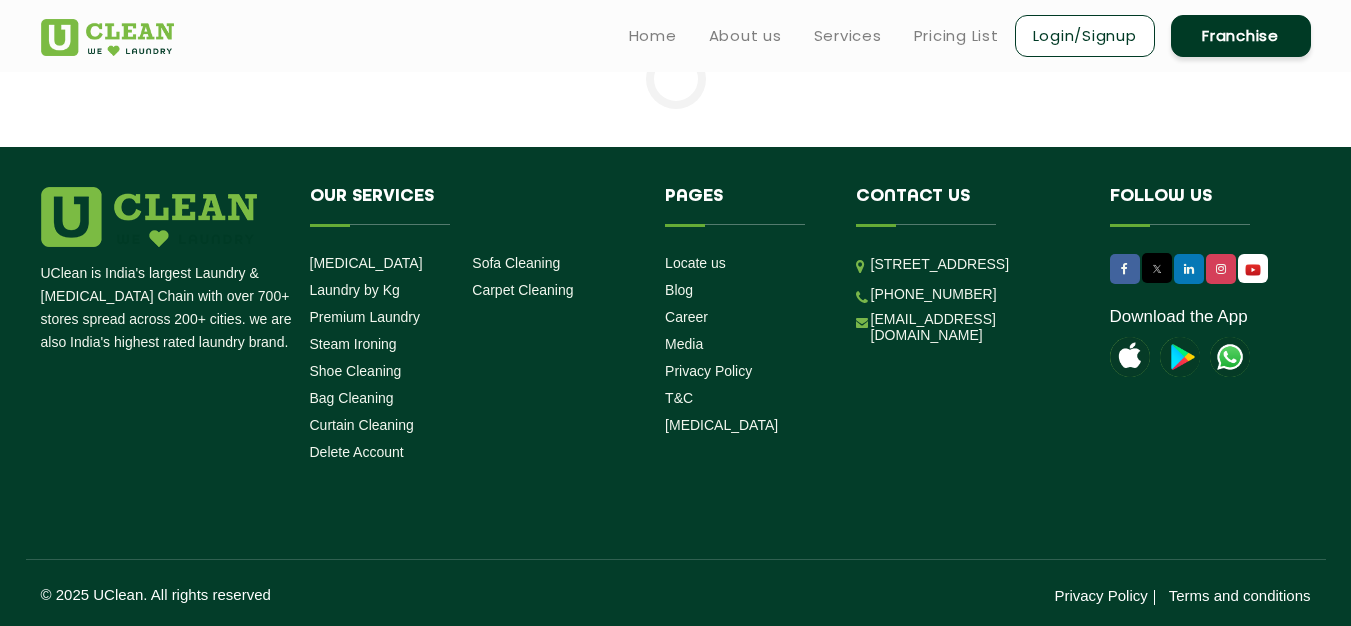 scroll, scrollTop: 0, scrollLeft: 0, axis: both 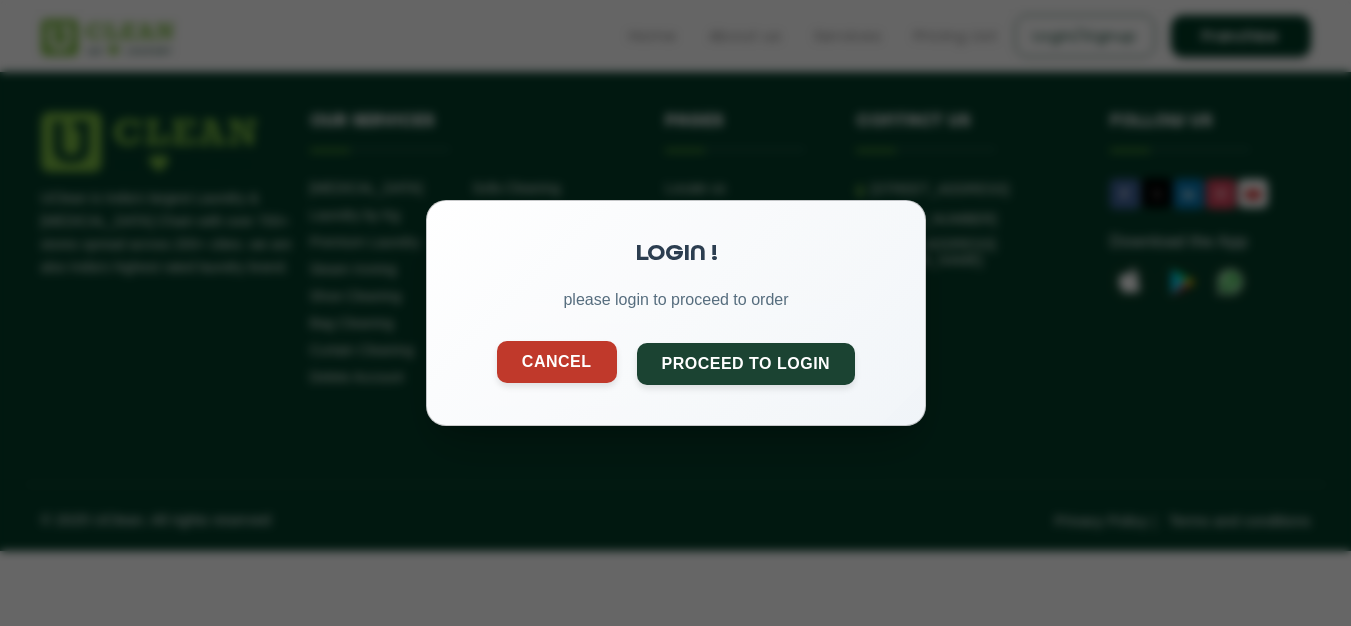 click on "Cancel" 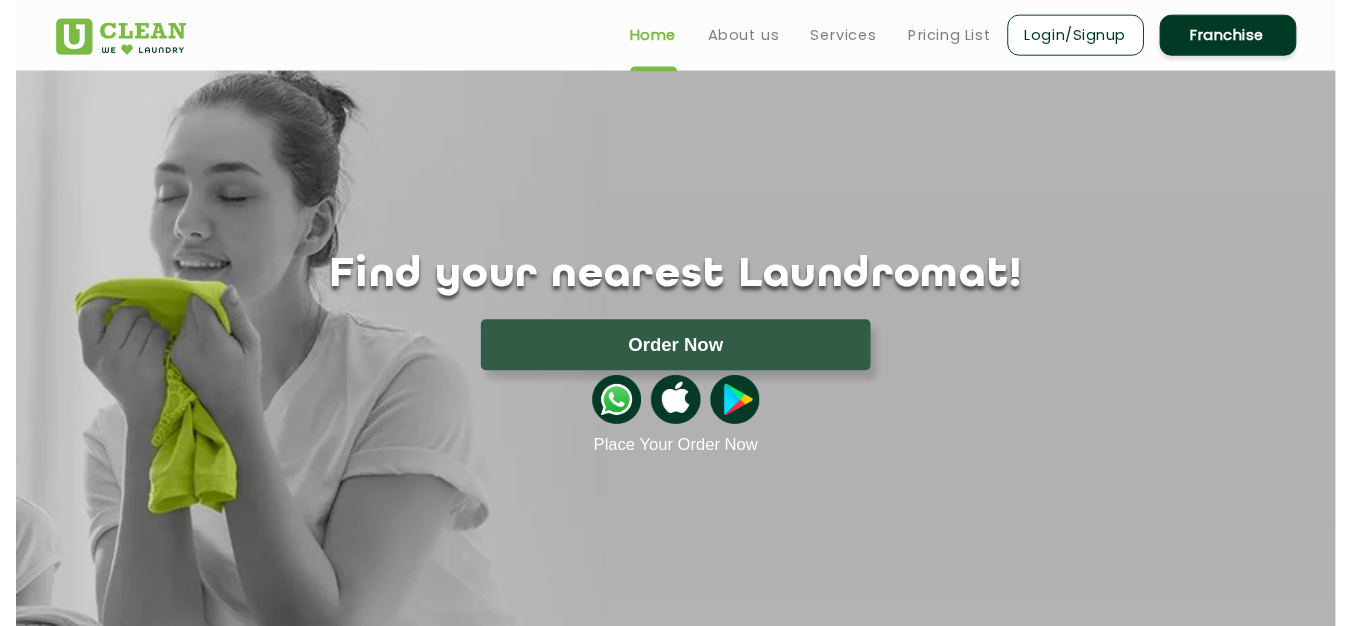 scroll, scrollTop: 0, scrollLeft: 0, axis: both 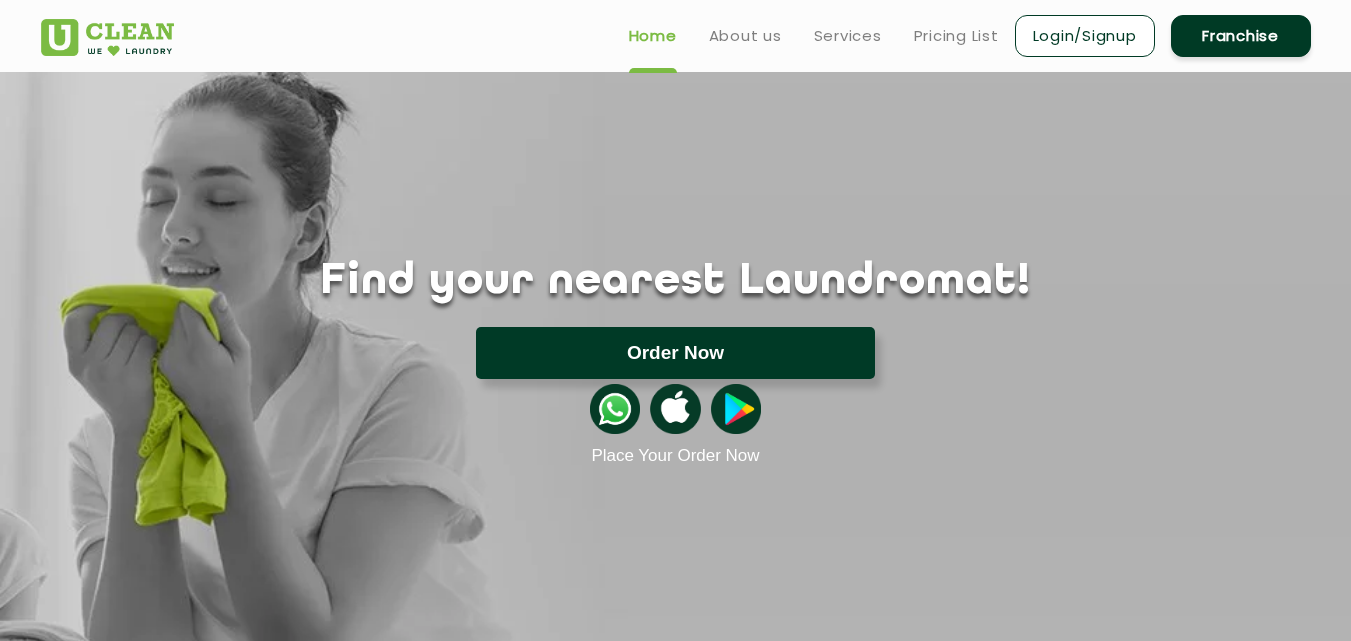 click on "Order Now" 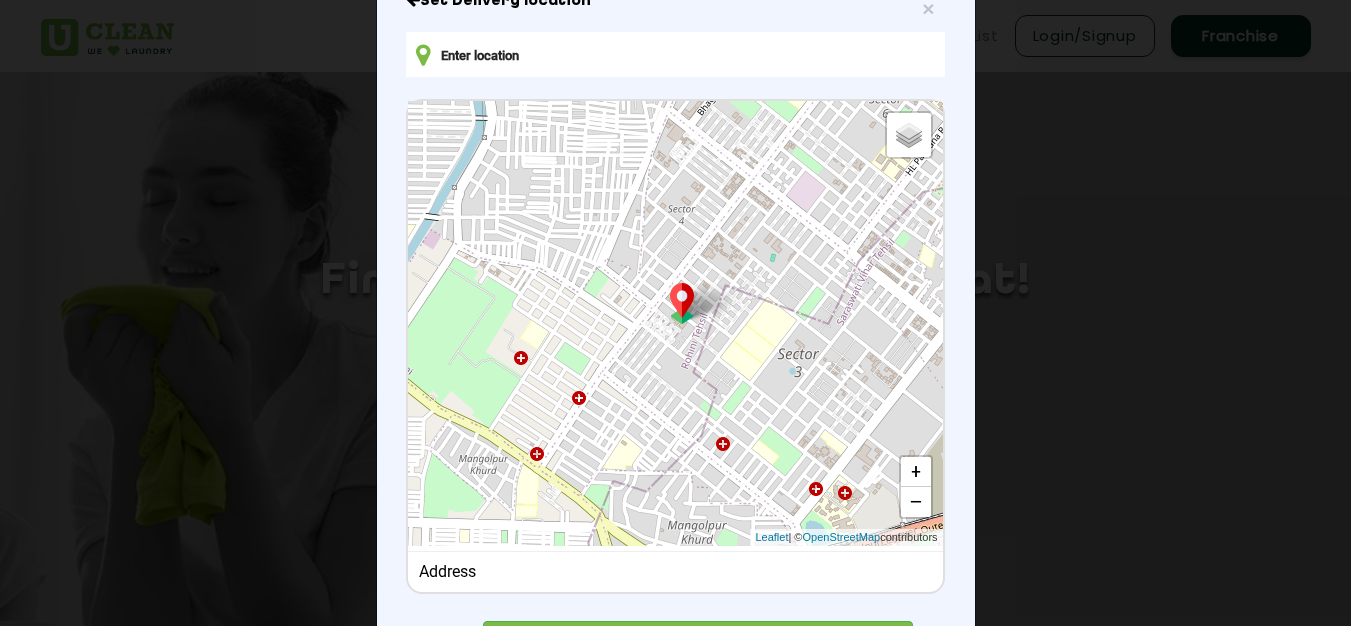 scroll, scrollTop: 0, scrollLeft: 0, axis: both 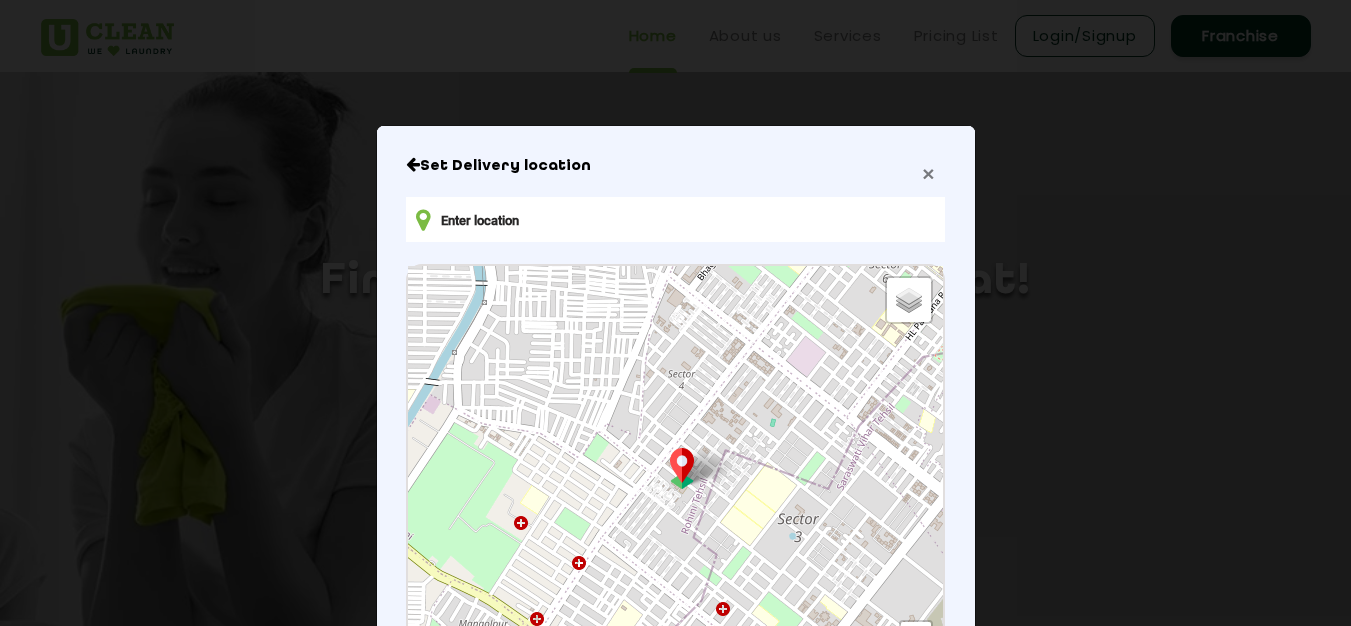click on "×" at bounding box center [928, 173] 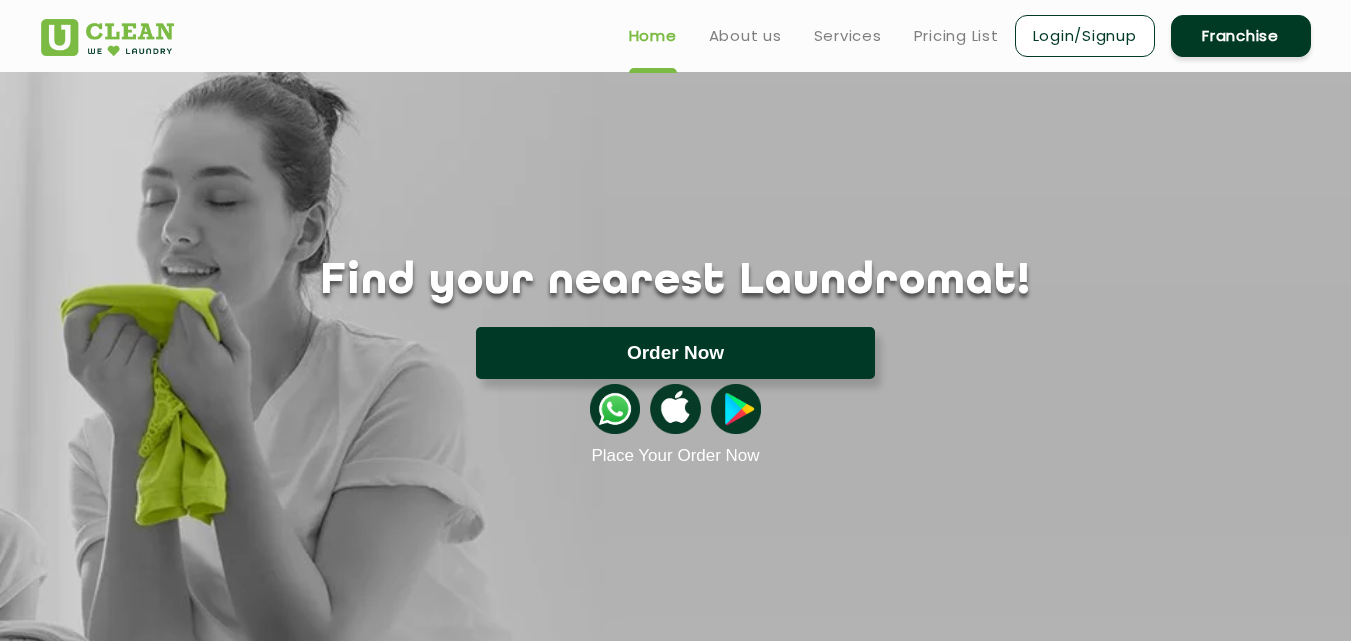 click on "Order Now" 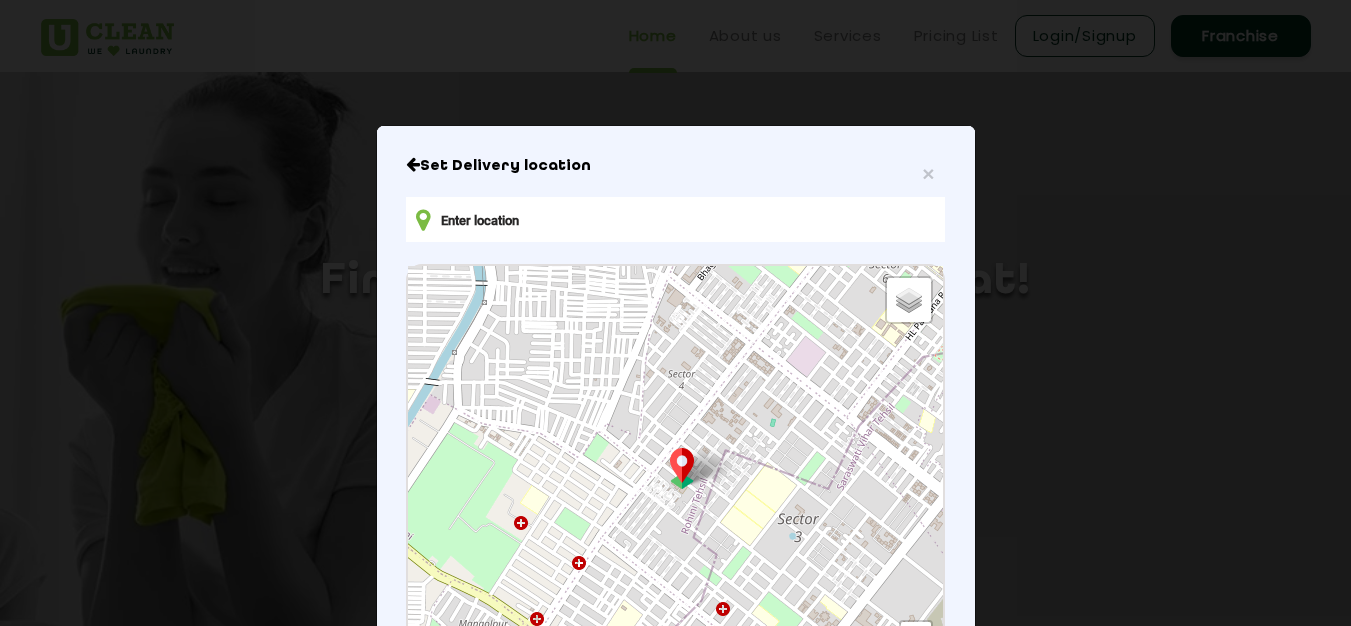 click at bounding box center (675, 219) 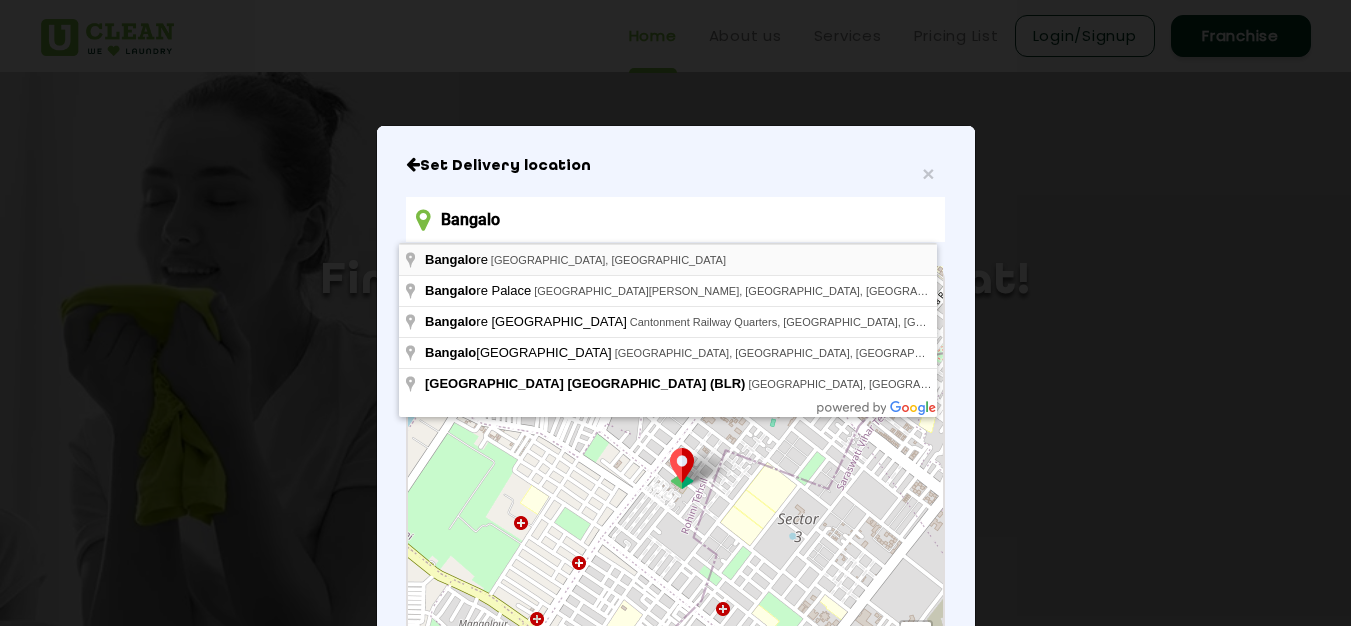 type on "Bangalore, Karnataka, India" 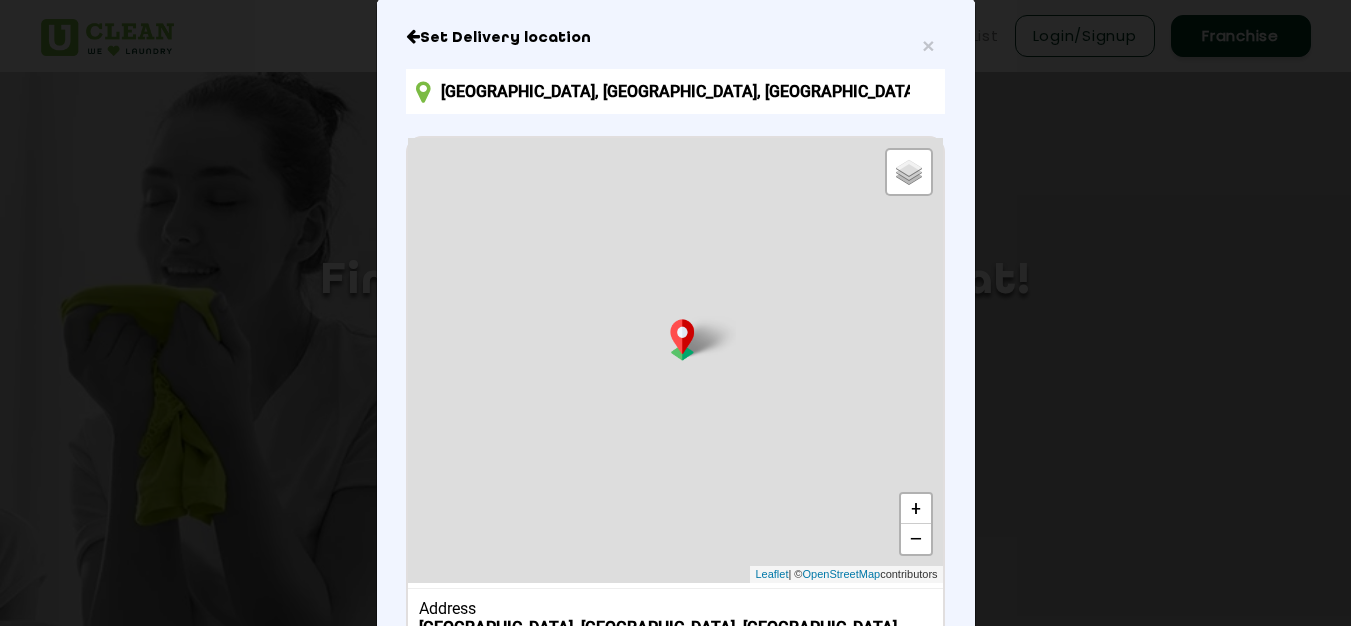 scroll, scrollTop: 286, scrollLeft: 0, axis: vertical 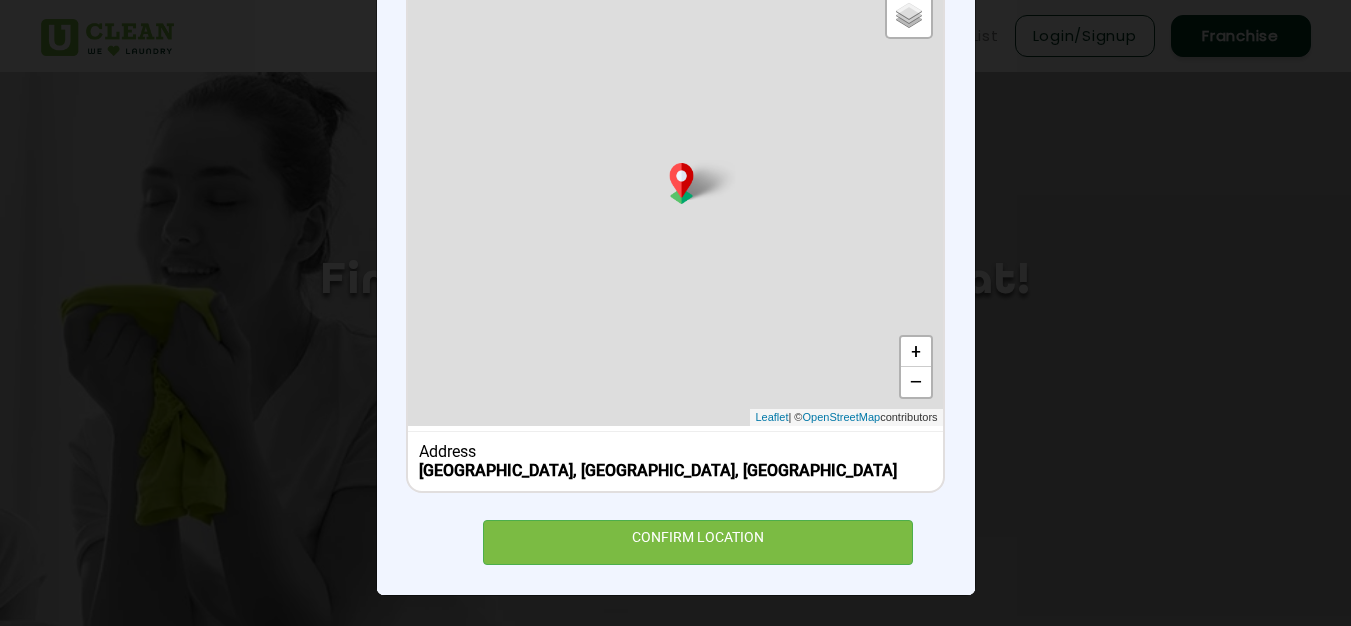 click on "Set Delivery location  Bangalore, Karnataka, India  Default   Satellite + − Leaflet  | ©  OpenStreetMap  contributors  Address  Bangalore, Karnataka, India CONFIRM LOCATION" at bounding box center [675, 218] 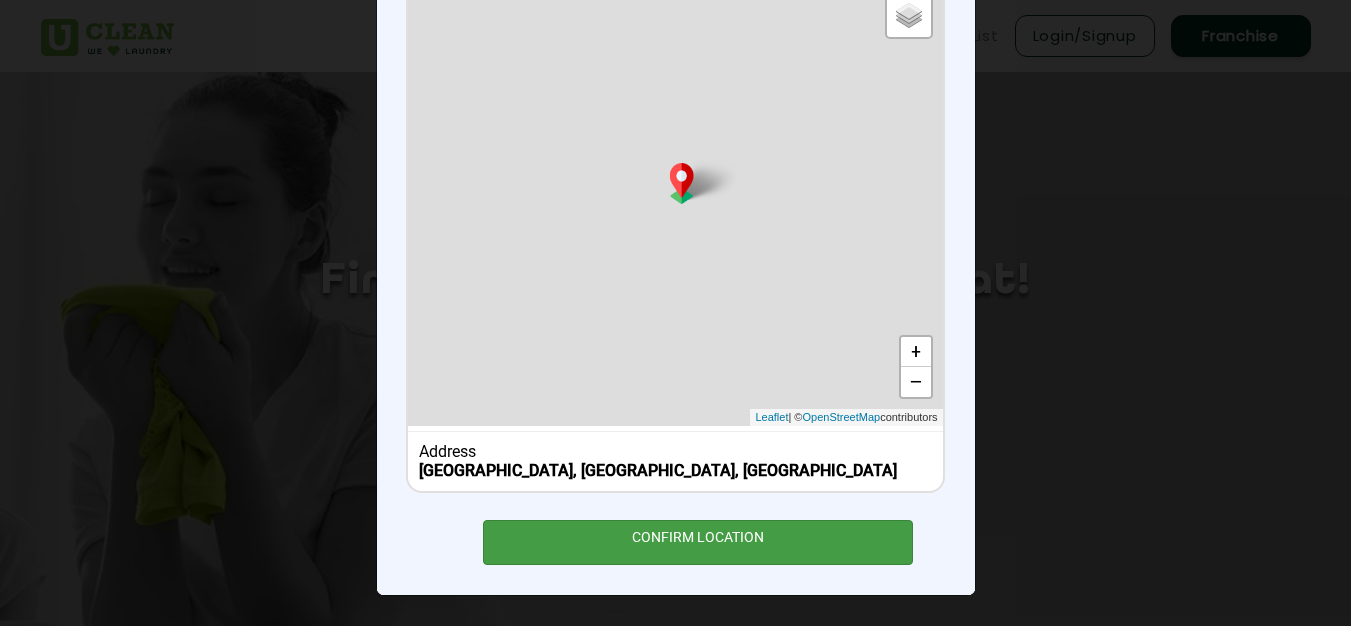 click on "CONFIRM LOCATION" at bounding box center [698, 542] 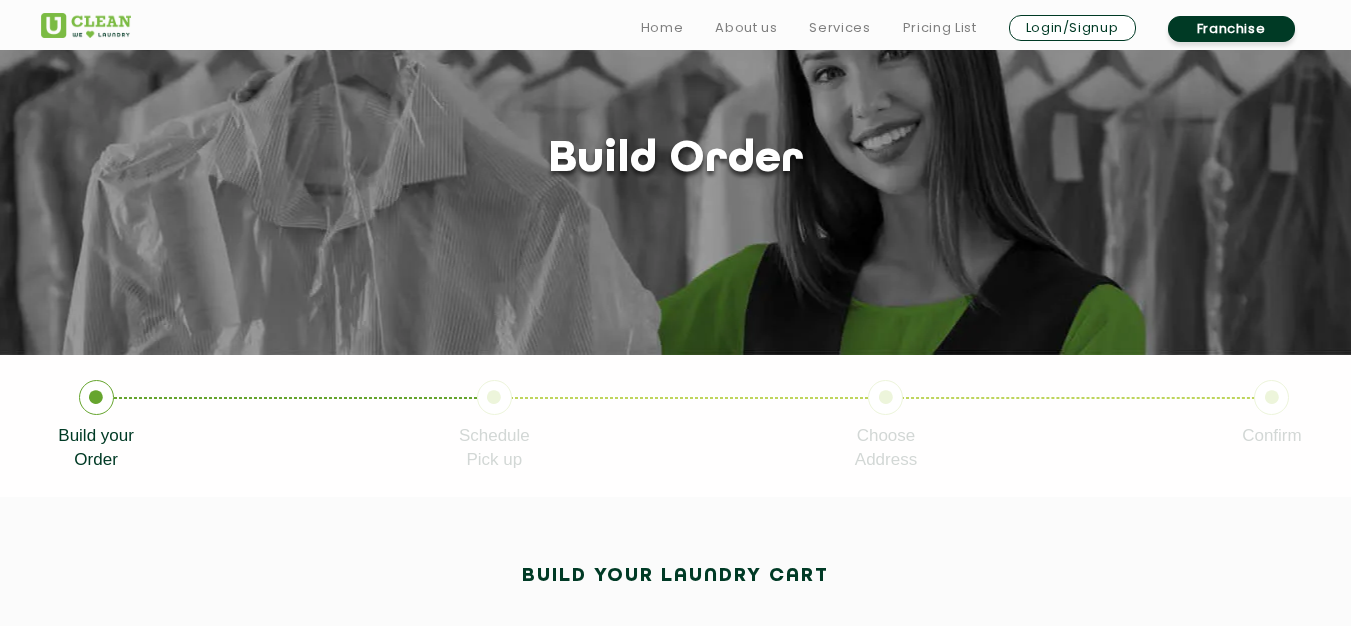 scroll, scrollTop: 400, scrollLeft: 0, axis: vertical 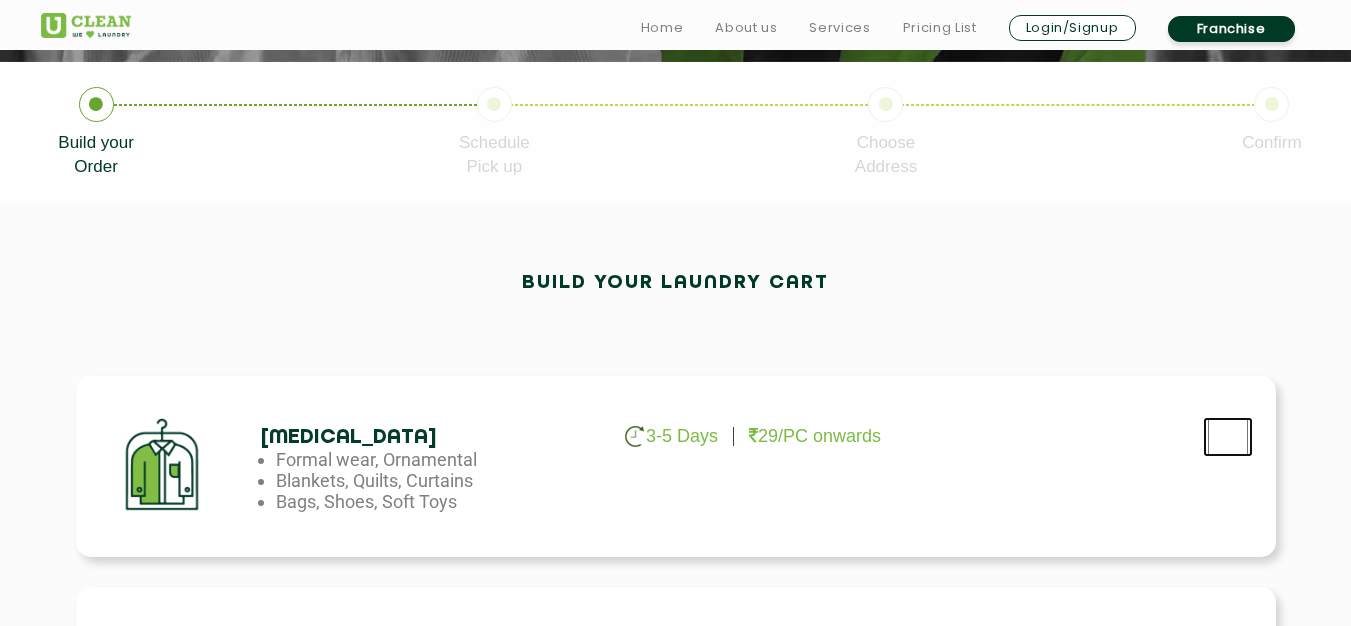 click at bounding box center [1228, 437] 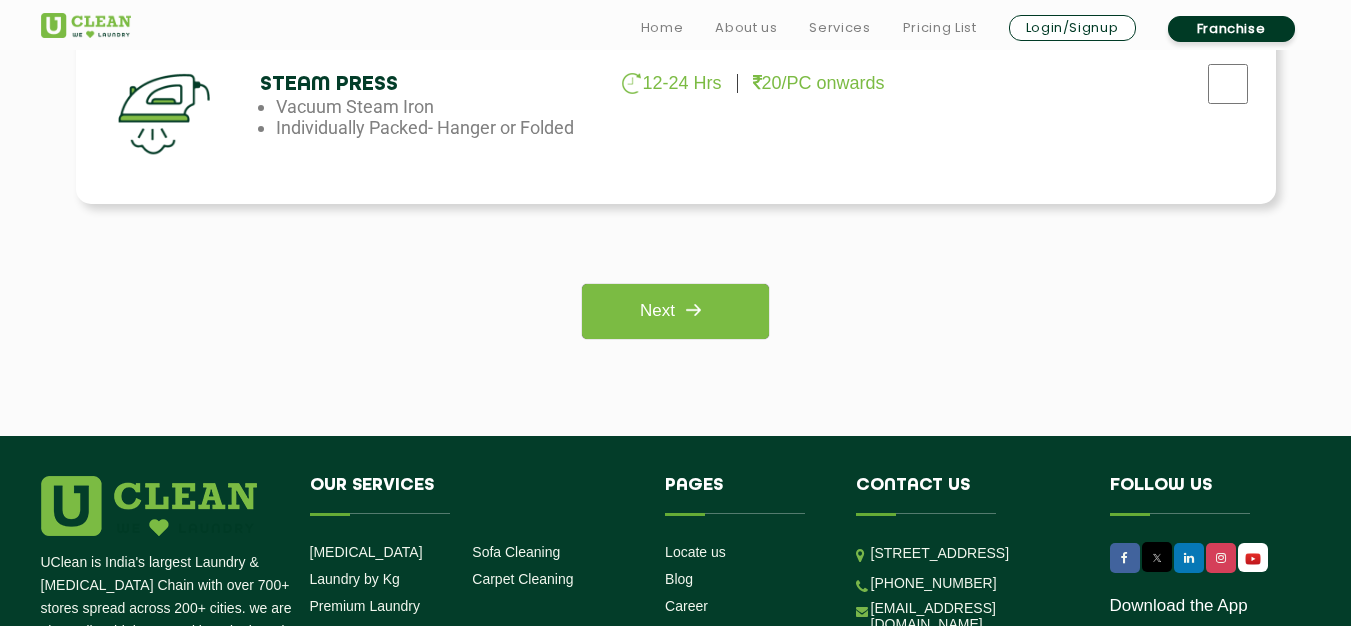 scroll, scrollTop: 1600, scrollLeft: 0, axis: vertical 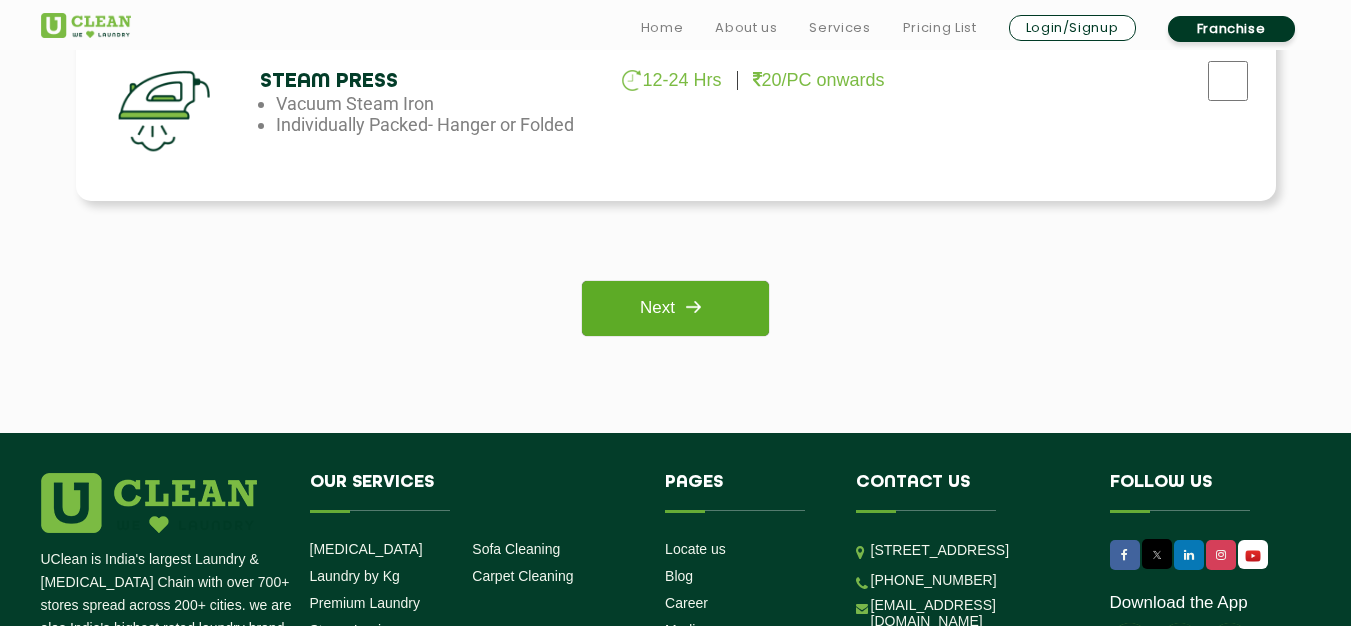 click at bounding box center [693, 307] 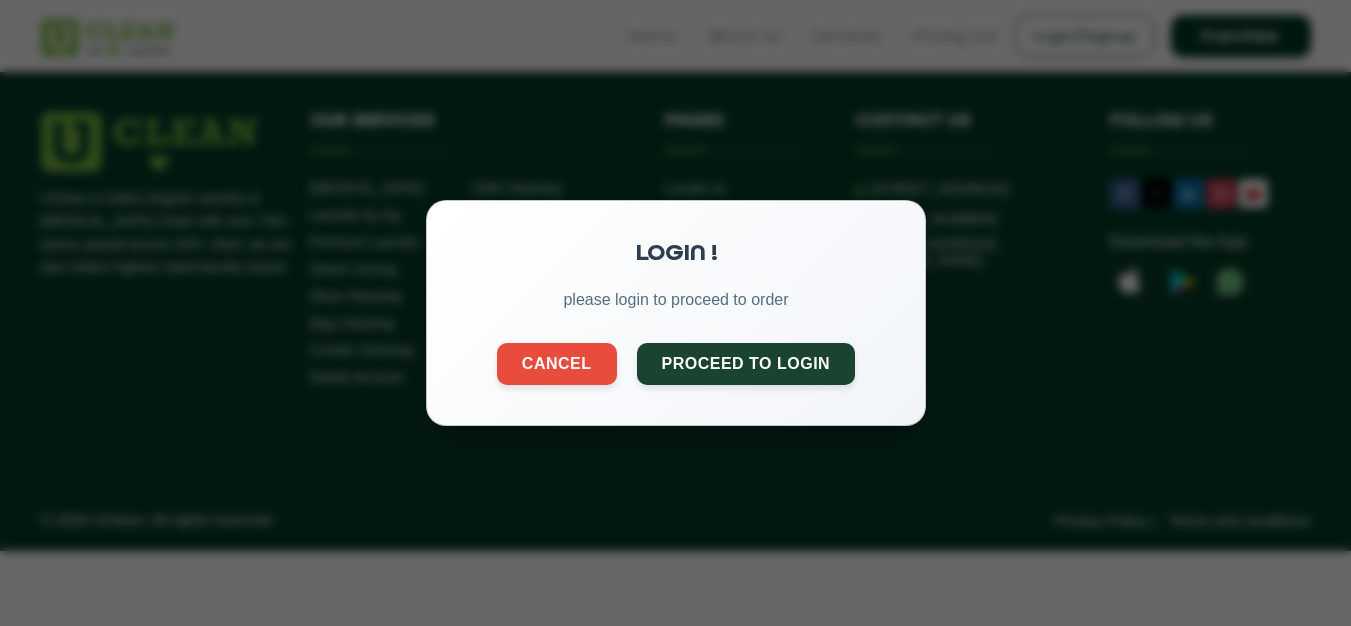 scroll, scrollTop: 0, scrollLeft: 0, axis: both 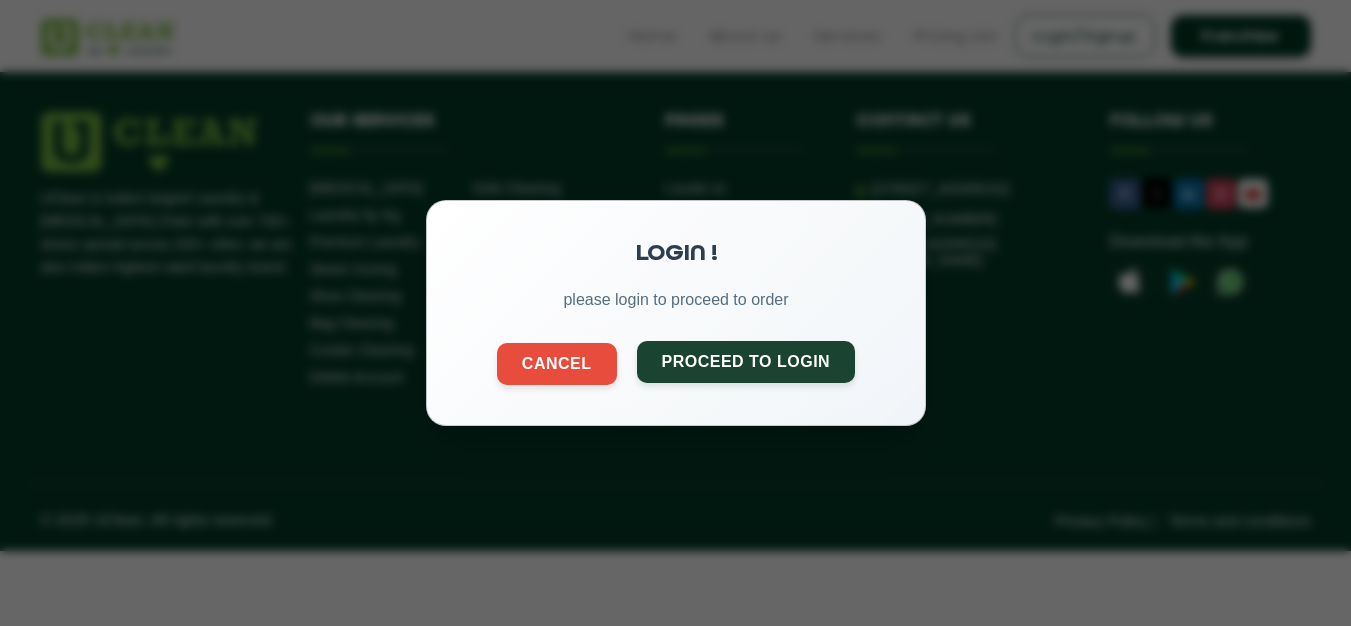 click on "Proceed to Login" 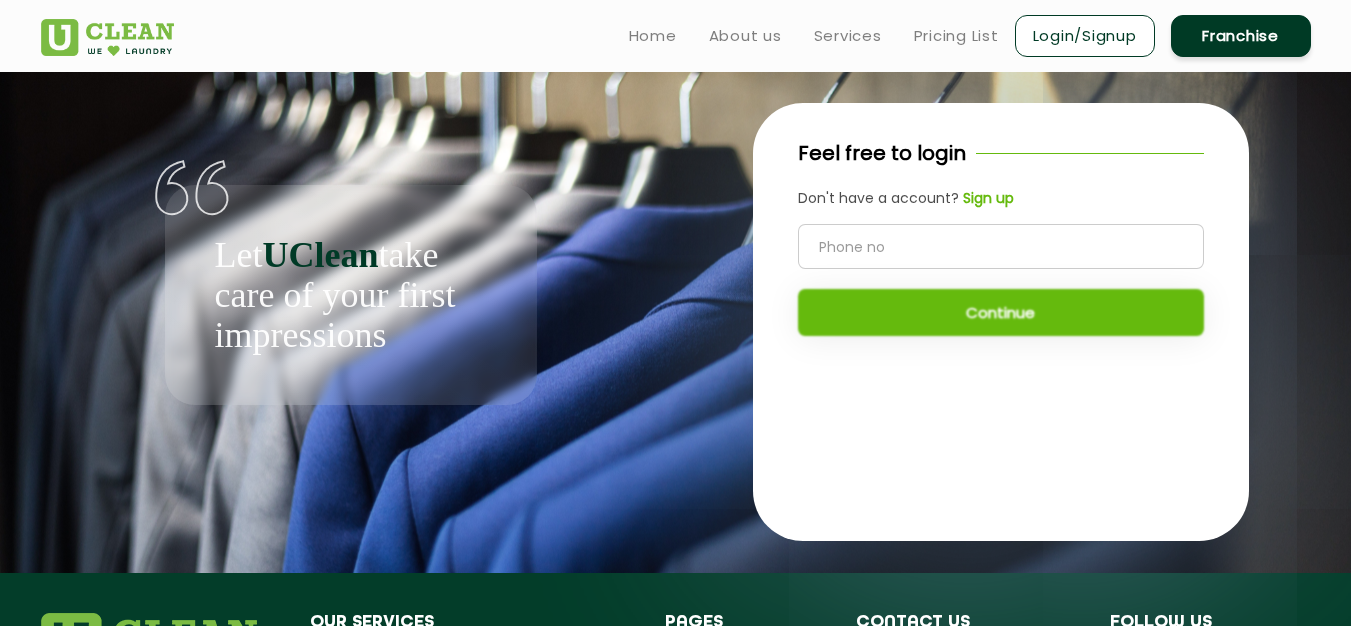 click on "Sign up" 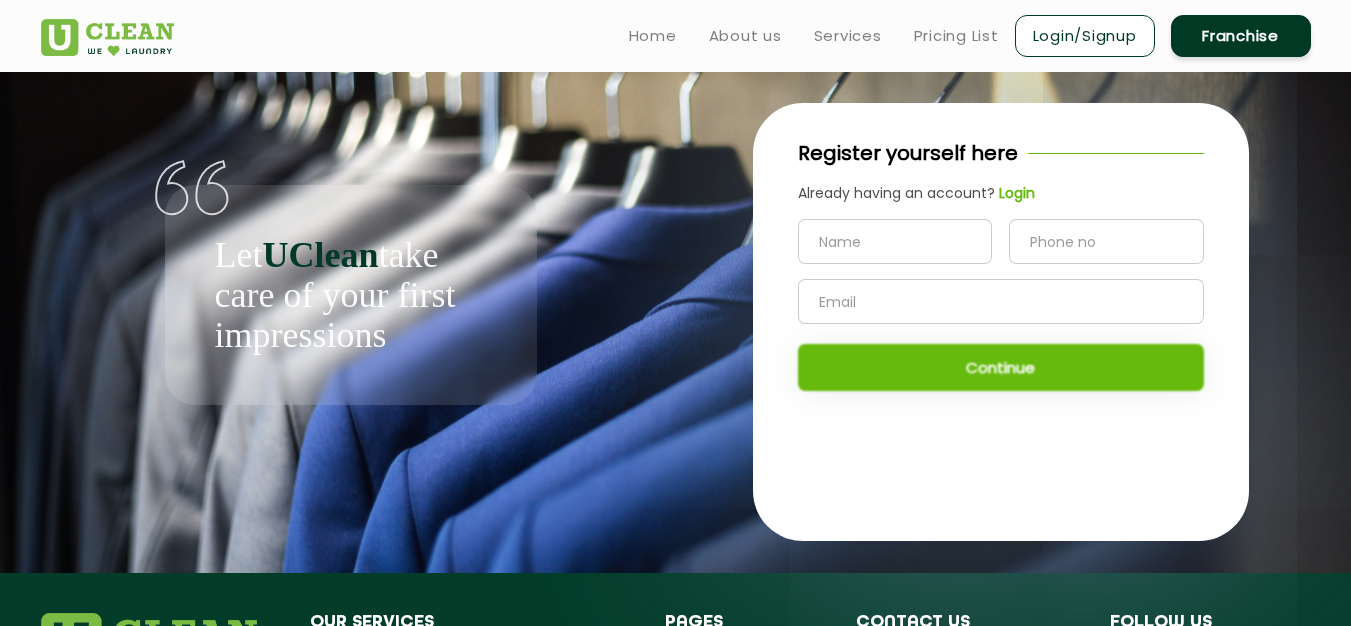 click 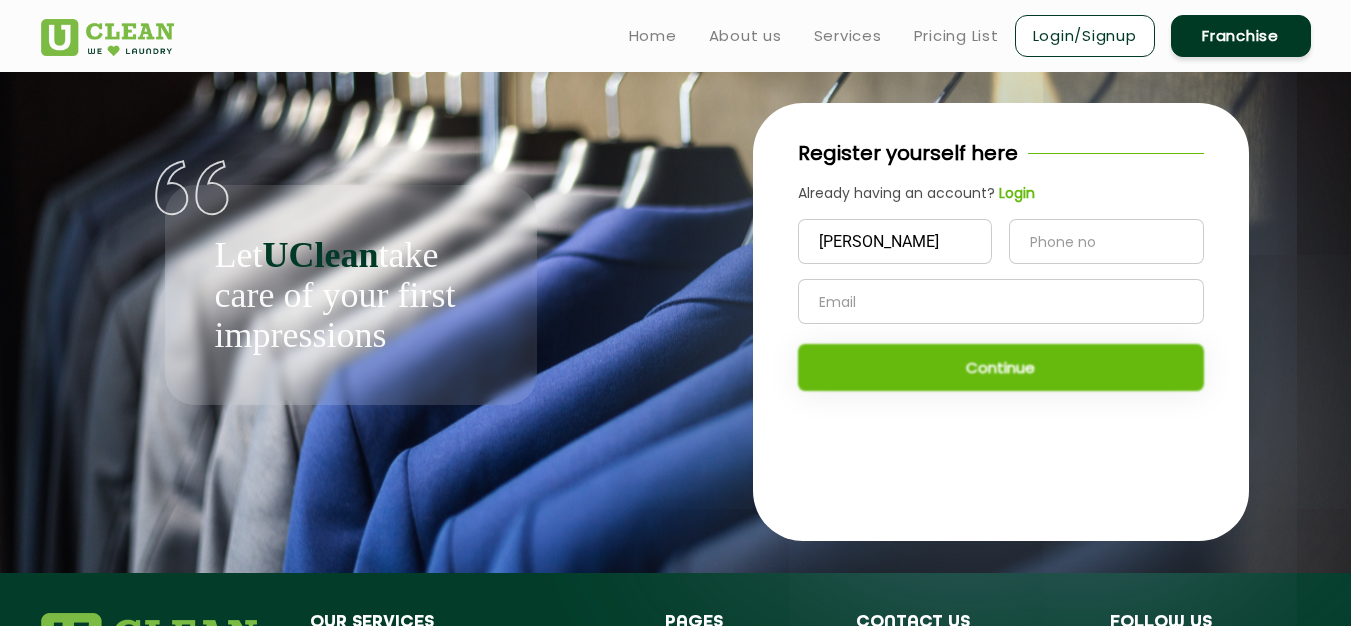 type on "8270349436" 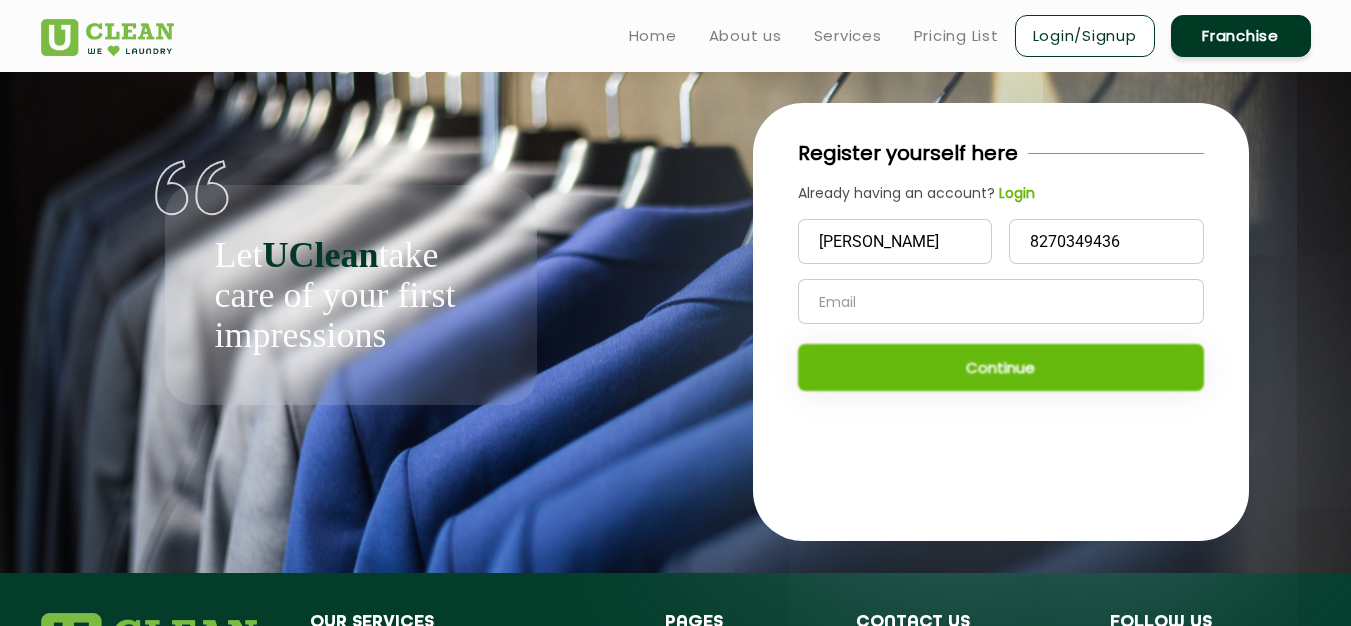 type on "shanmugap361@gmail.com" 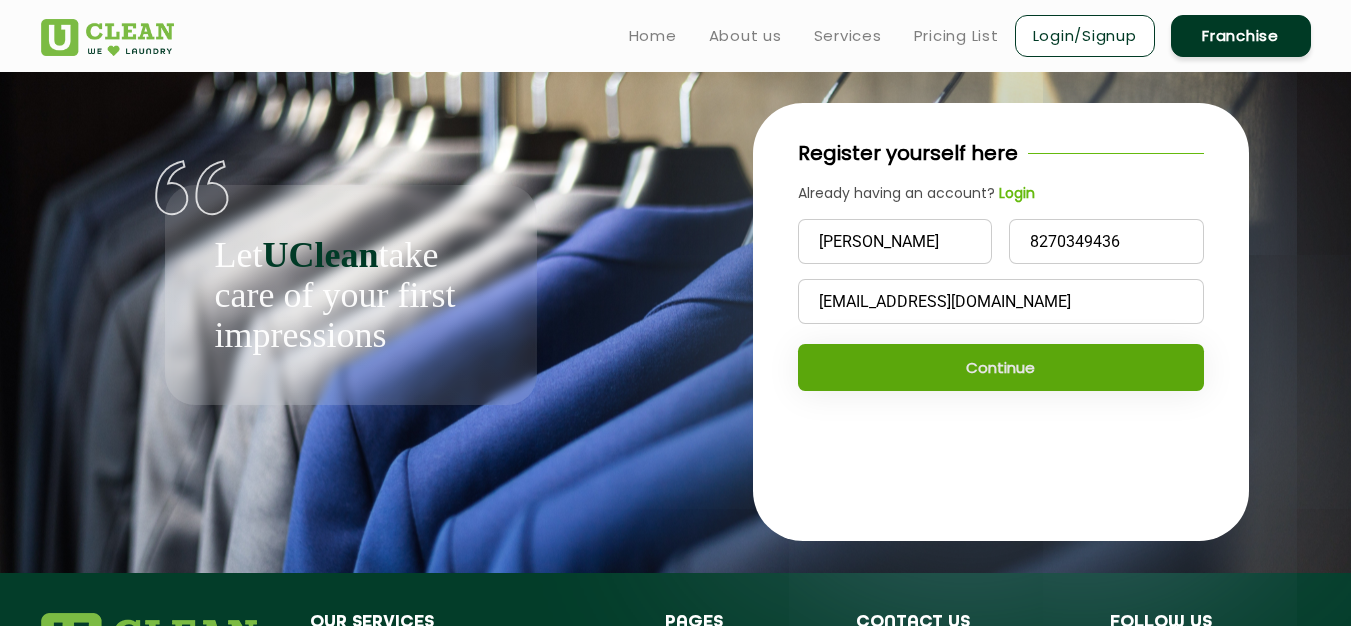 click on "Continue" 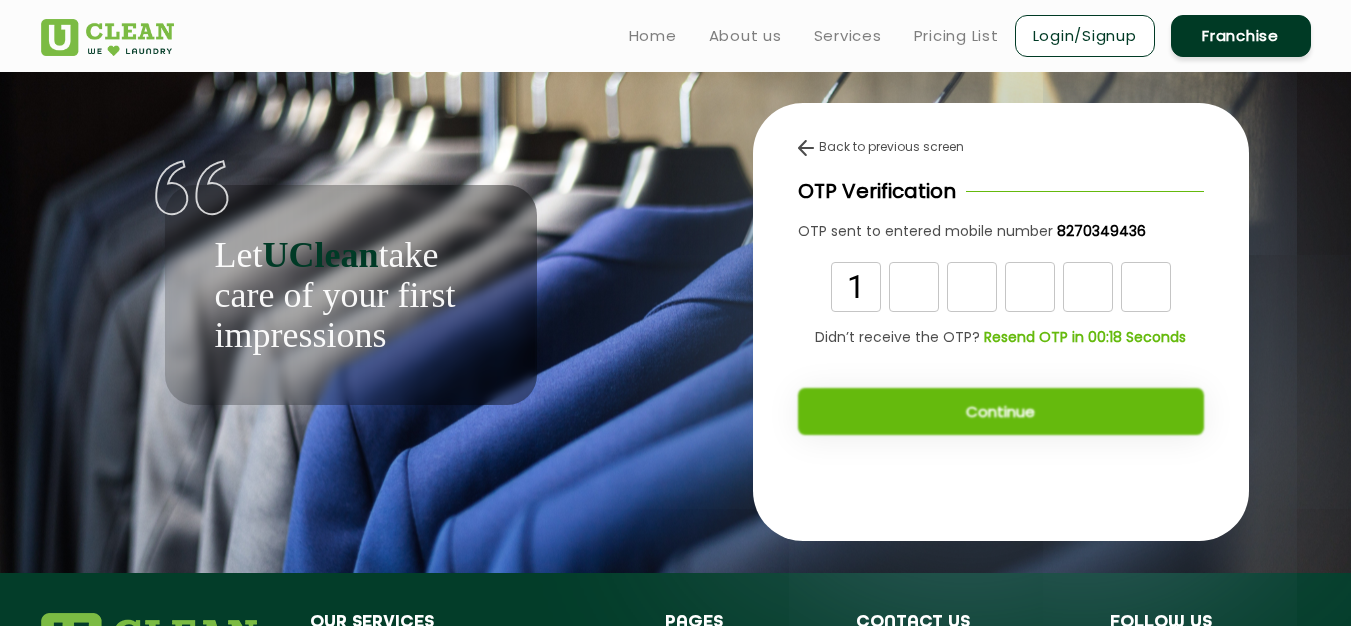 type on "1" 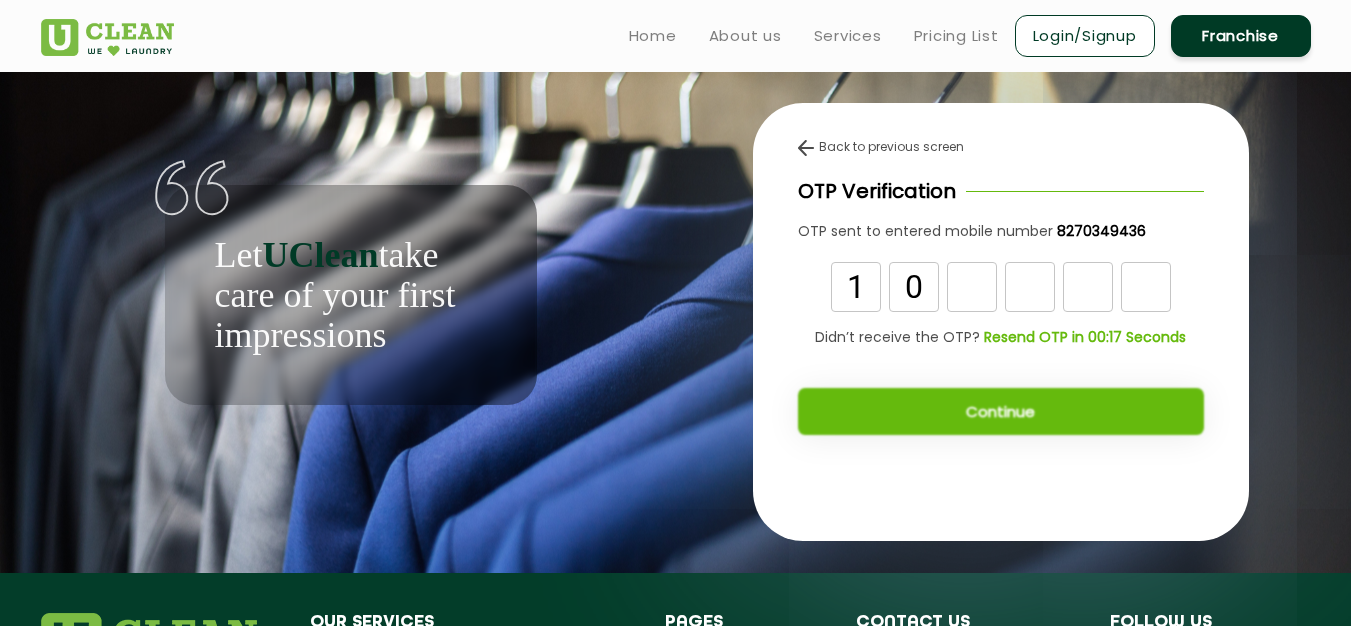 type on "0" 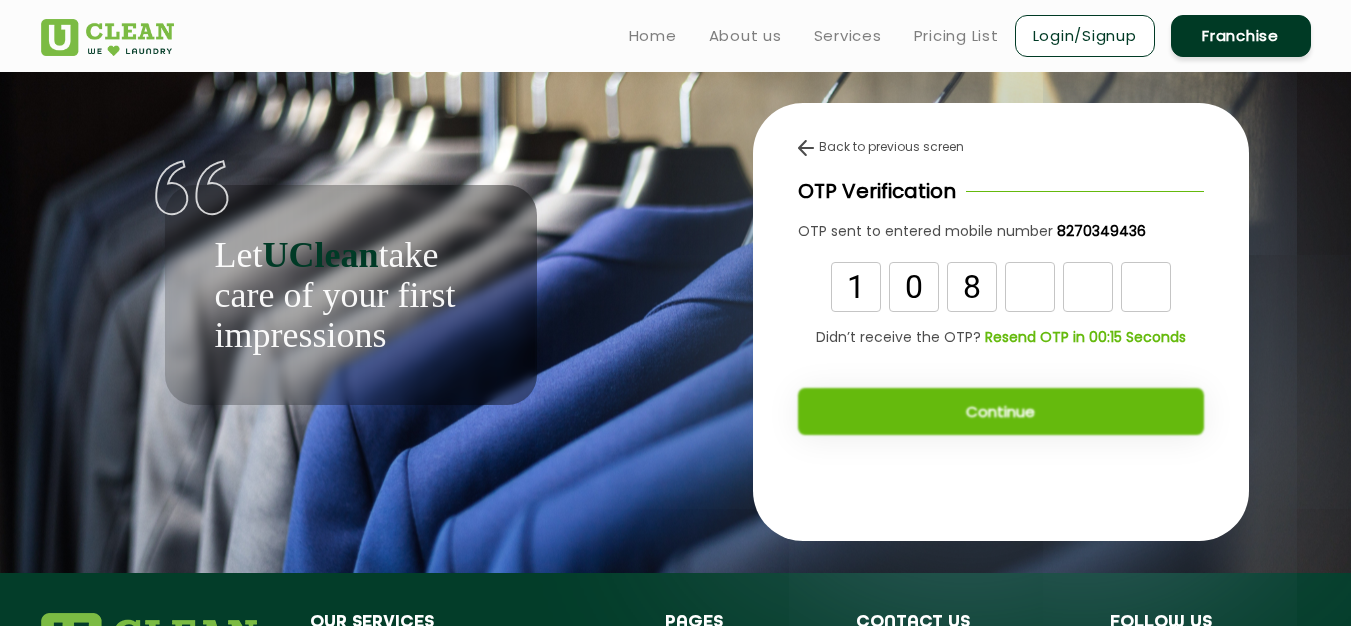 type on "8" 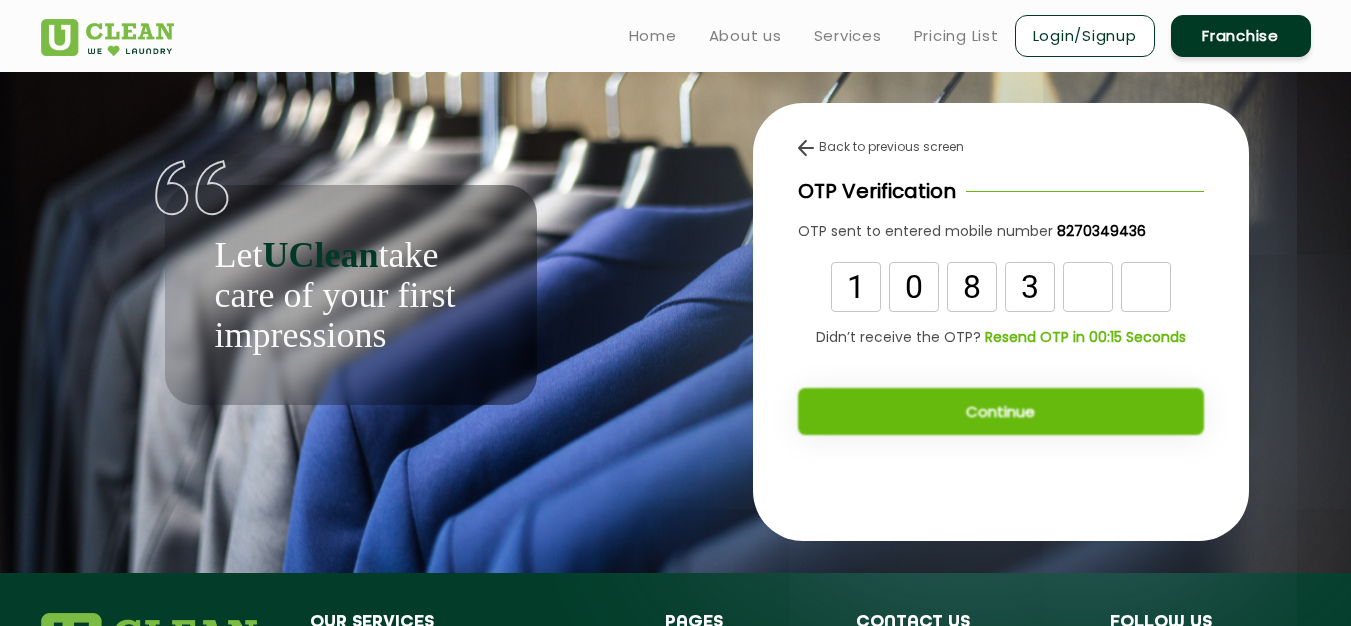 type on "3" 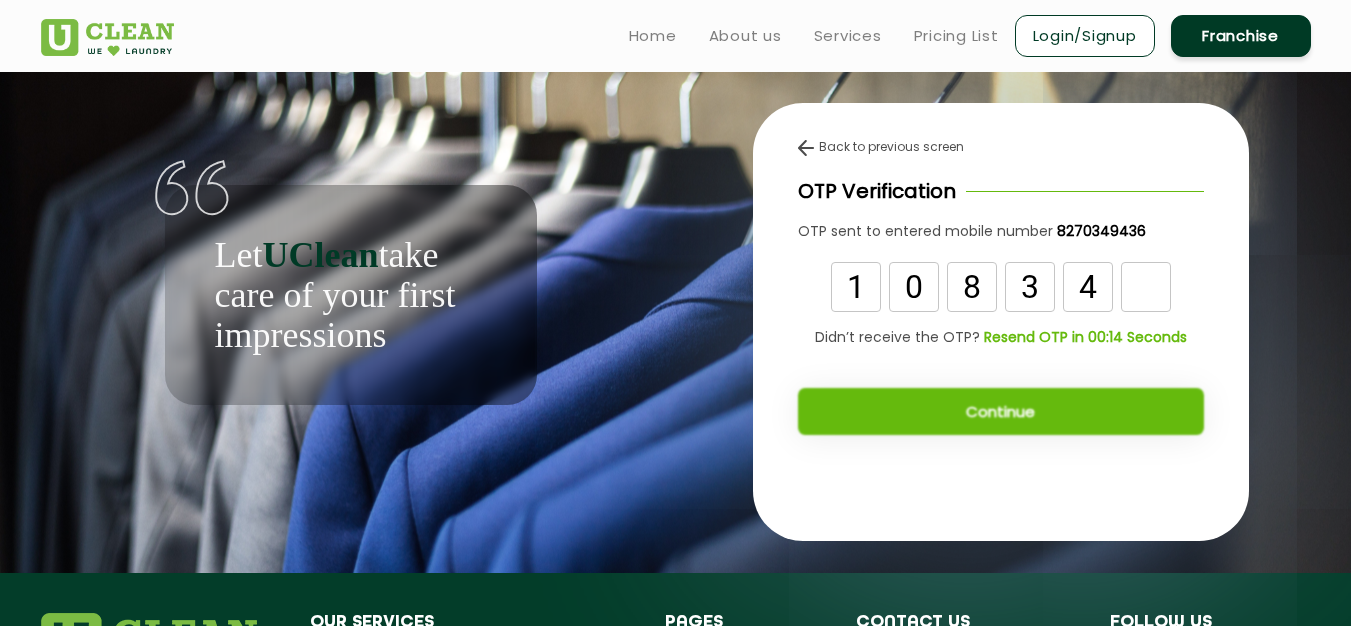type on "4" 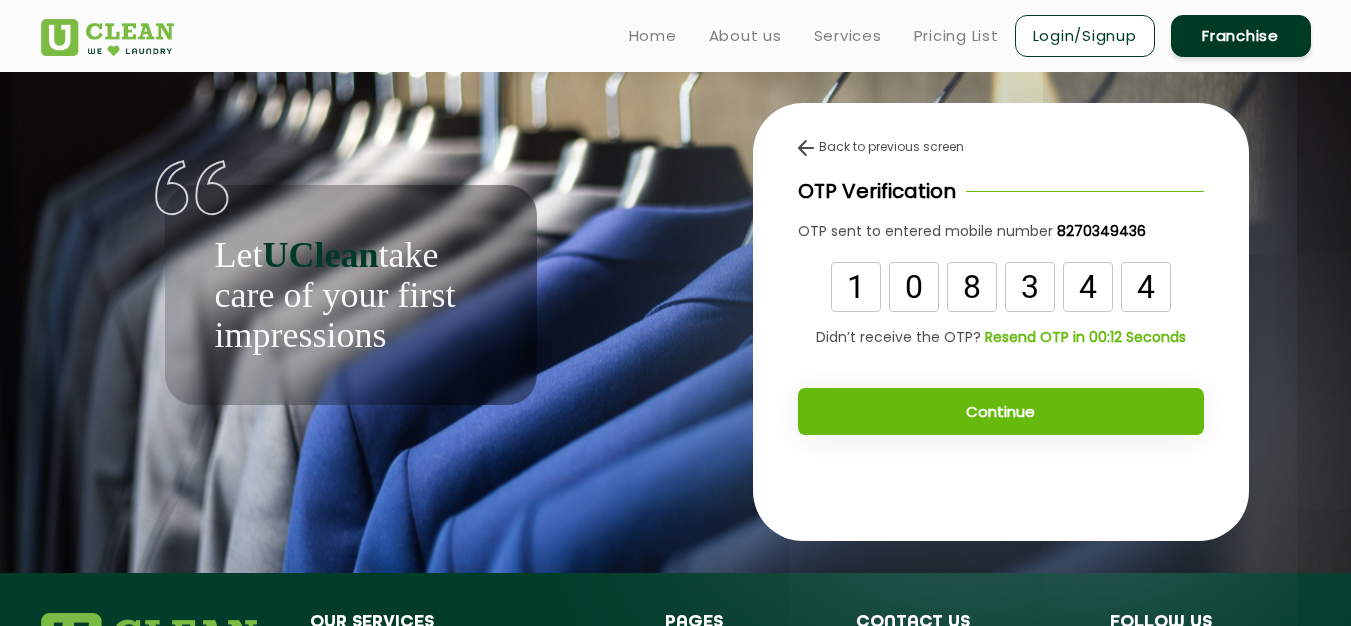 type on "4" 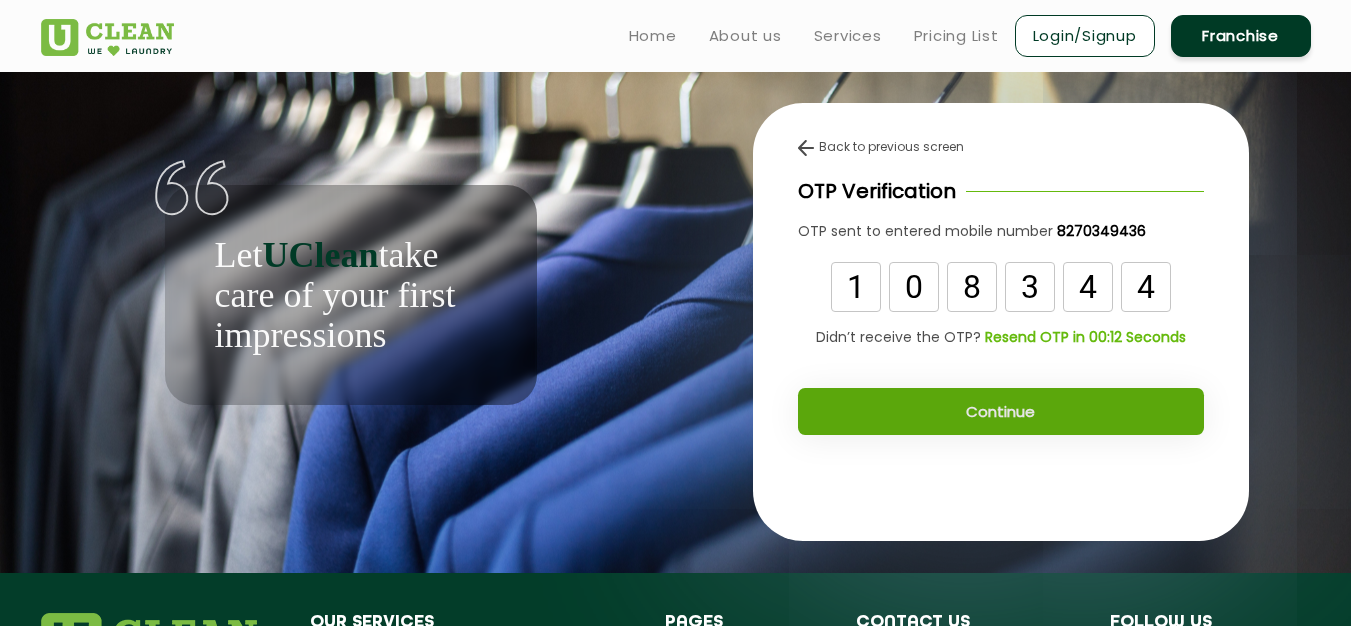click on "Continue" 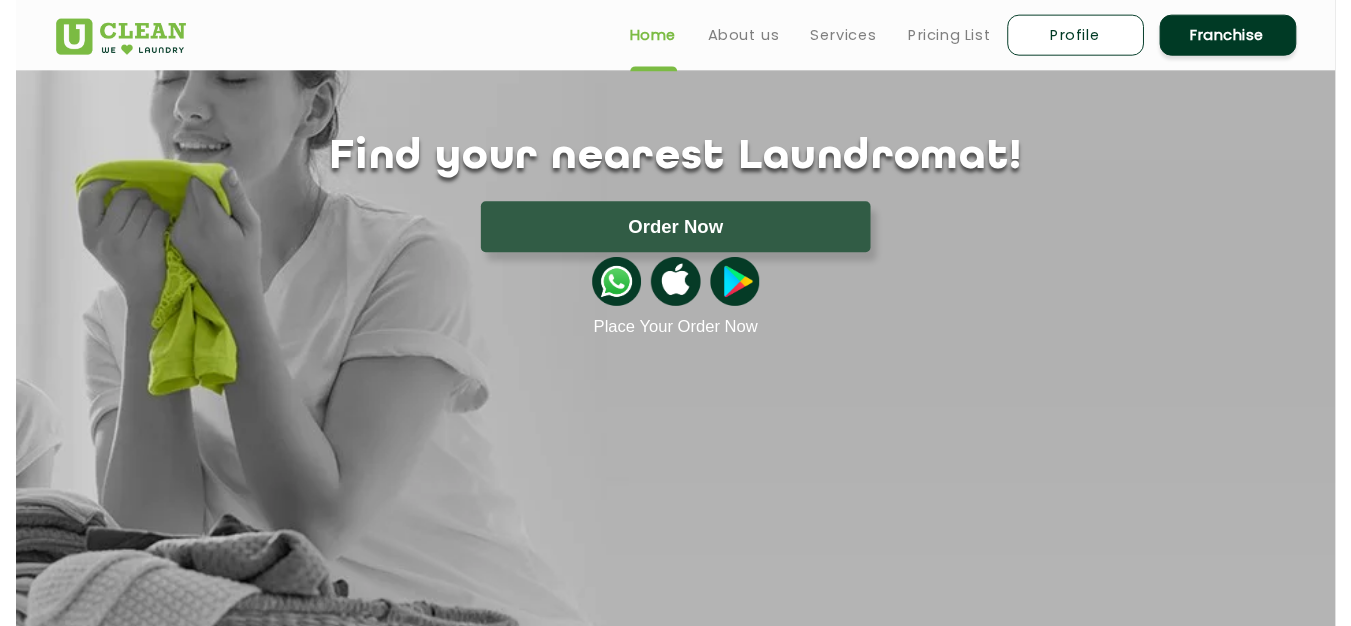 scroll, scrollTop: 100, scrollLeft: 0, axis: vertical 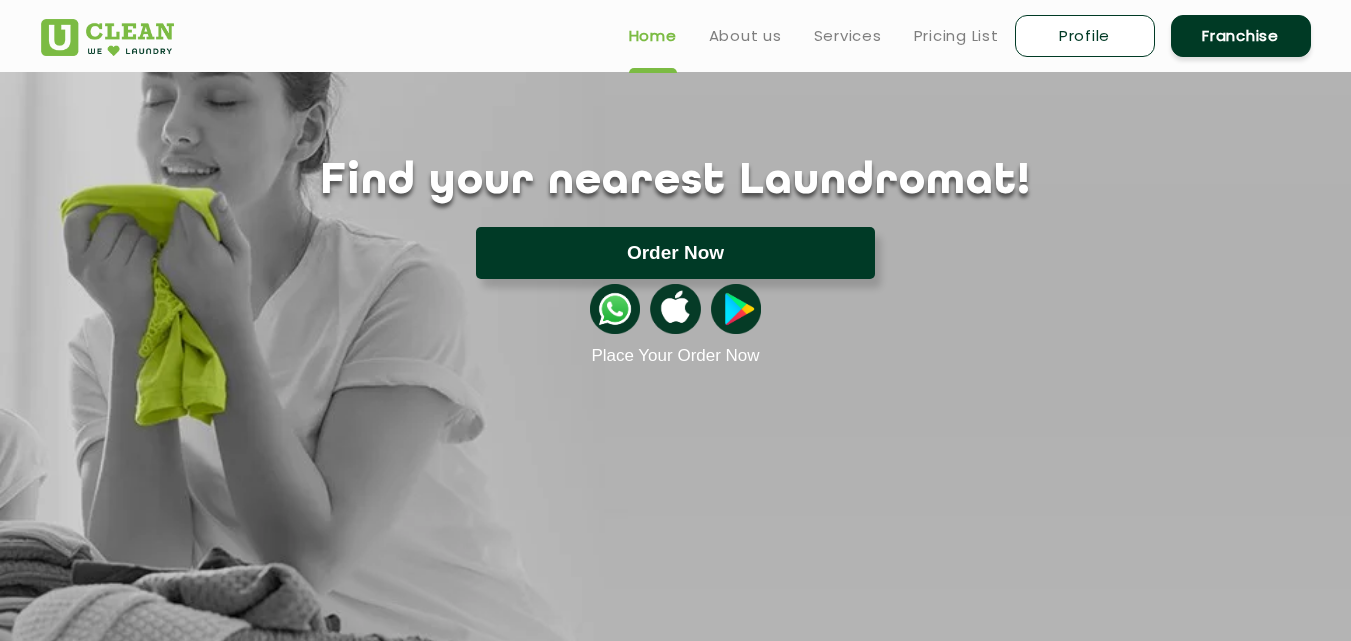 click on "Order Now" 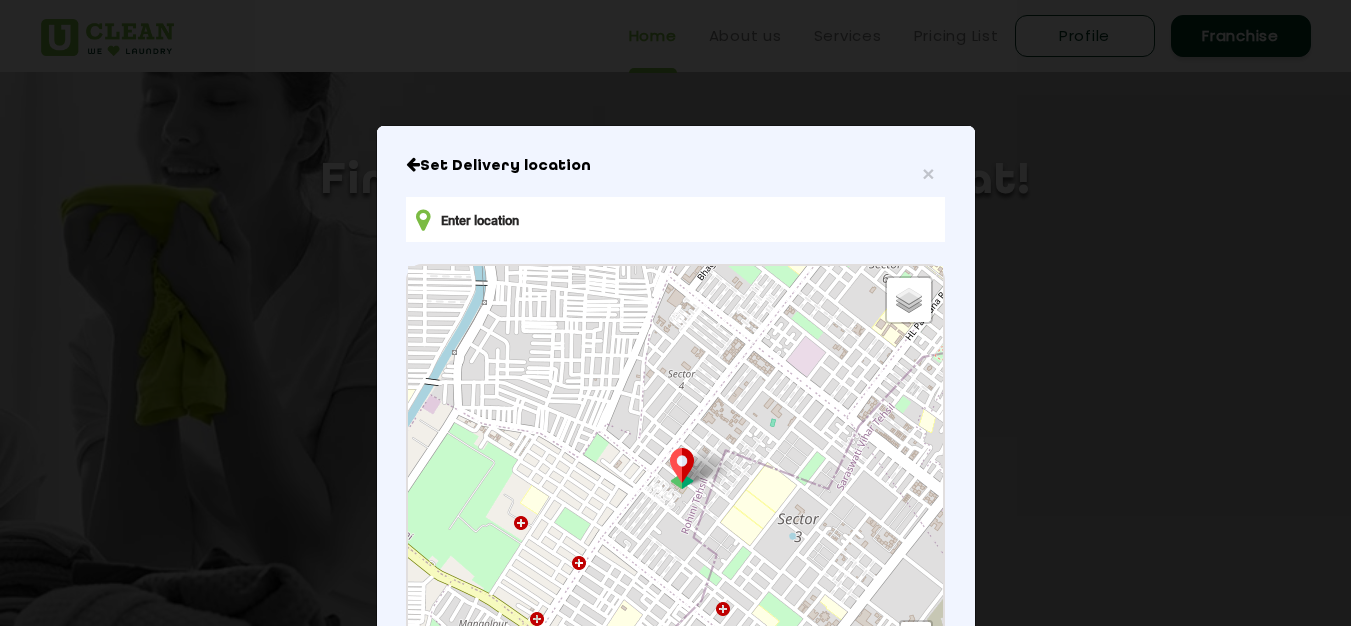 click at bounding box center [675, 219] 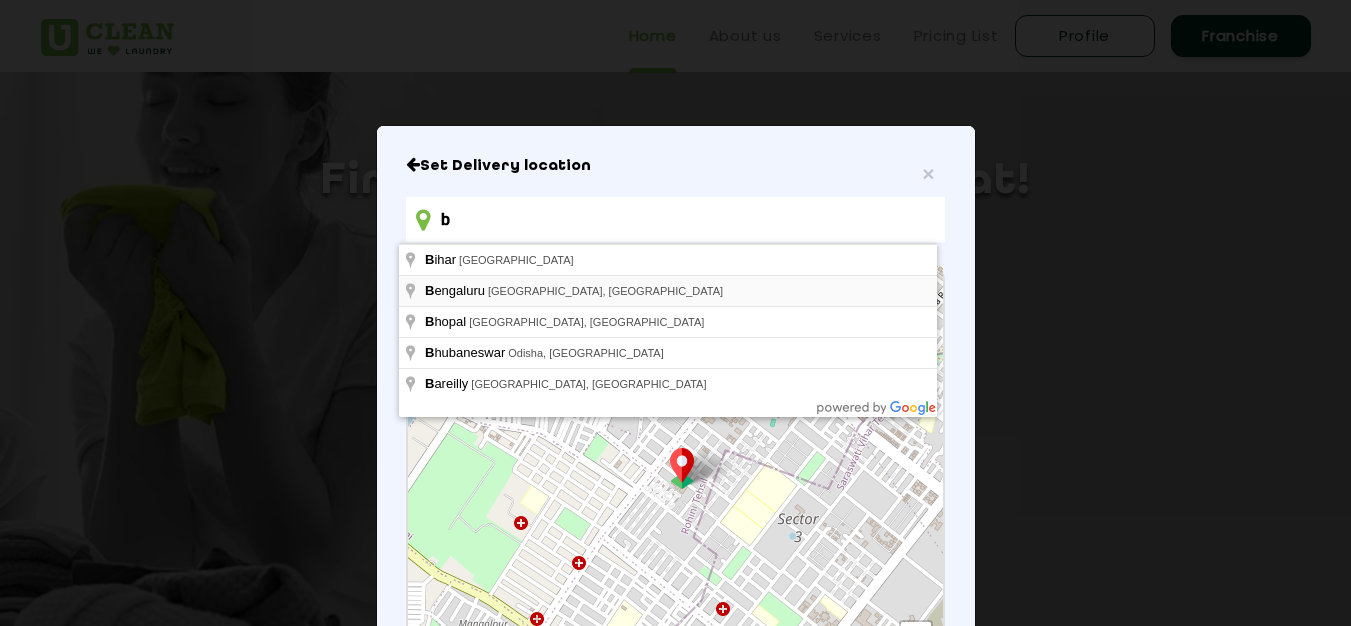 type on "Bengaluru, Karnataka, India" 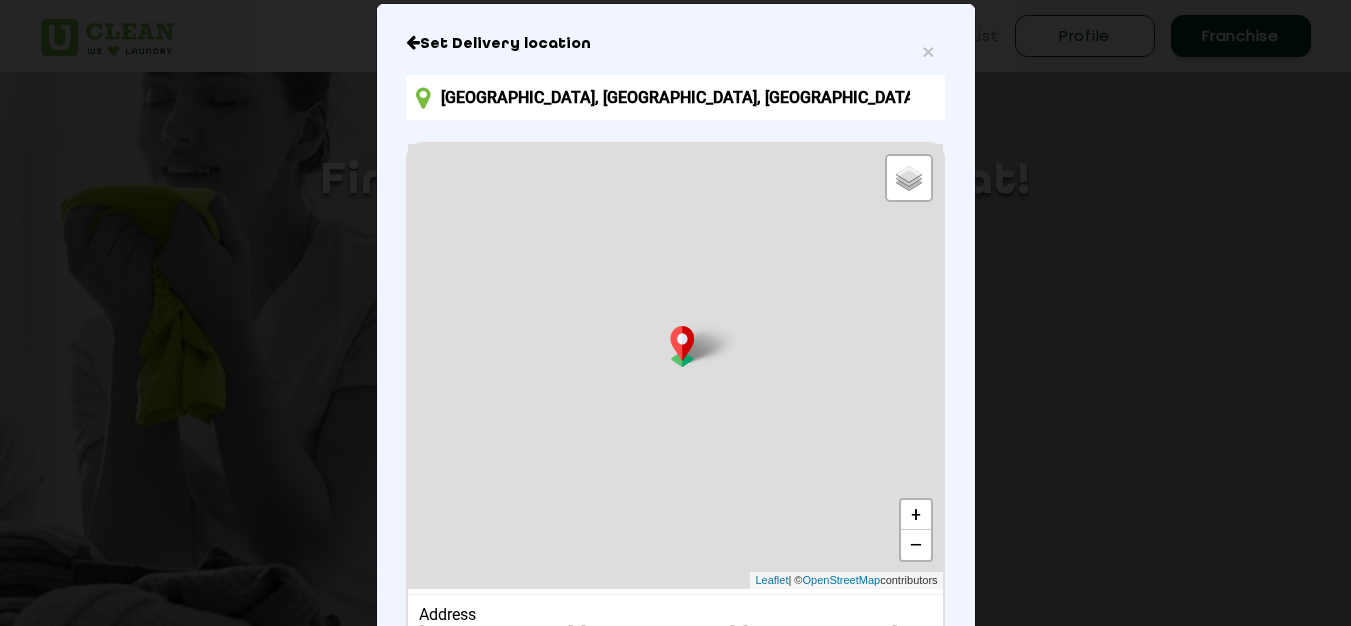 scroll, scrollTop: 286, scrollLeft: 0, axis: vertical 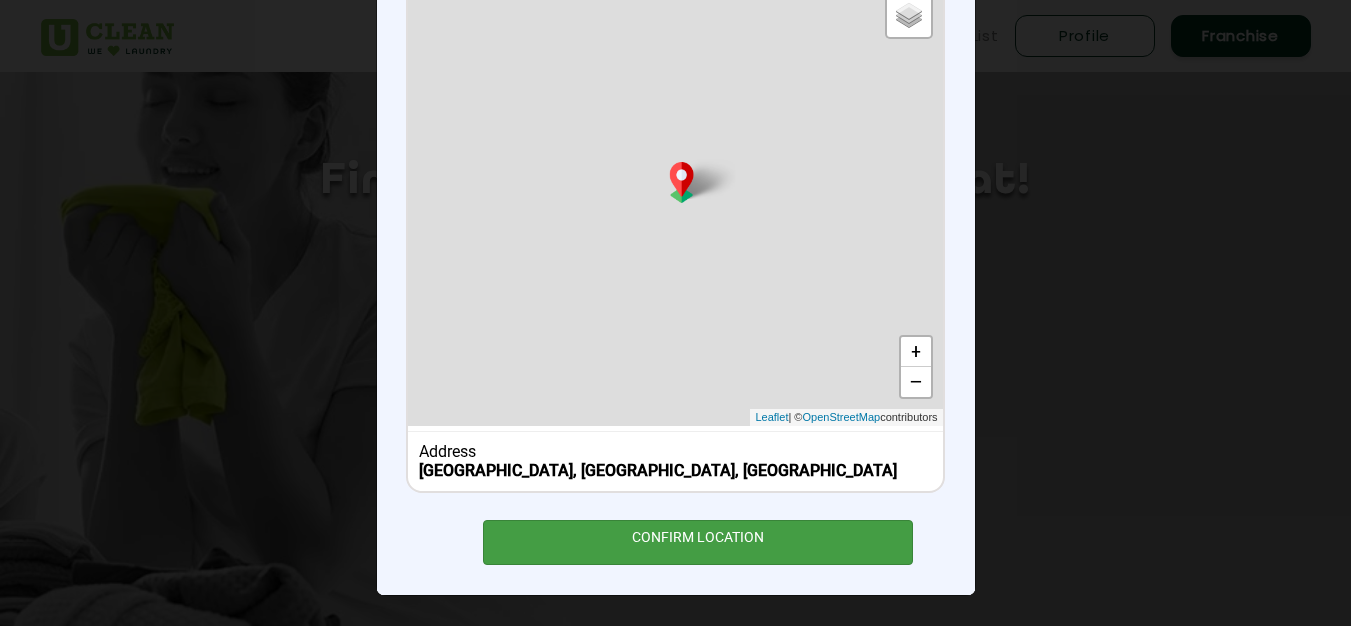 click on "CONFIRM LOCATION" at bounding box center [698, 542] 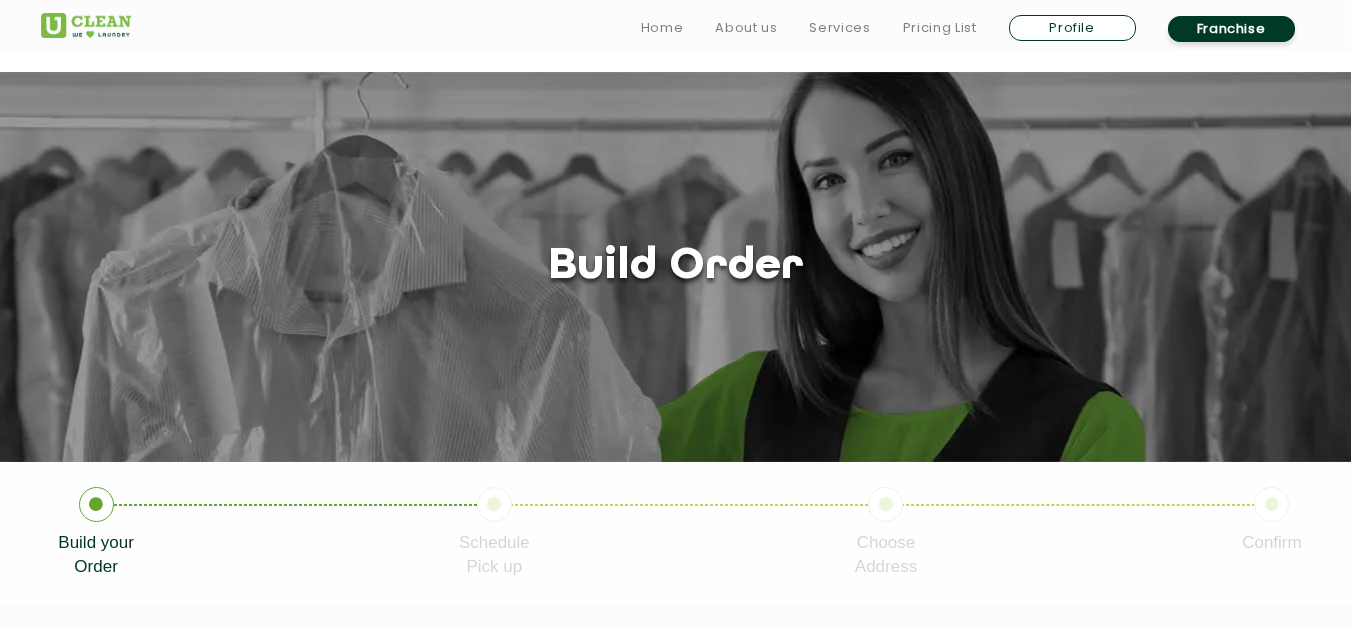 scroll, scrollTop: 400, scrollLeft: 0, axis: vertical 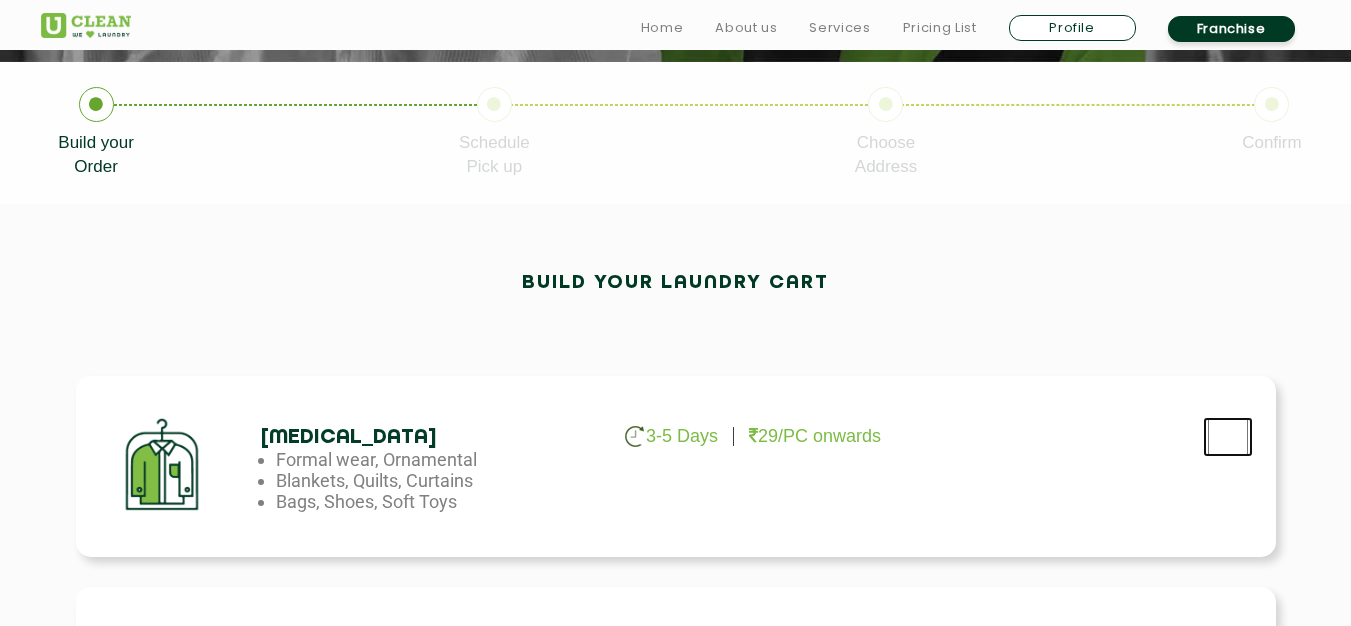 click at bounding box center [1228, 437] 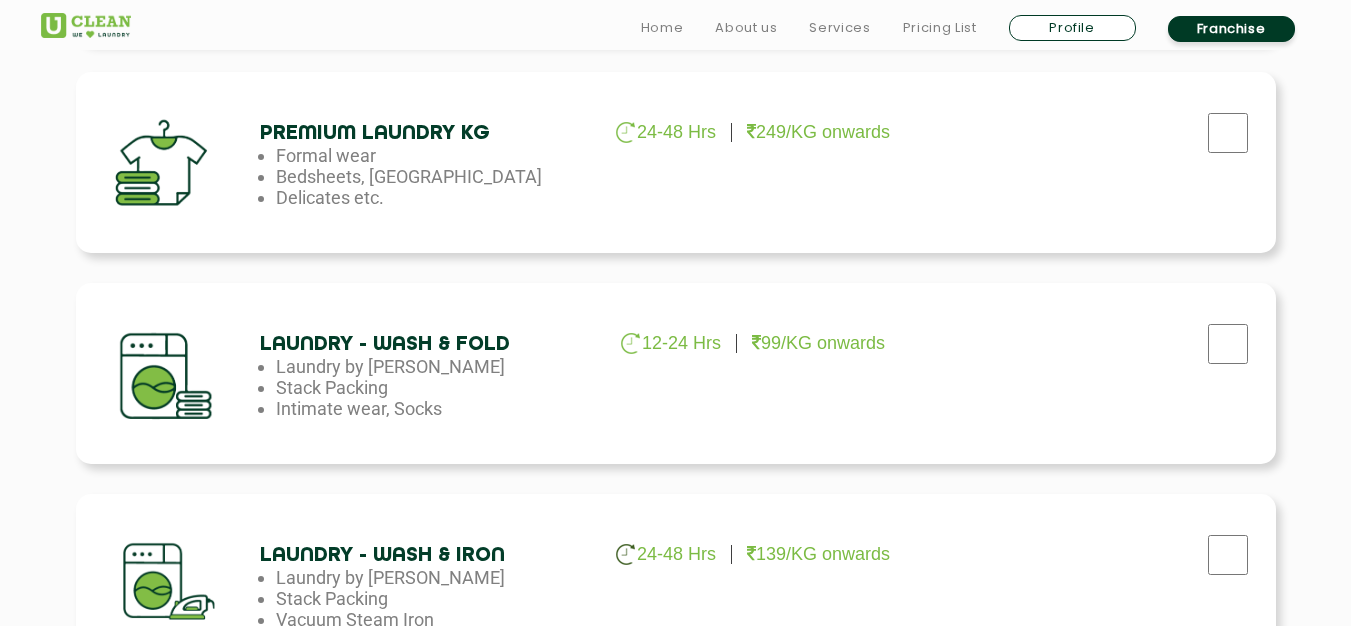 scroll, scrollTop: 1400, scrollLeft: 0, axis: vertical 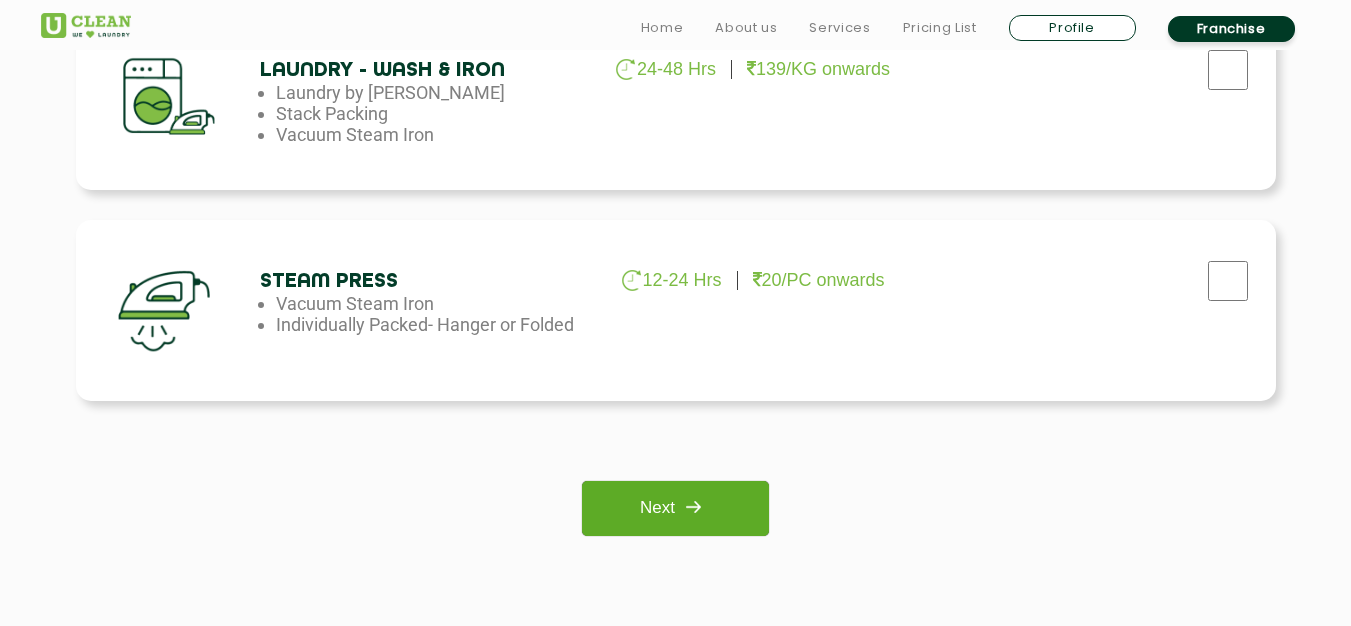 click on "Next" at bounding box center (675, 508) 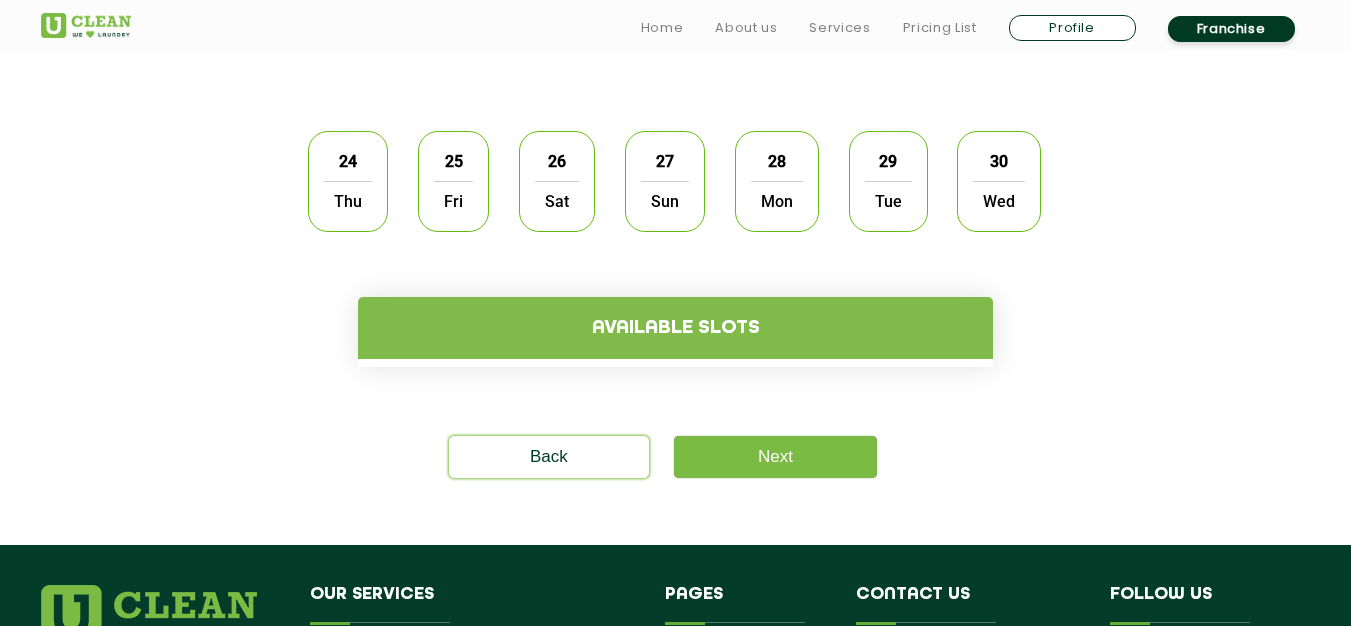 scroll, scrollTop: 600, scrollLeft: 0, axis: vertical 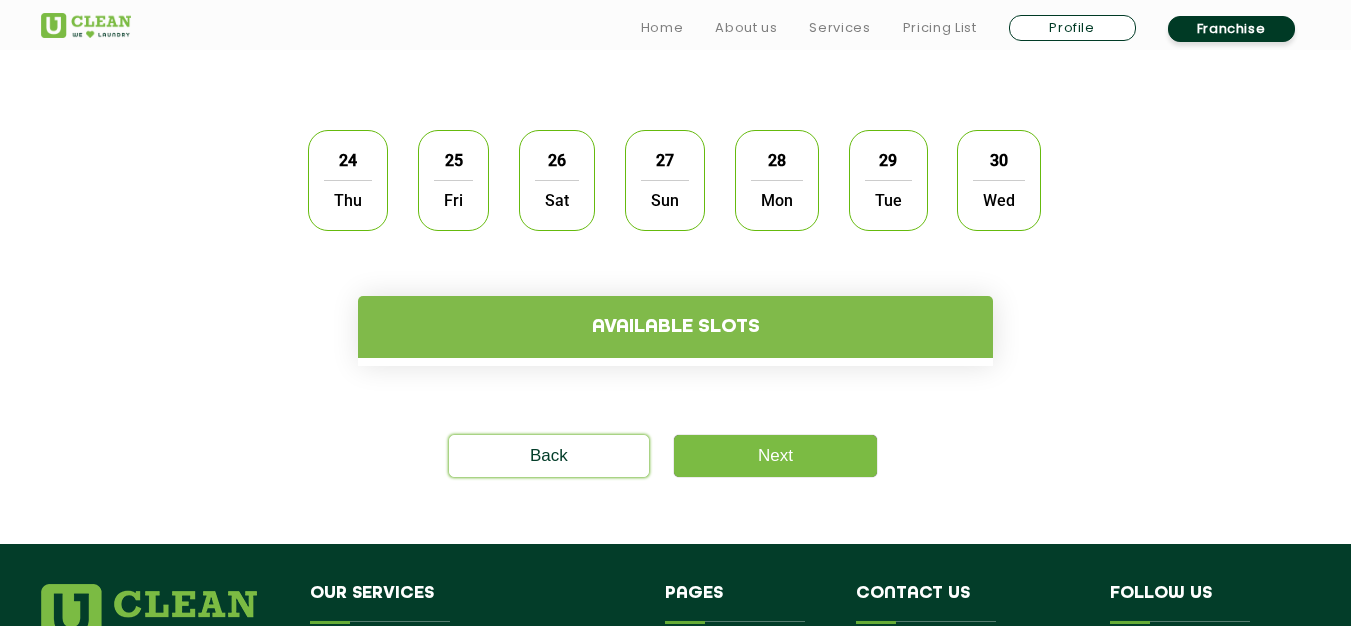 click on "Available slots" 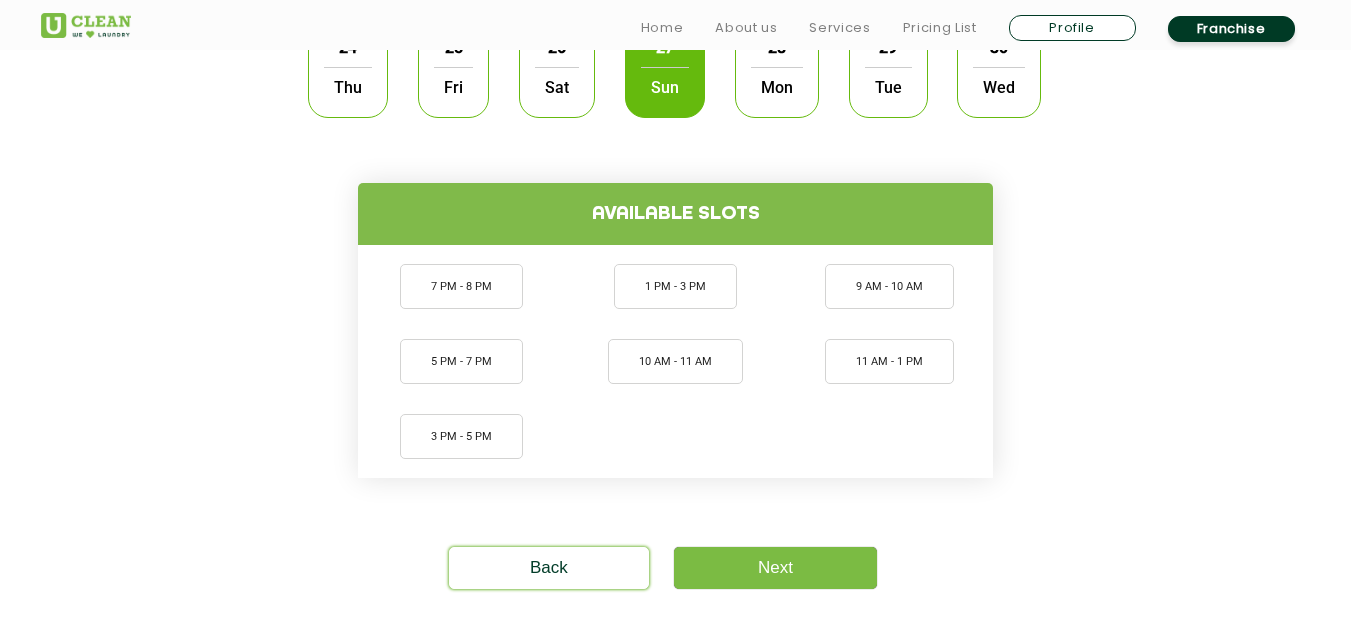 scroll, scrollTop: 800, scrollLeft: 0, axis: vertical 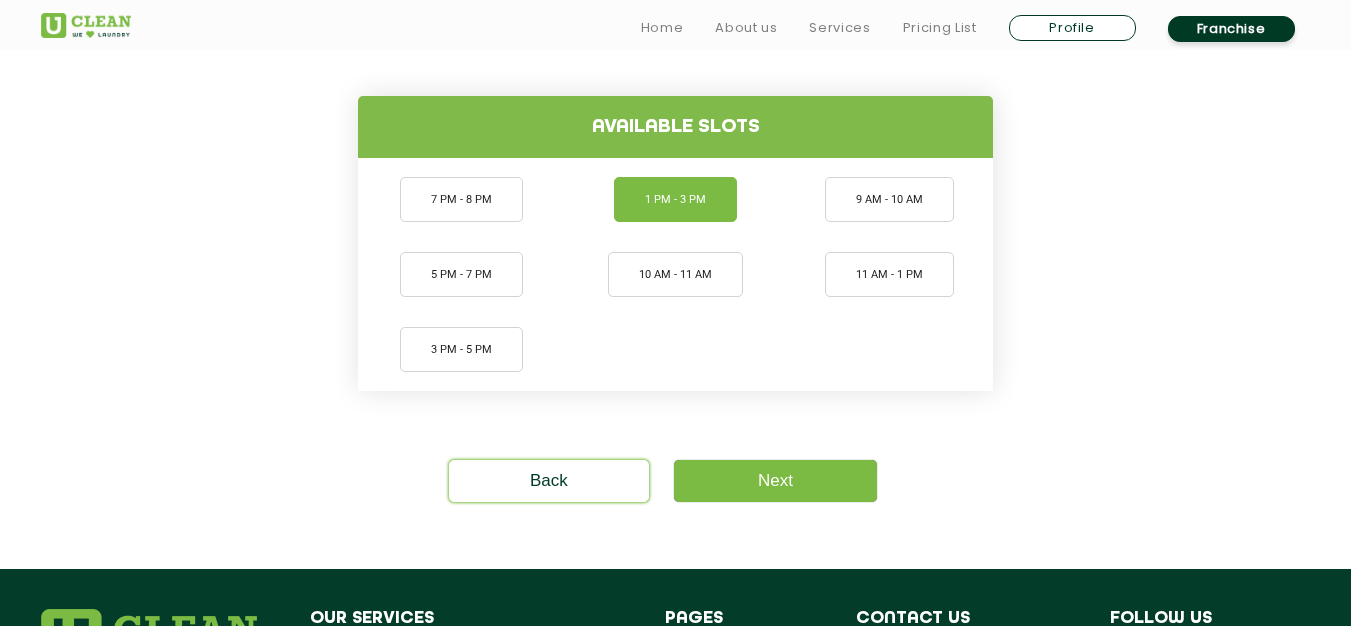 click on "1 PM - 3 PM" 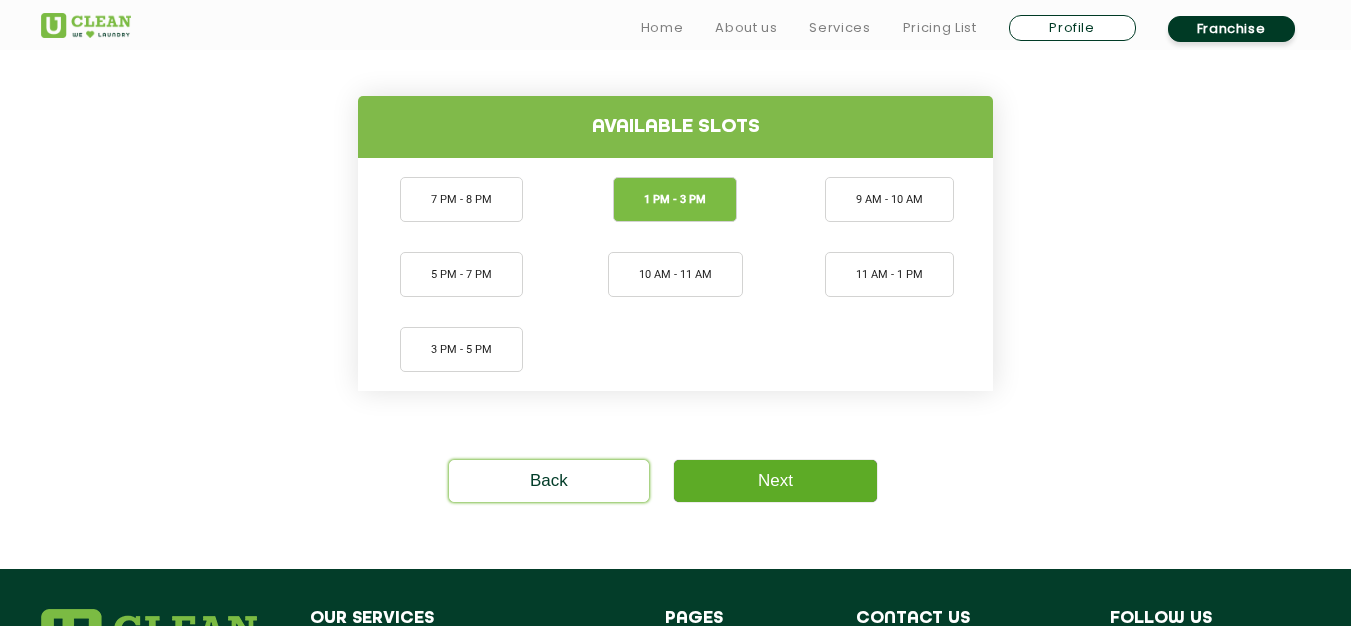 click on "Next" 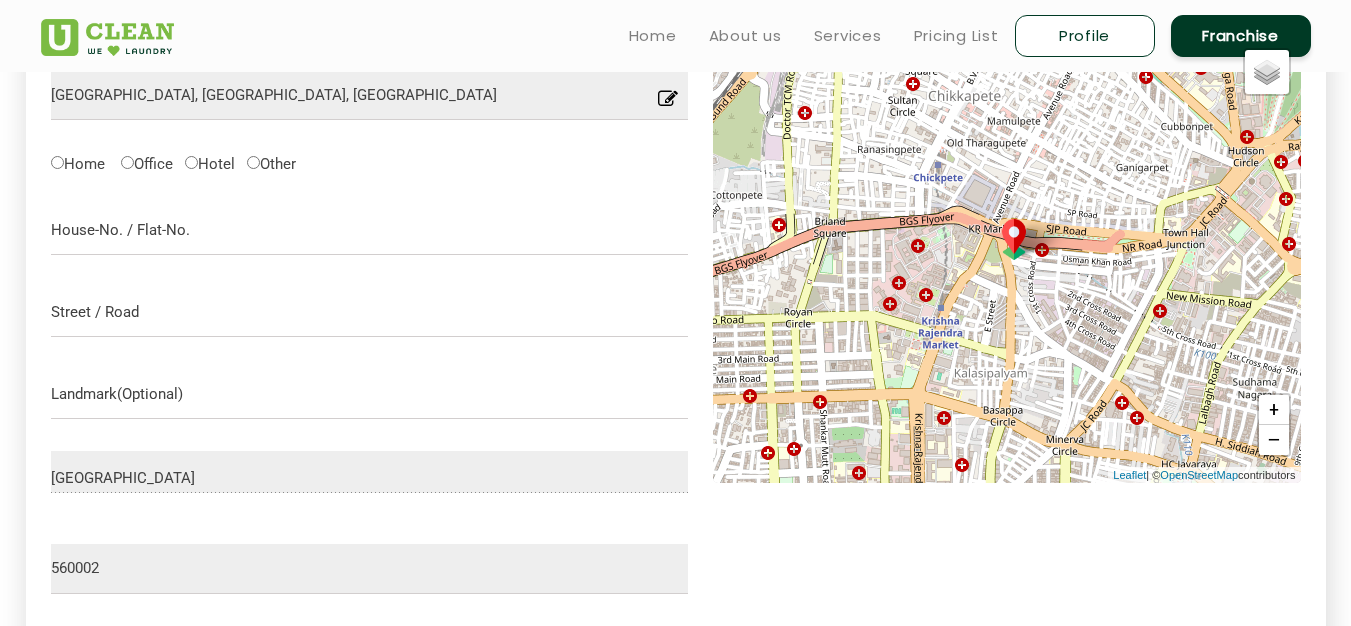 scroll, scrollTop: 631, scrollLeft: 0, axis: vertical 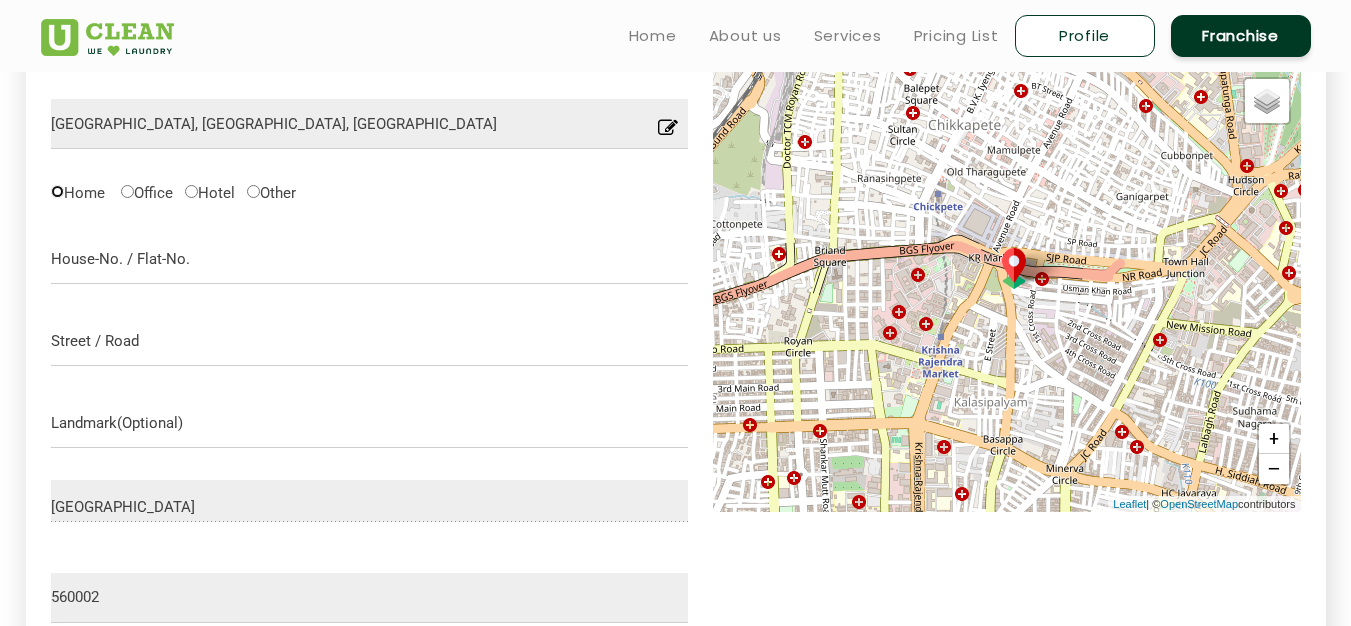 click on "Home" at bounding box center (57, 191) 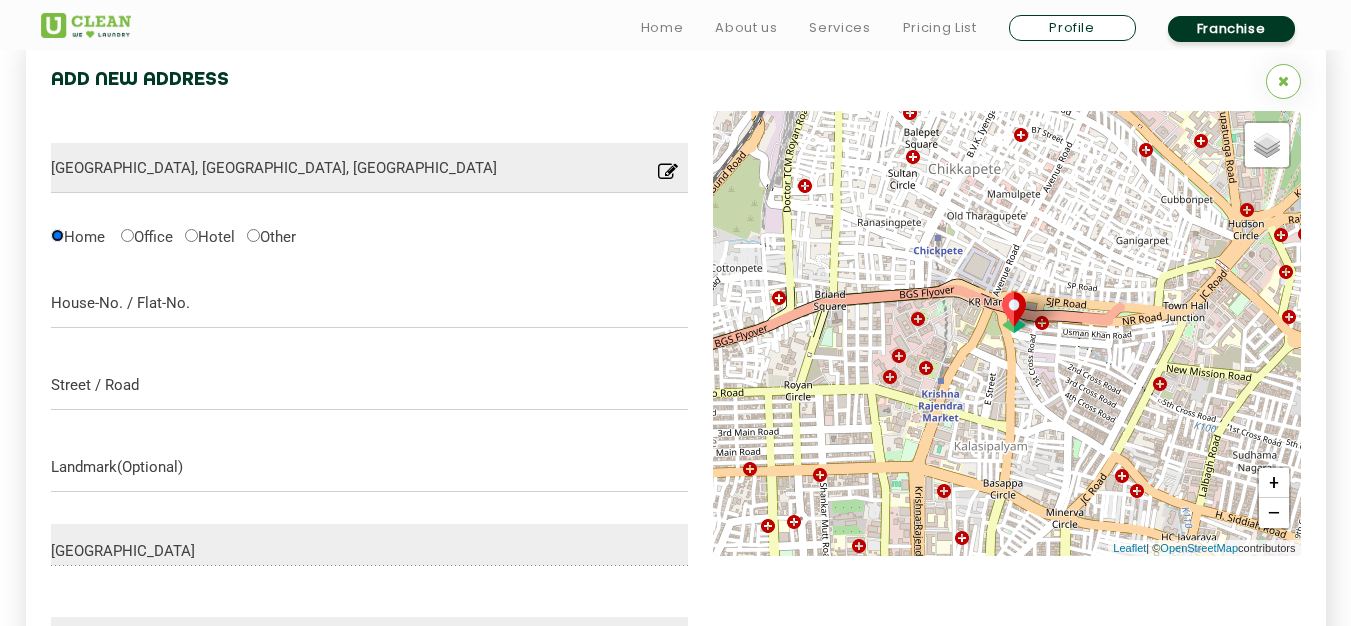 scroll, scrollTop: 631, scrollLeft: 0, axis: vertical 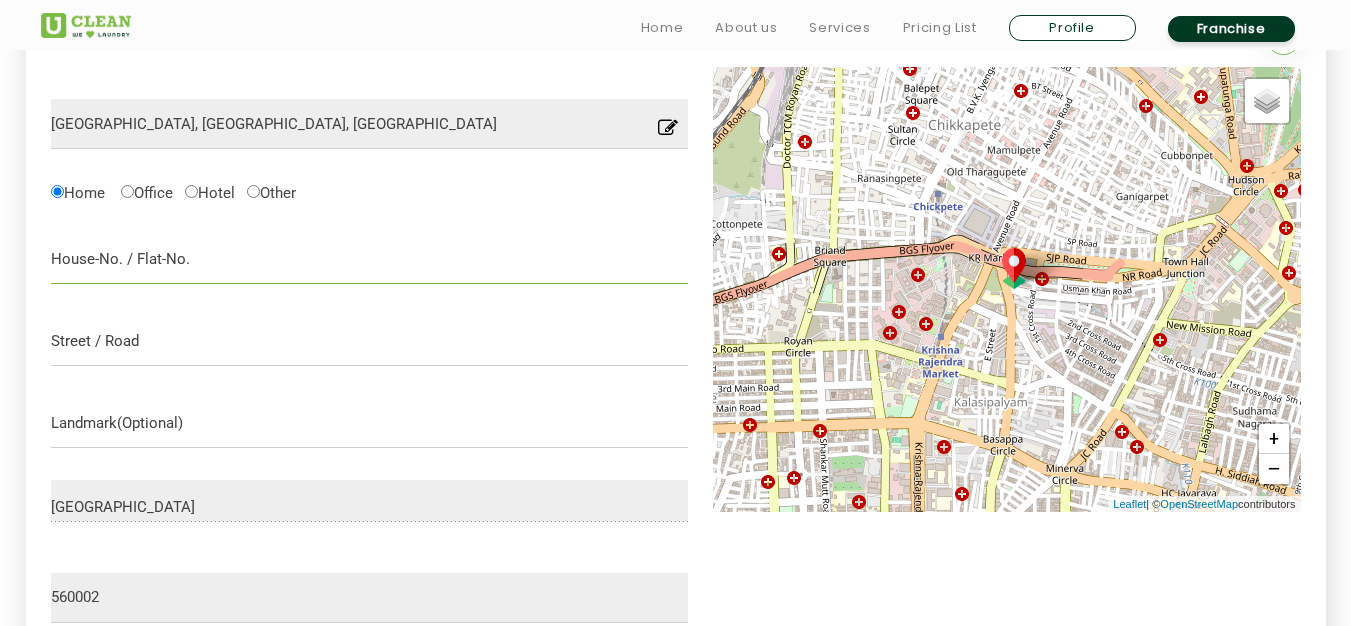 click at bounding box center [370, 259] 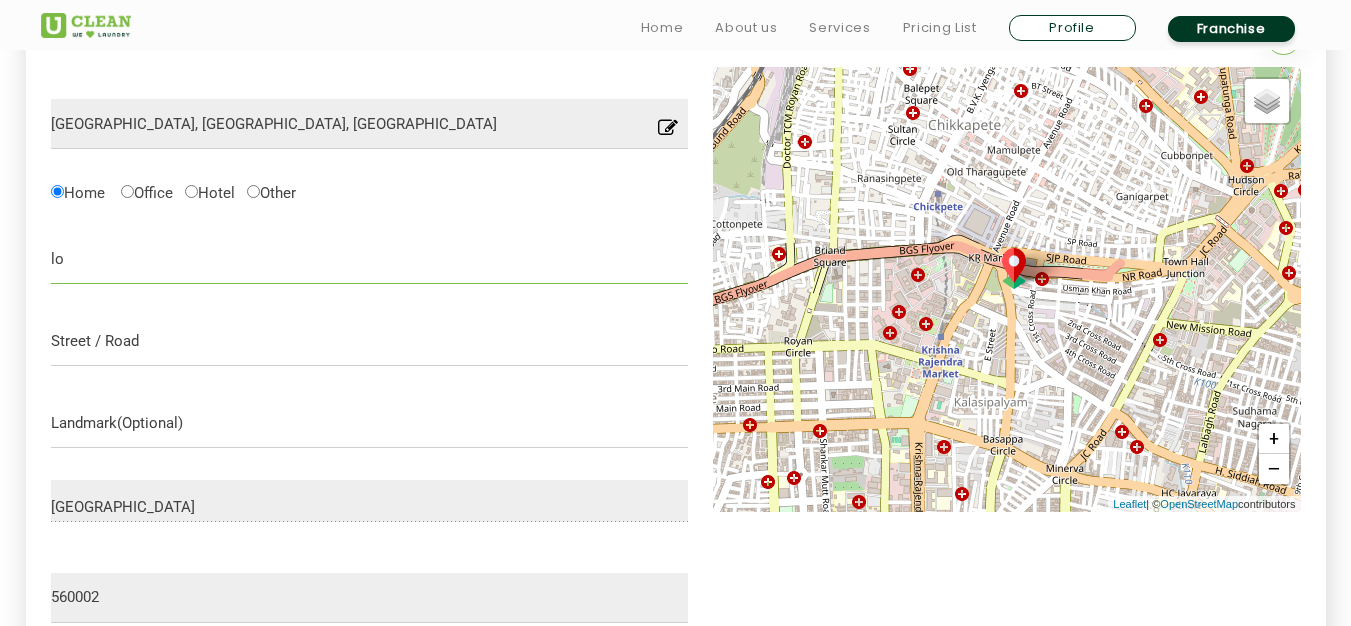 type on "l" 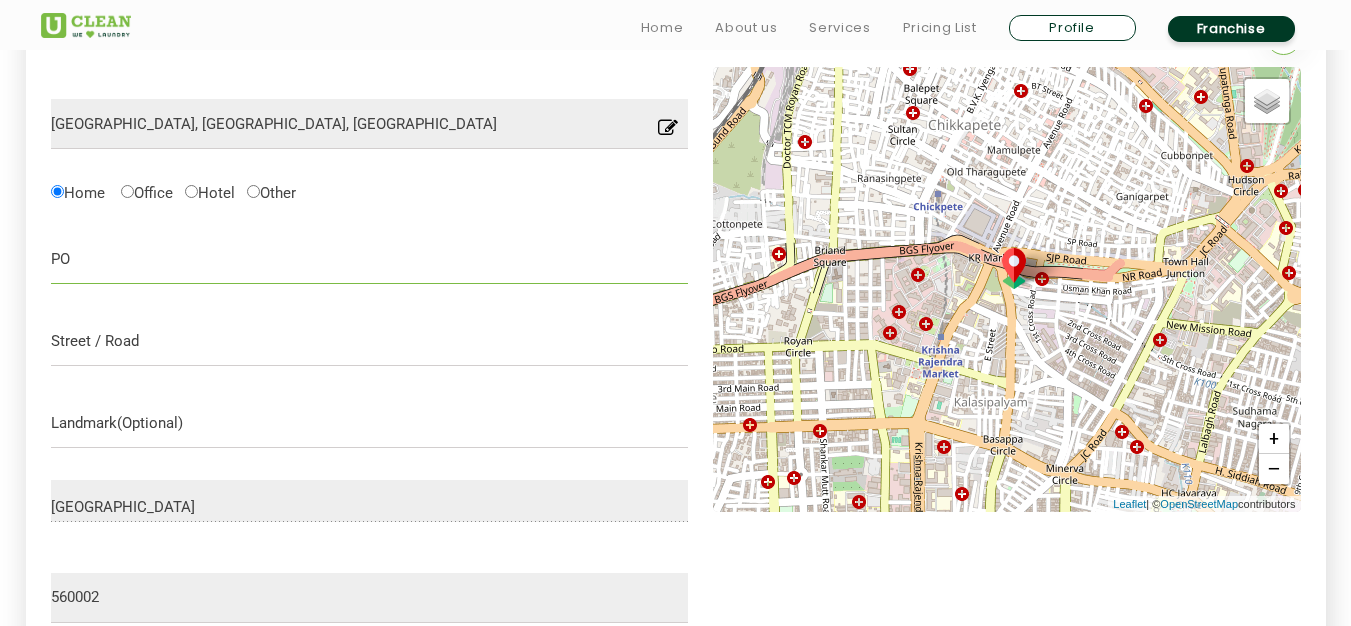 type on "P" 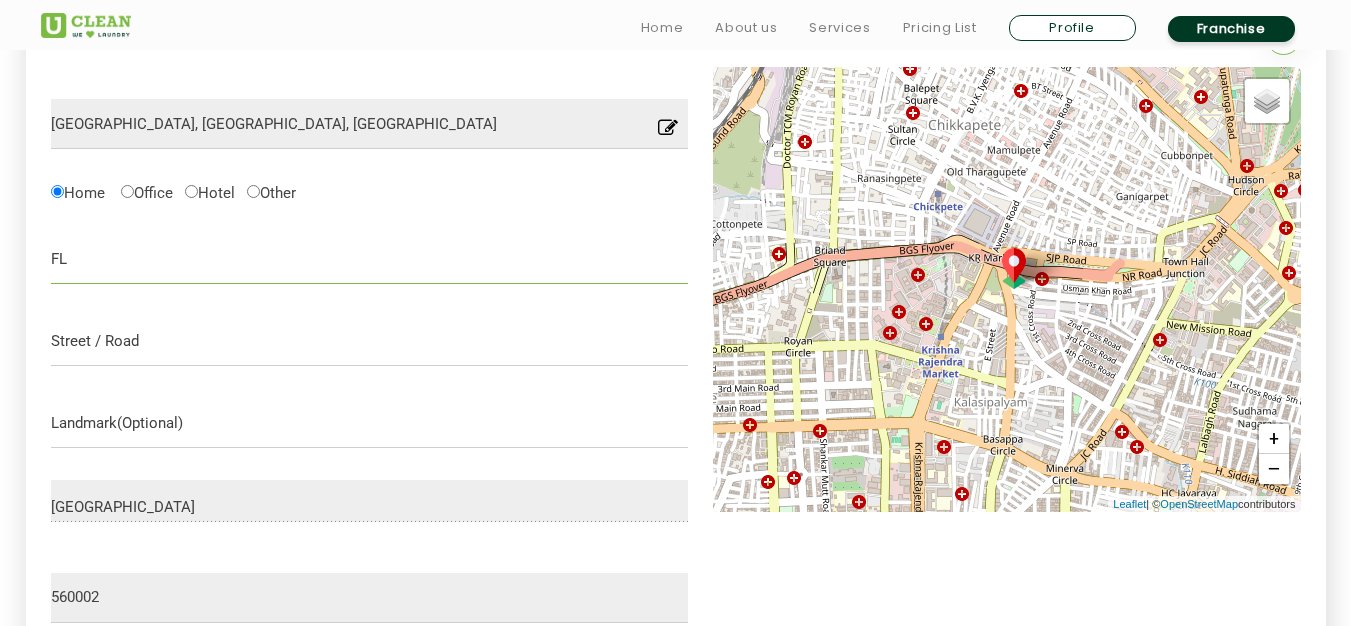 type on "F" 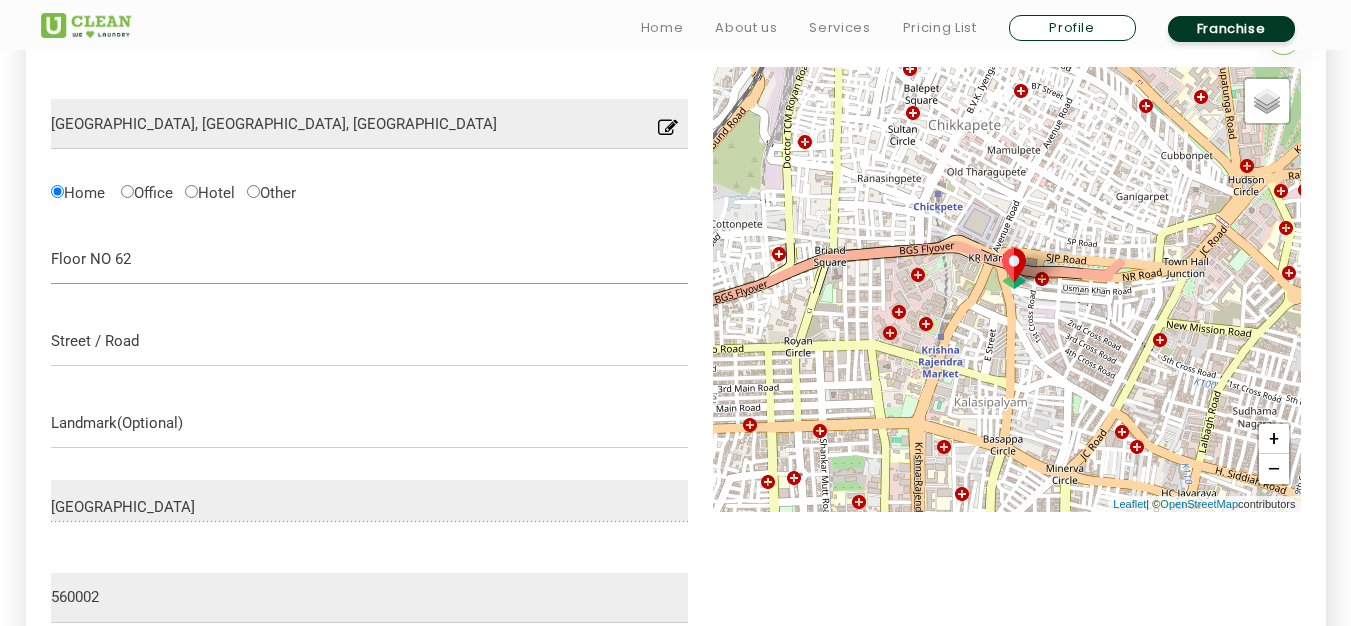 type on "Floor NO 62" 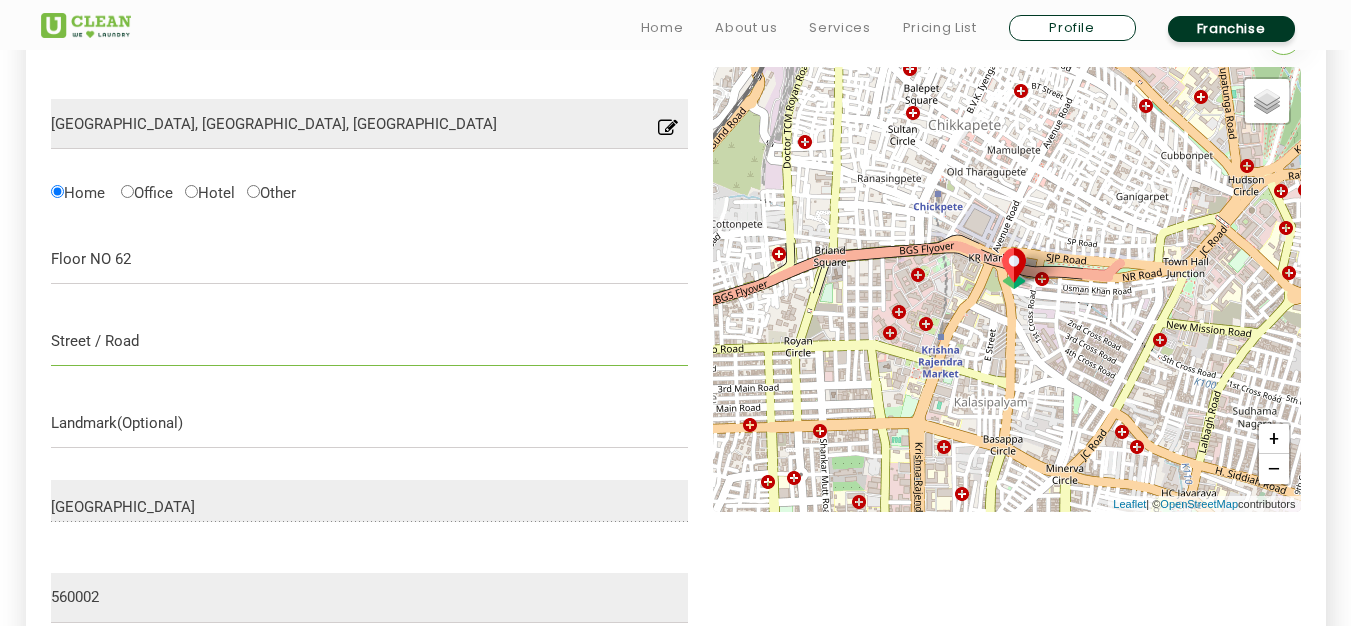 click at bounding box center (370, 341) 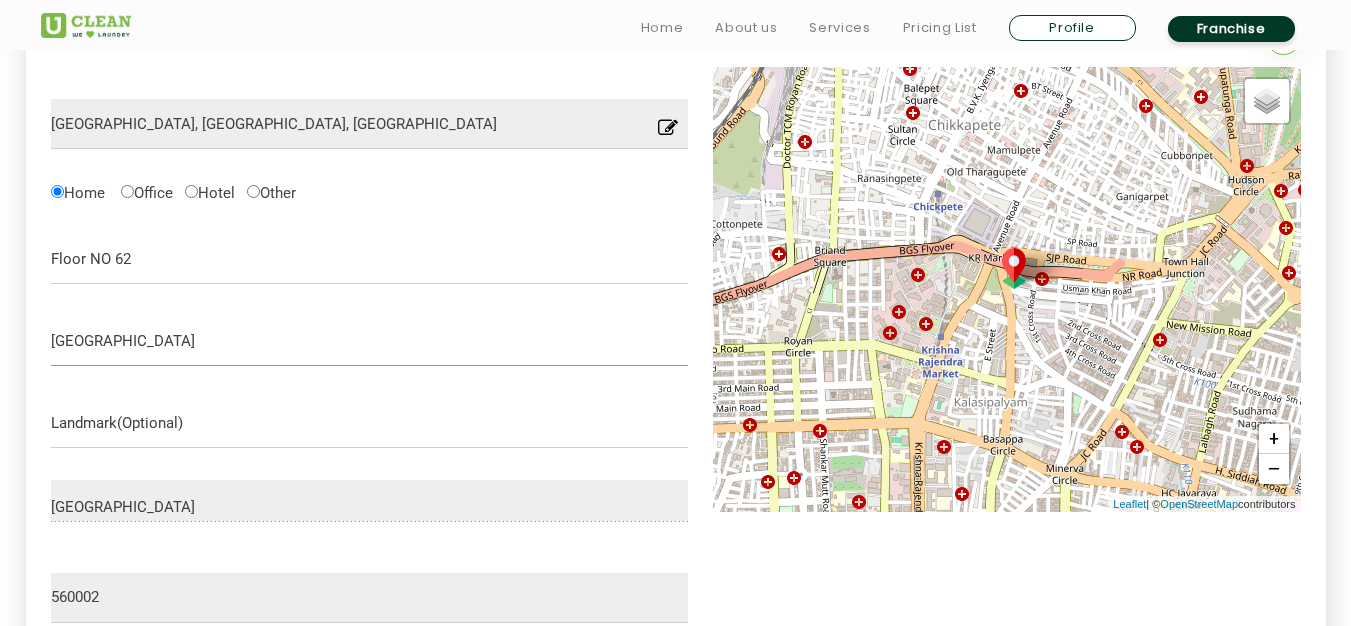 type on "[GEOGRAPHIC_DATA]" 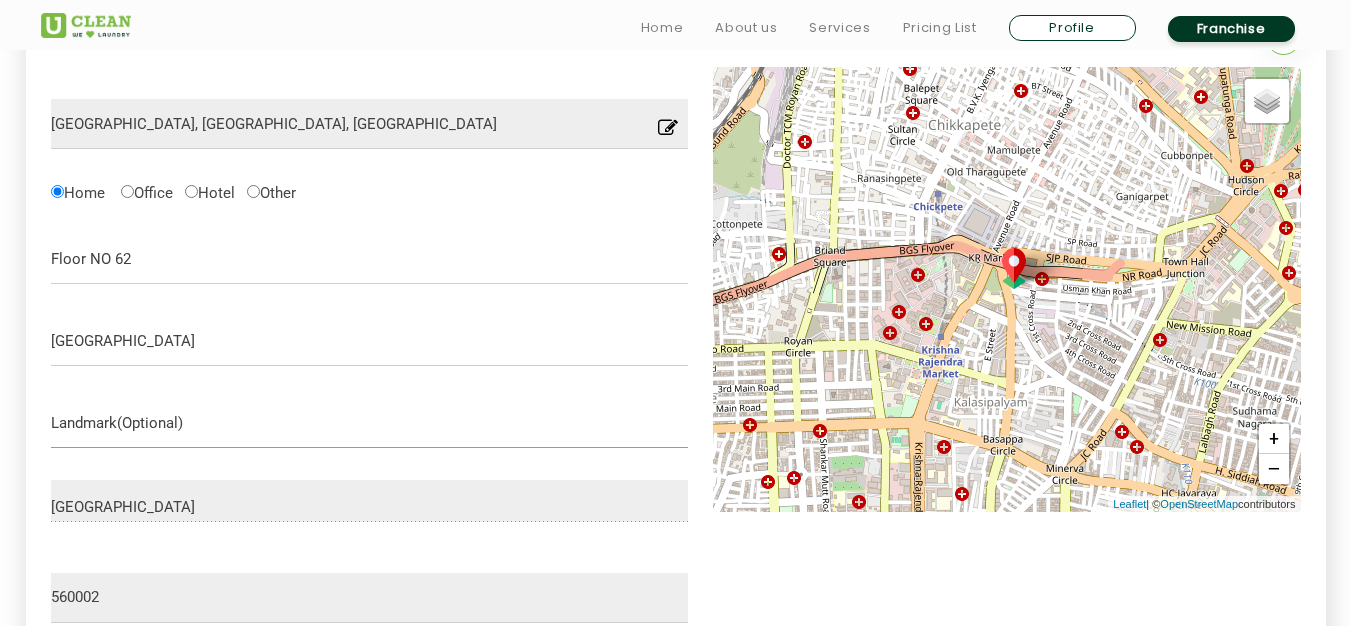 click at bounding box center [370, 423] 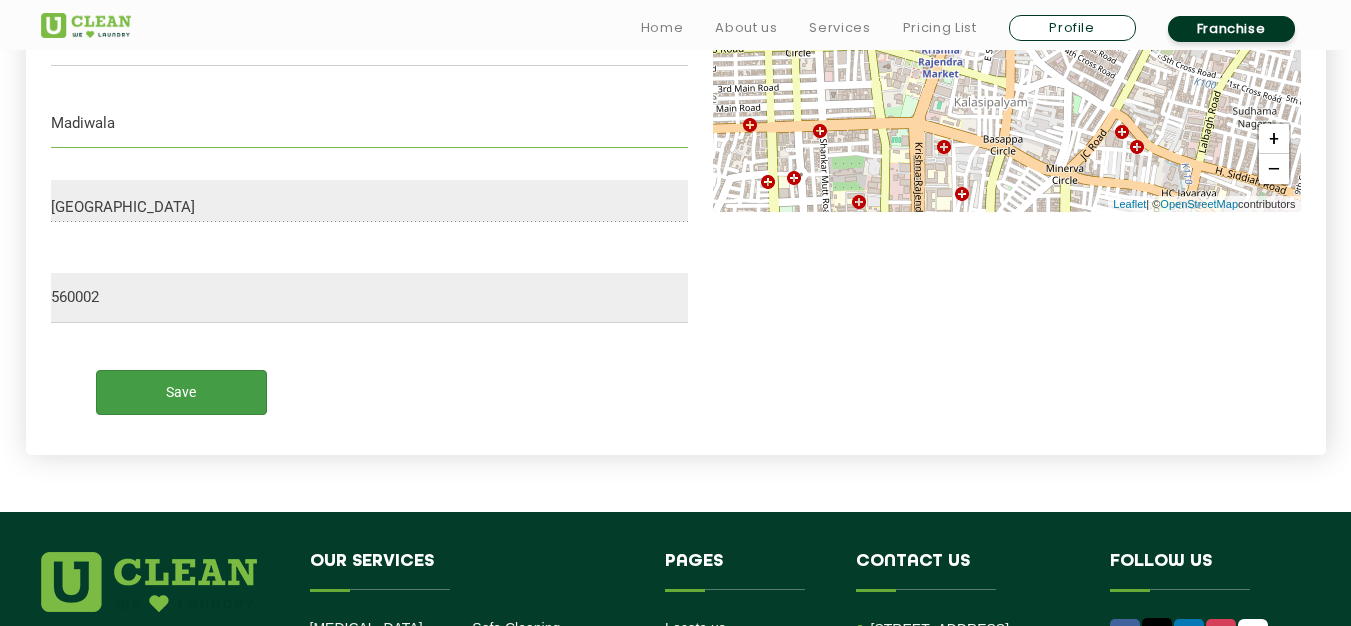 type on "Madiwala" 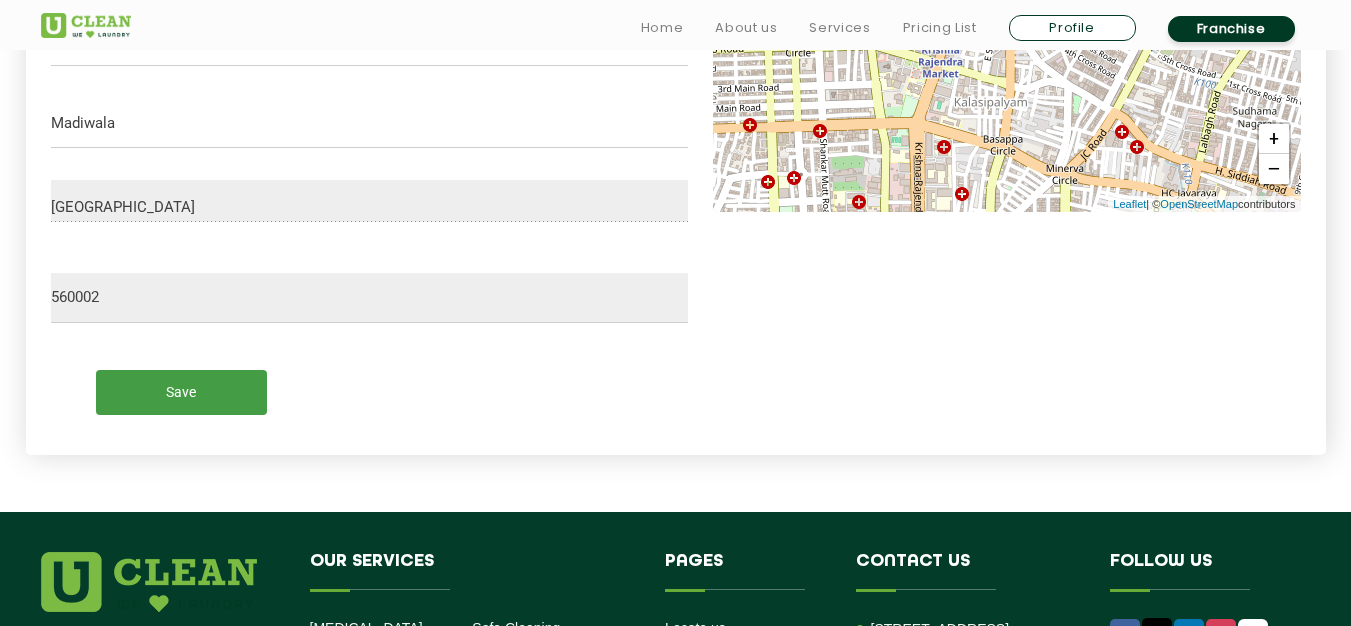 click on "Save" at bounding box center [181, 392] 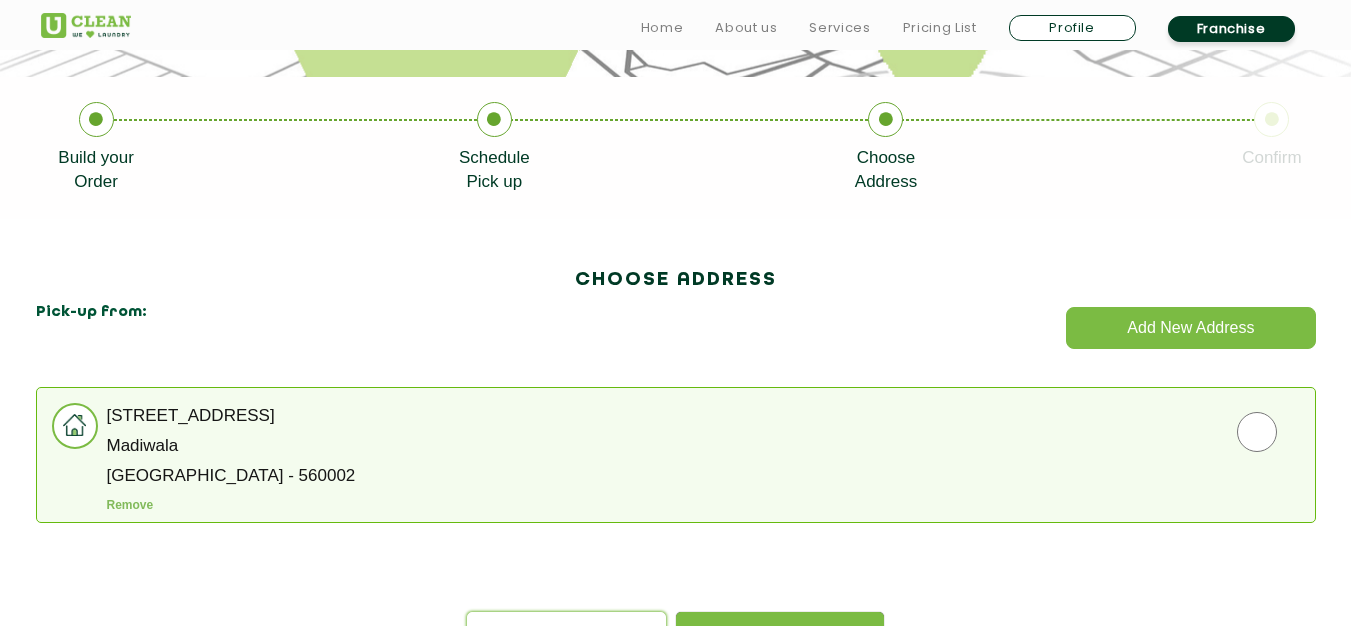 scroll, scrollTop: 419, scrollLeft: 0, axis: vertical 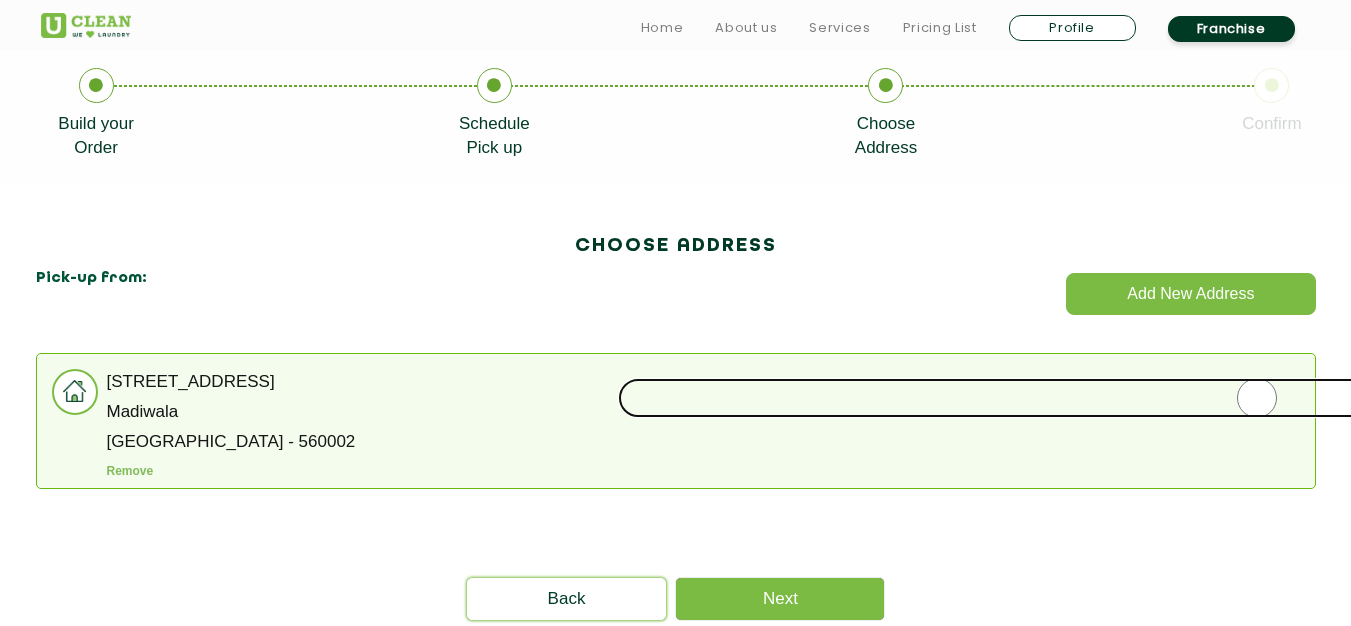click 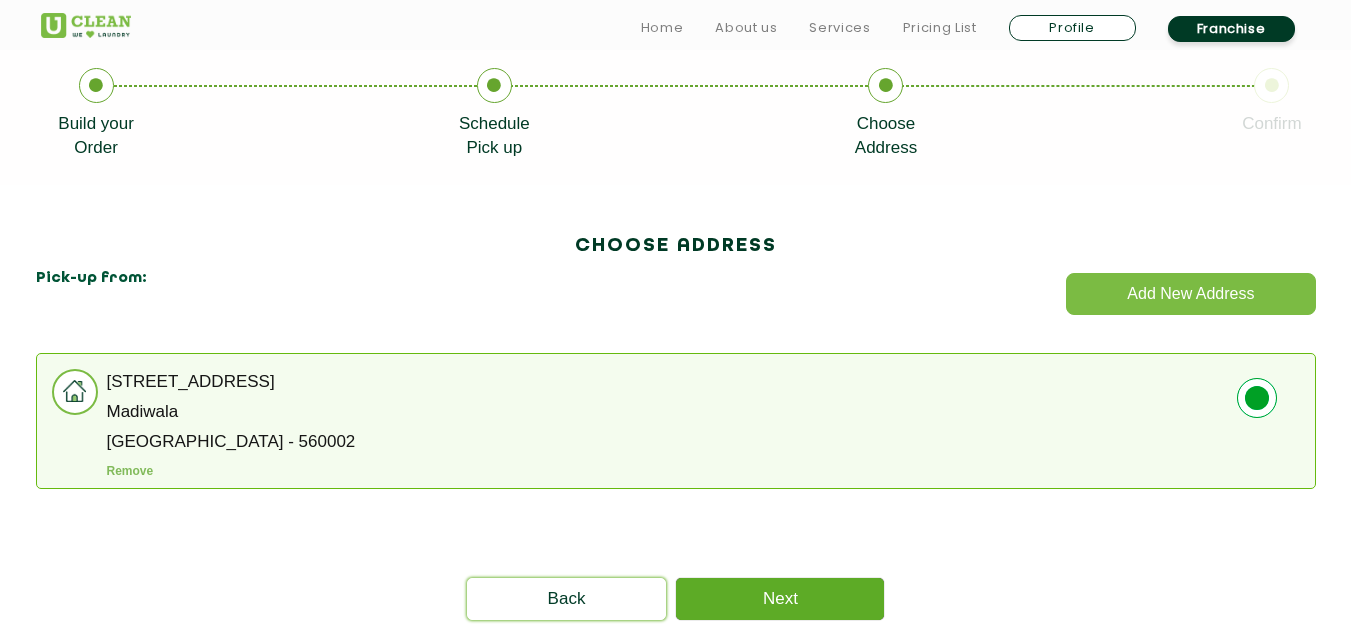 click on "Next" 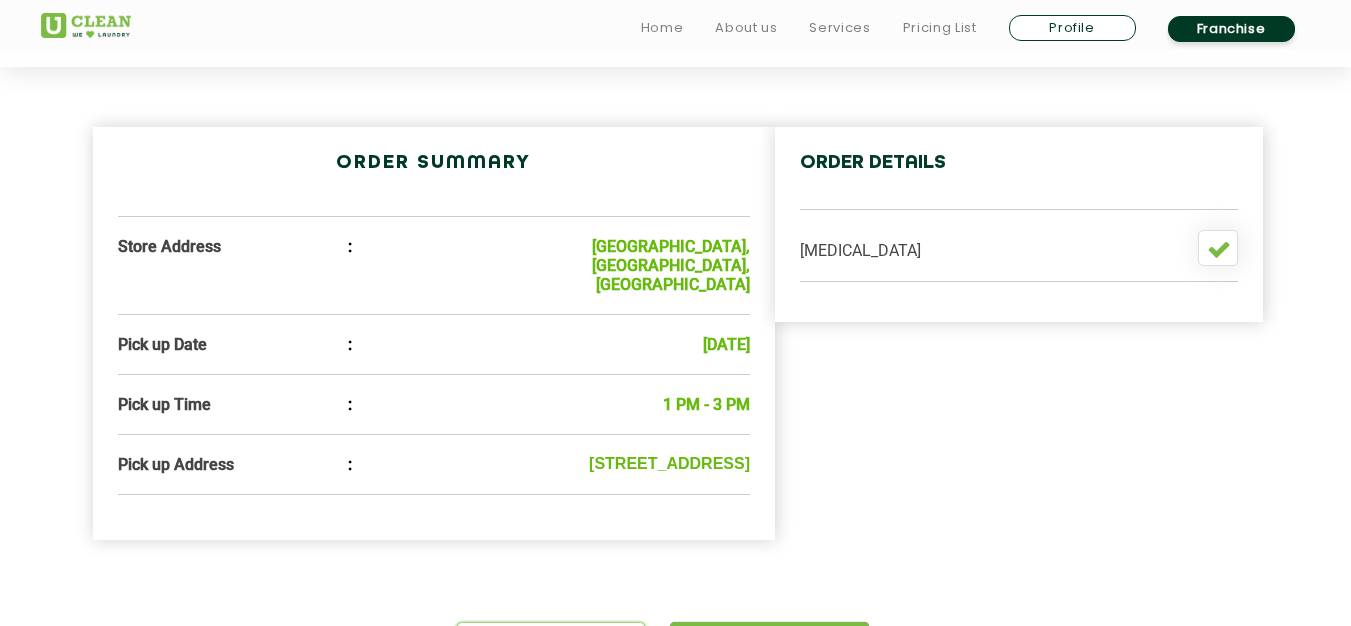 scroll, scrollTop: 600, scrollLeft: 0, axis: vertical 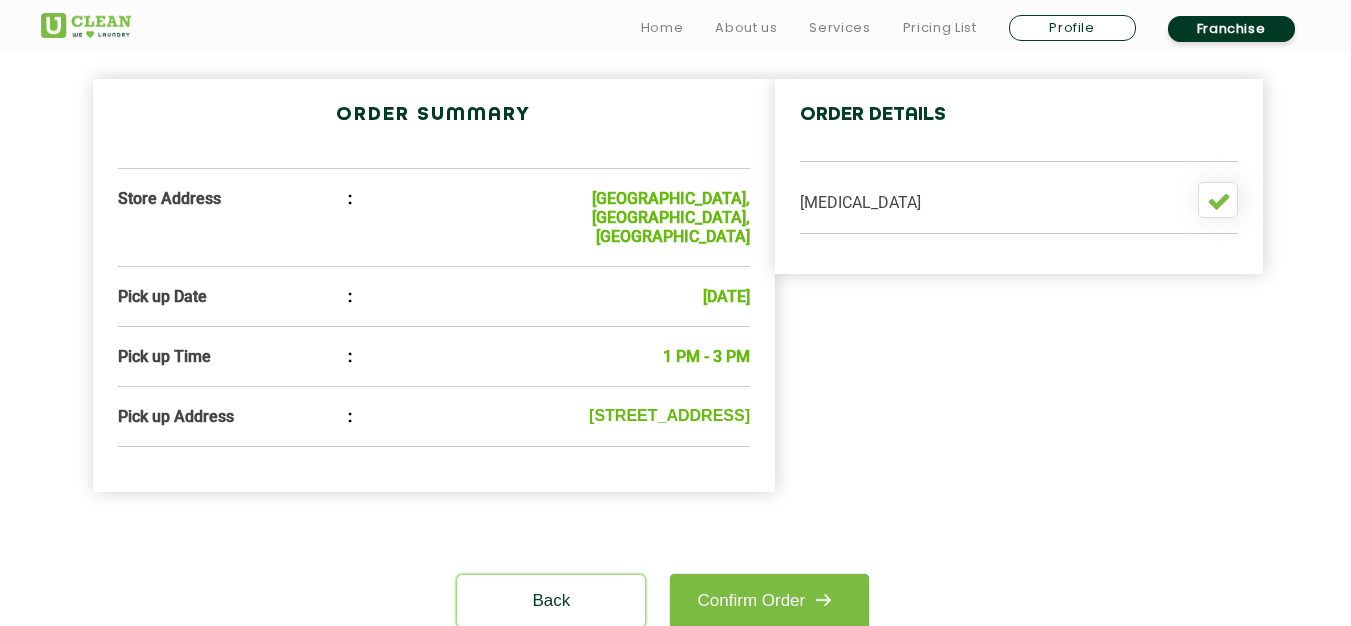 click on "[MEDICAL_DATA]" 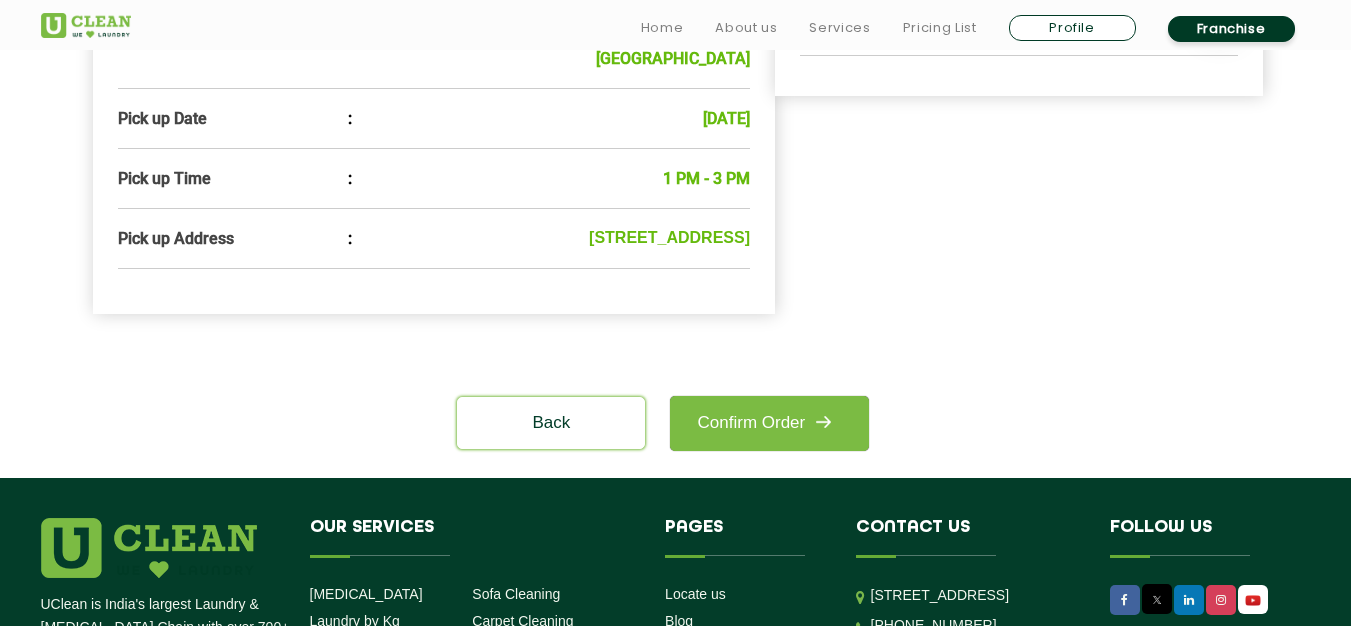 scroll, scrollTop: 800, scrollLeft: 0, axis: vertical 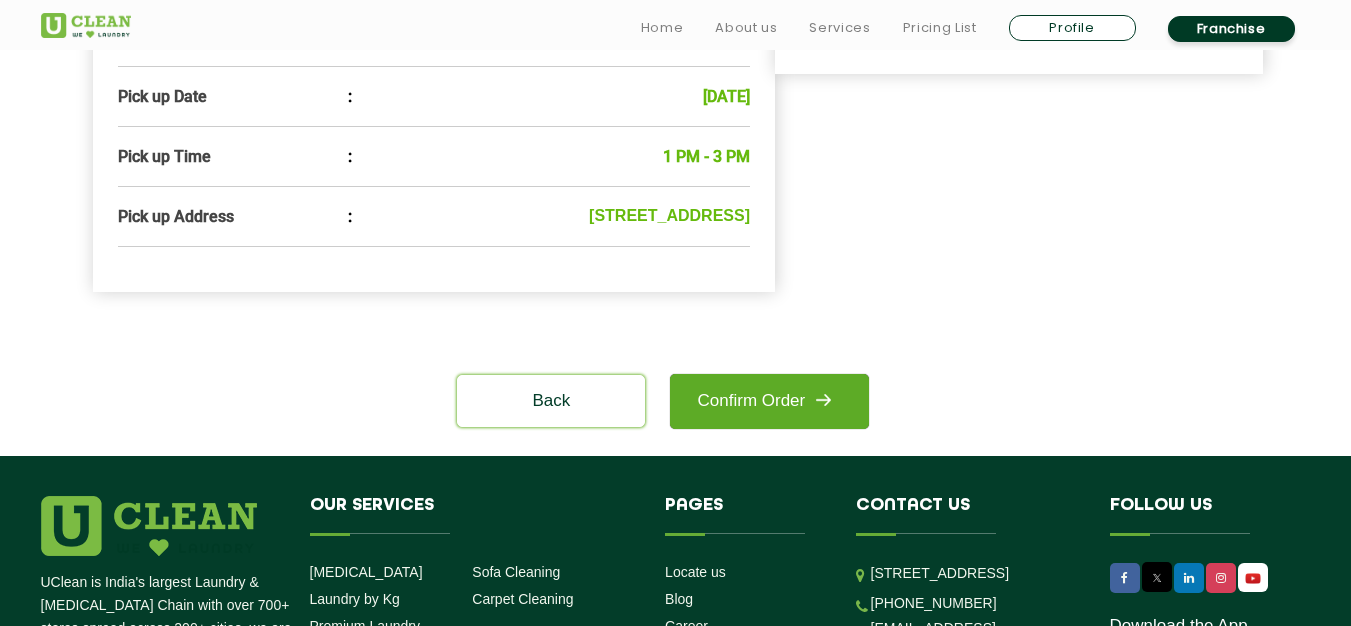 click on "Confirm Order" 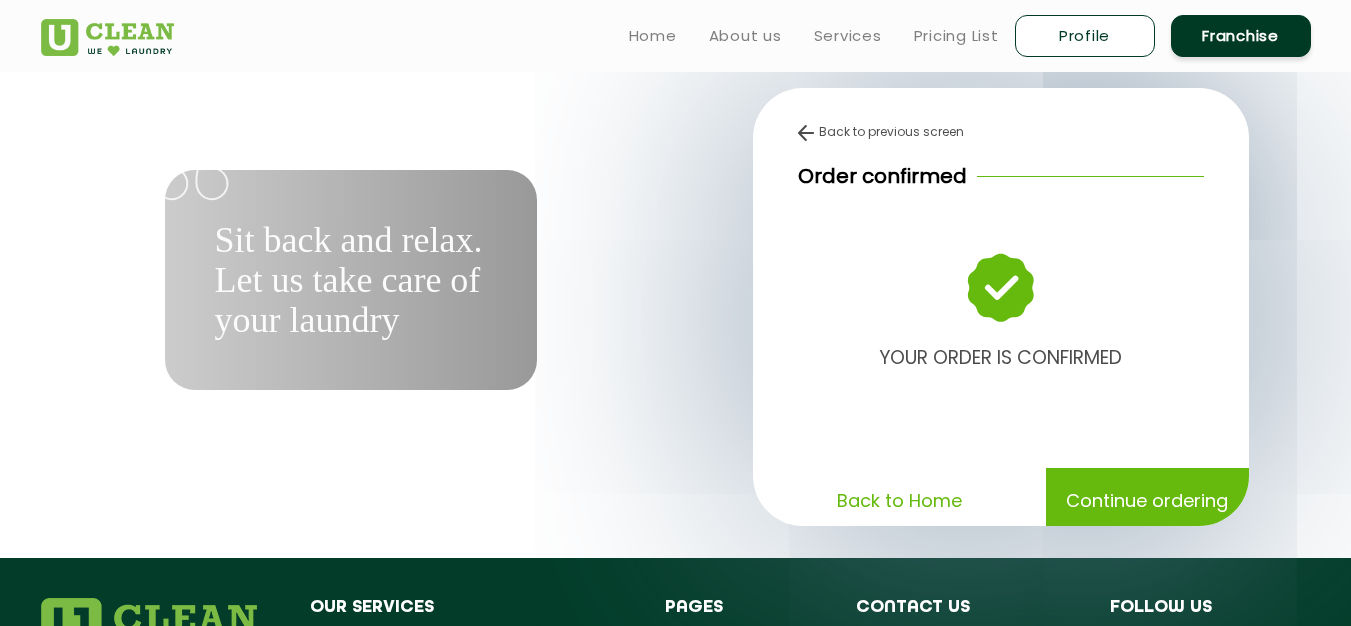 scroll, scrollTop: 0, scrollLeft: 0, axis: both 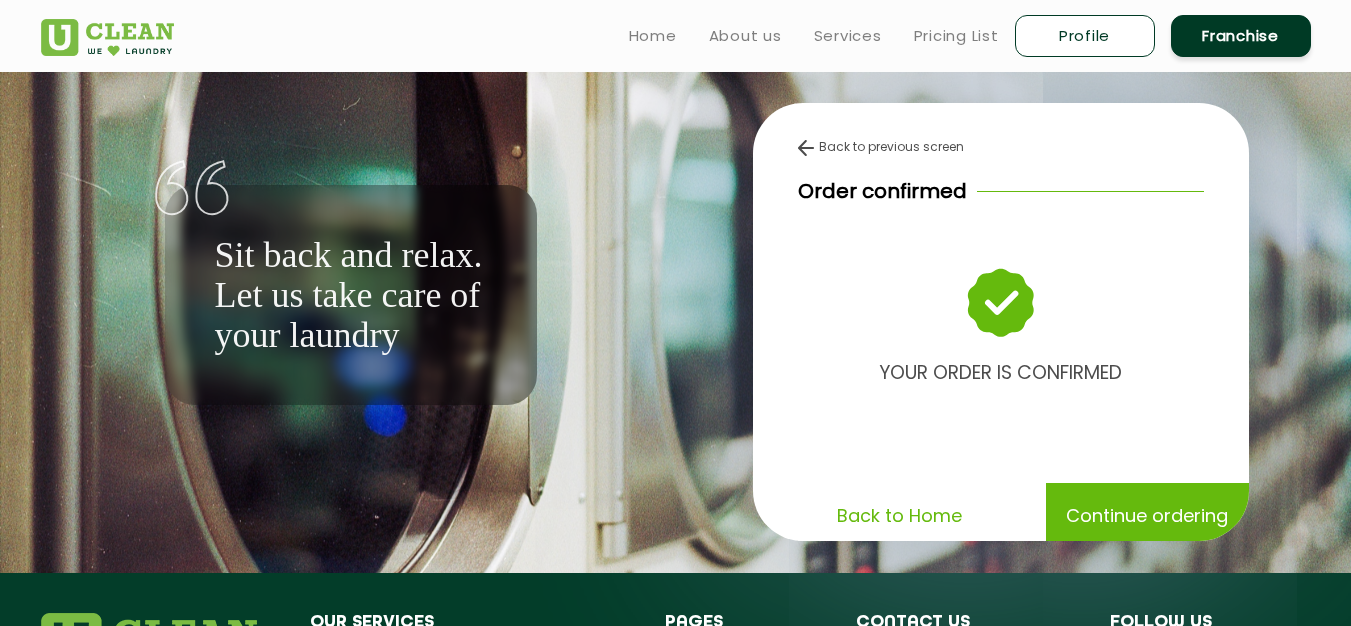 click 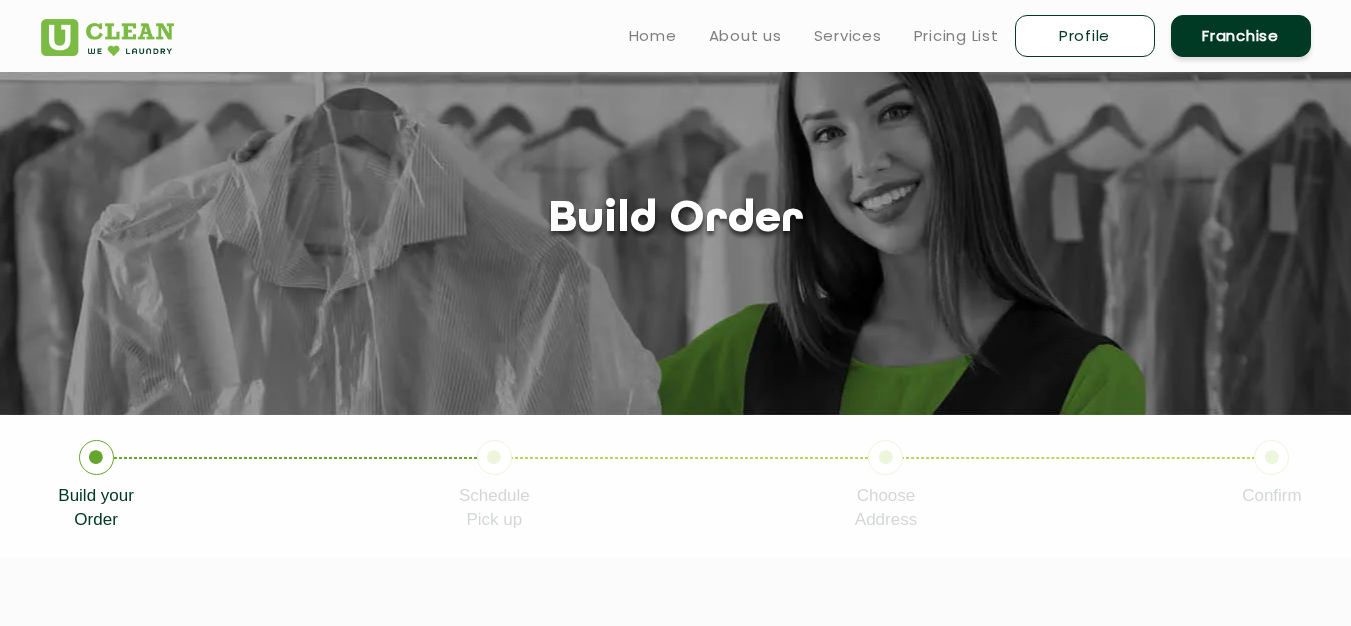 scroll, scrollTop: 0, scrollLeft: 0, axis: both 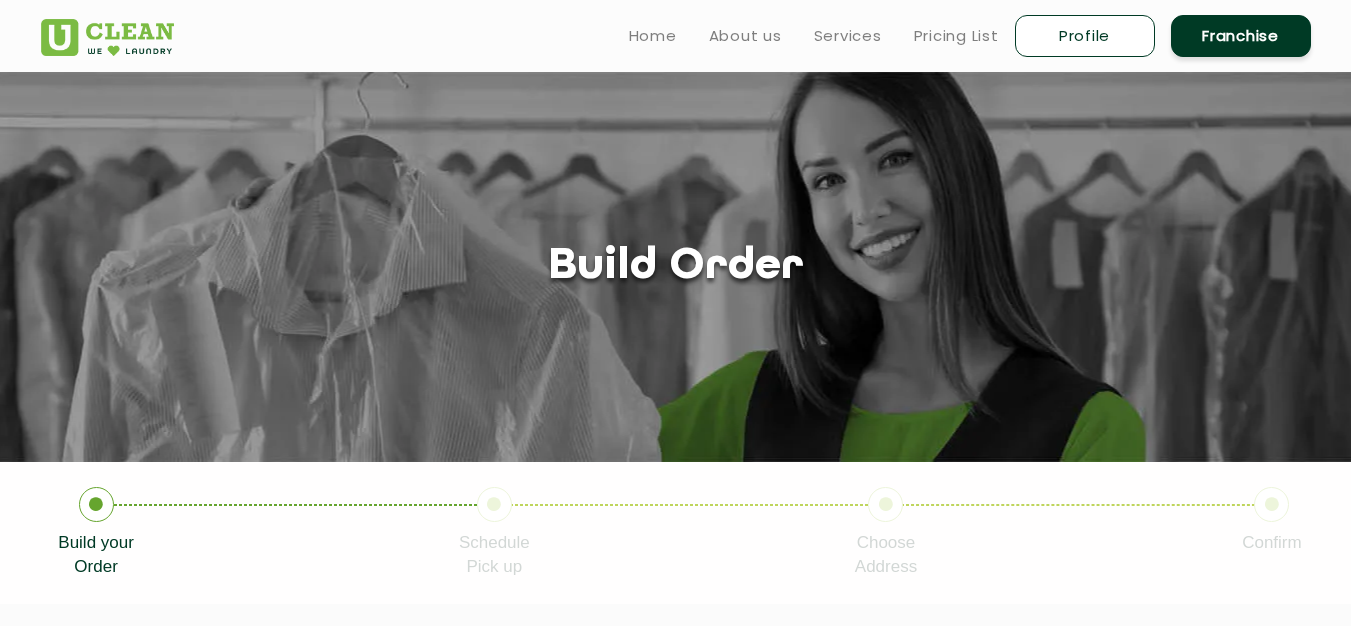 click on "Profile" at bounding box center (1085, 36) 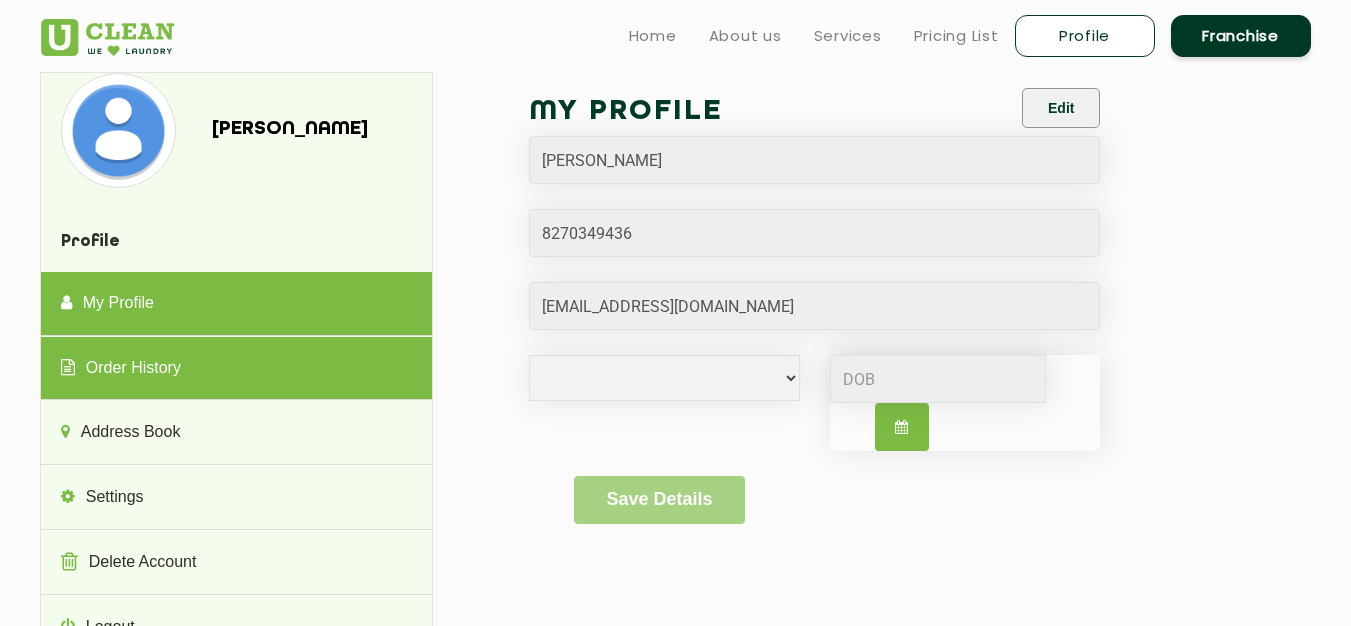 click on "Order History" at bounding box center (236, 369) 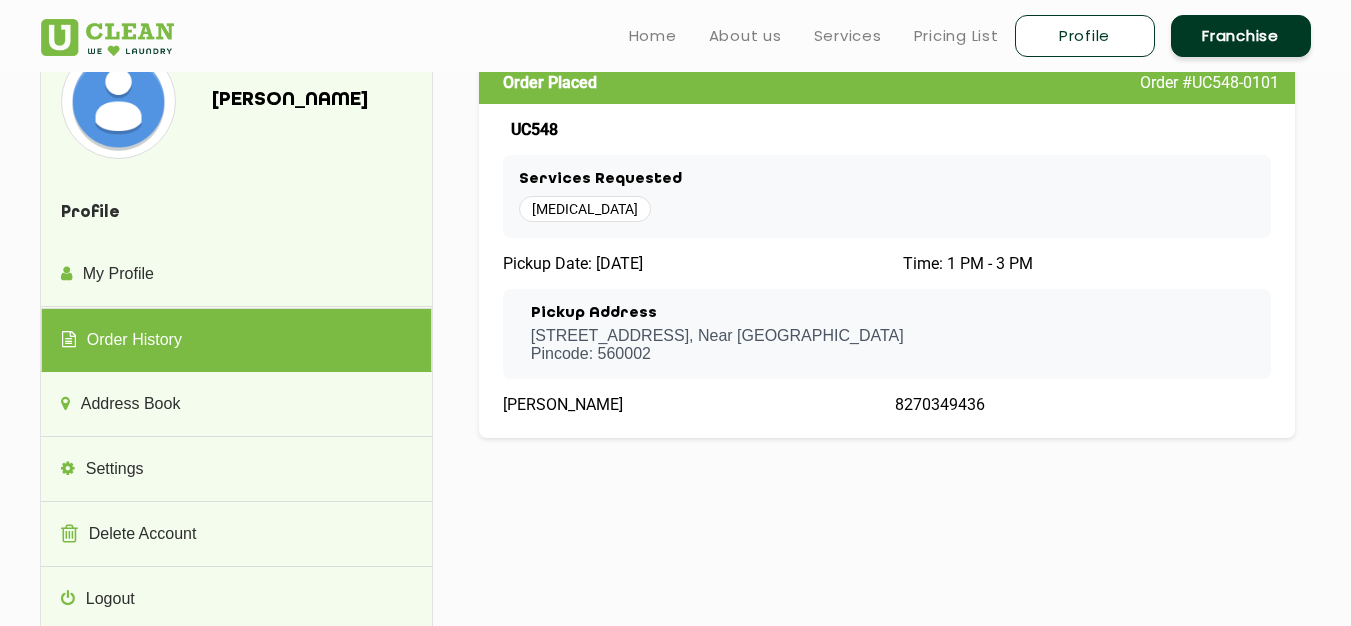 scroll, scrollTop: 0, scrollLeft: 0, axis: both 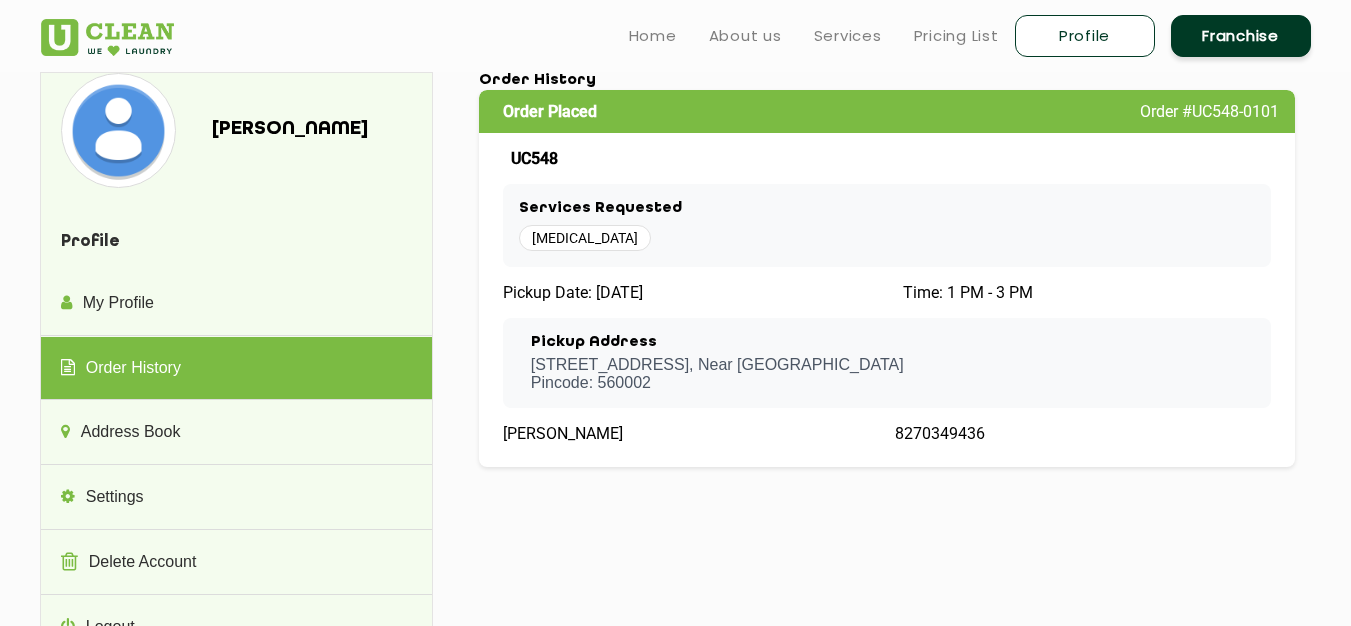 click on "Order Placed" at bounding box center (550, 111) 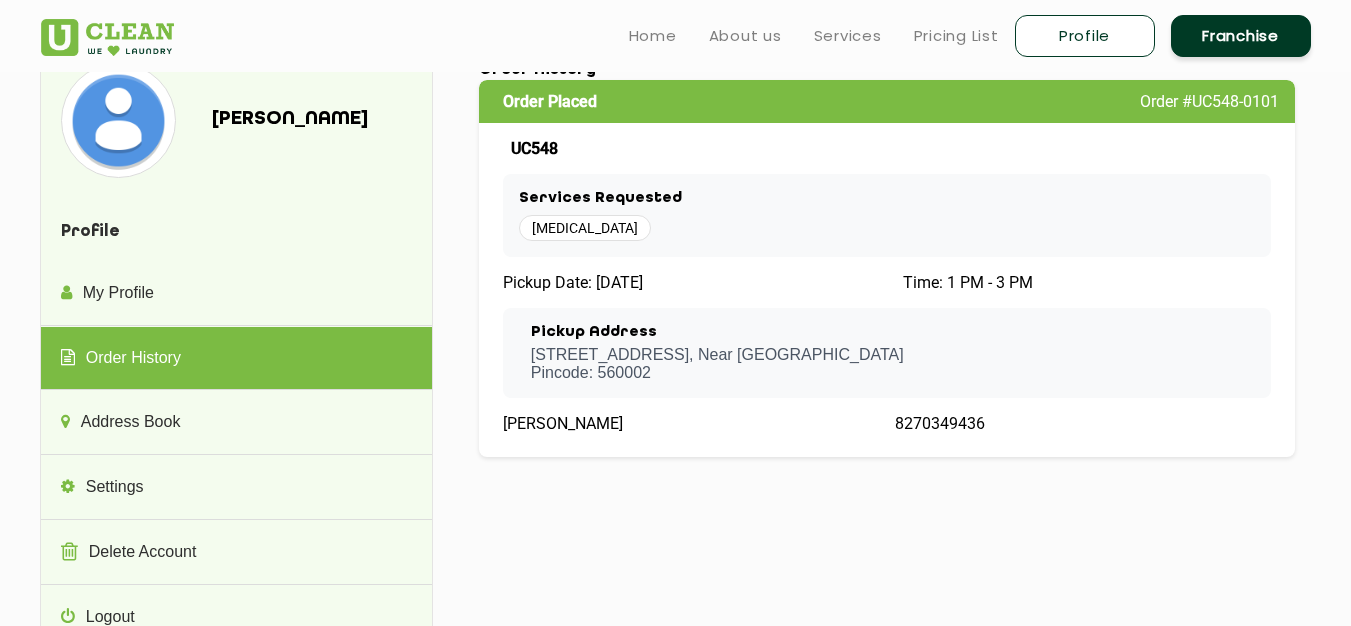 scroll, scrollTop: 0, scrollLeft: 0, axis: both 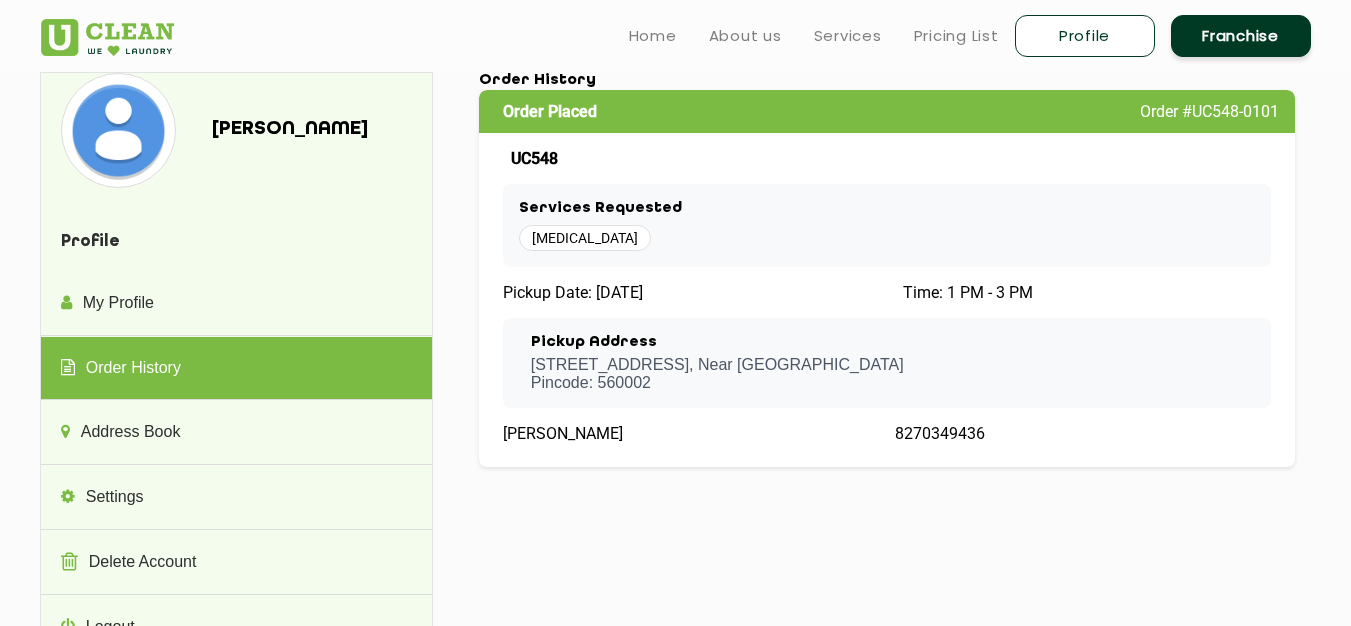 click on "Order #UC548-0101" at bounding box center (1209, 111) 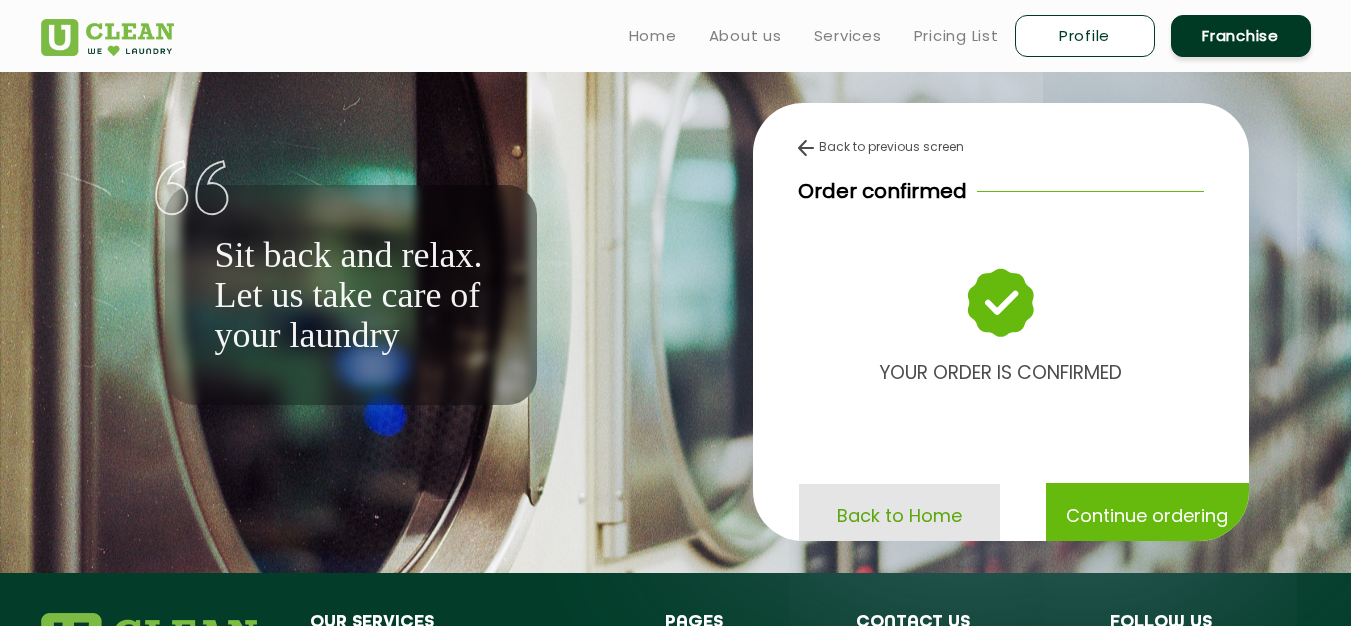 click on "Back to Home" 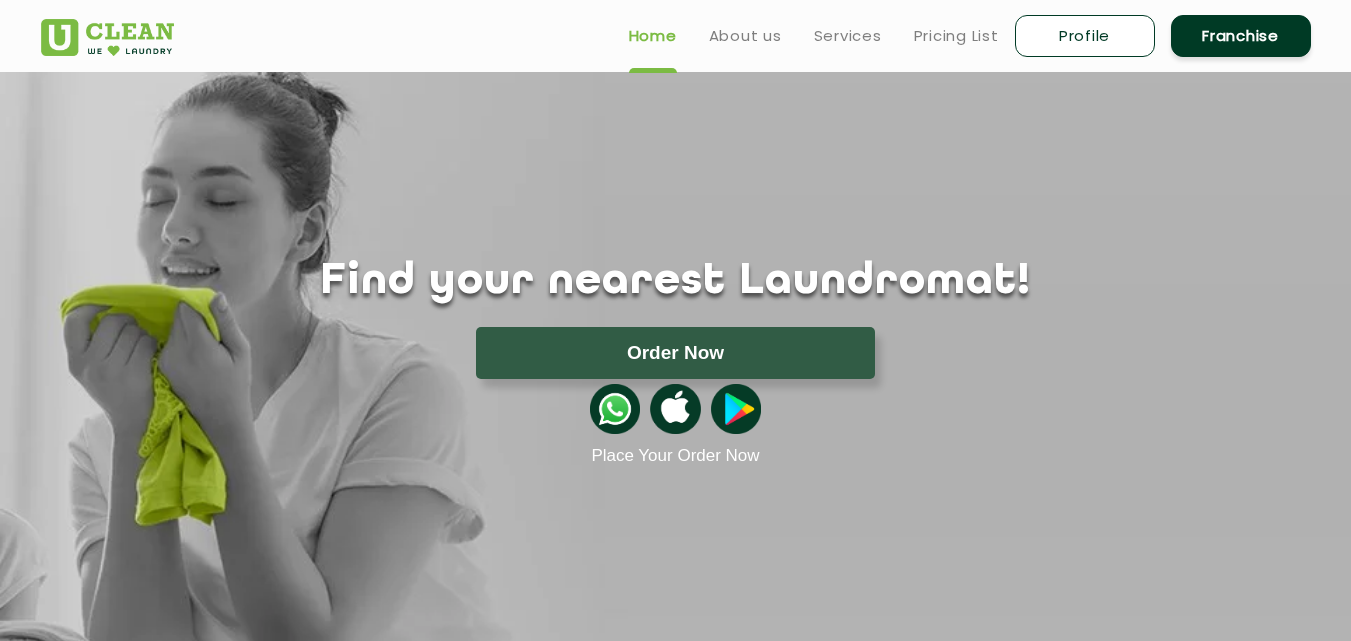 scroll, scrollTop: 0, scrollLeft: 0, axis: both 